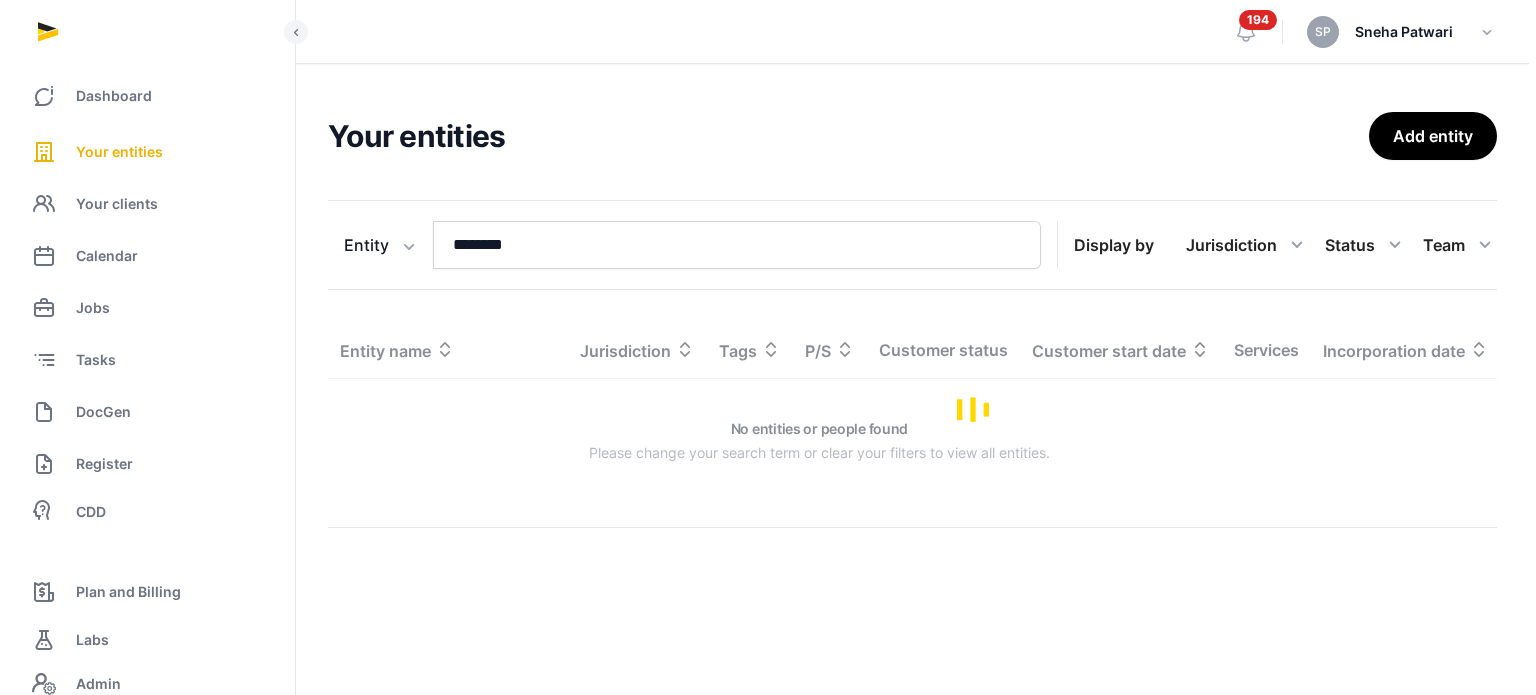 scroll, scrollTop: 0, scrollLeft: 0, axis: both 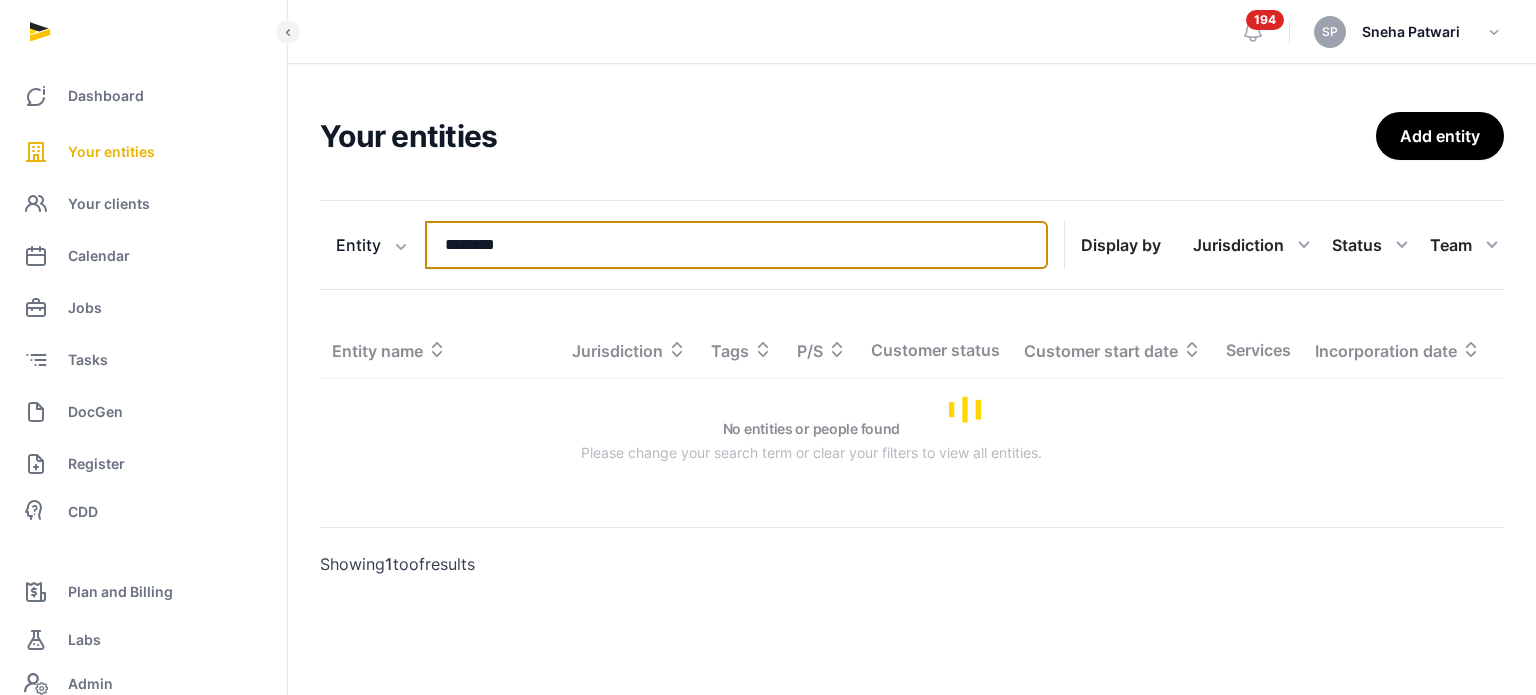 click on "********" at bounding box center (736, 245) 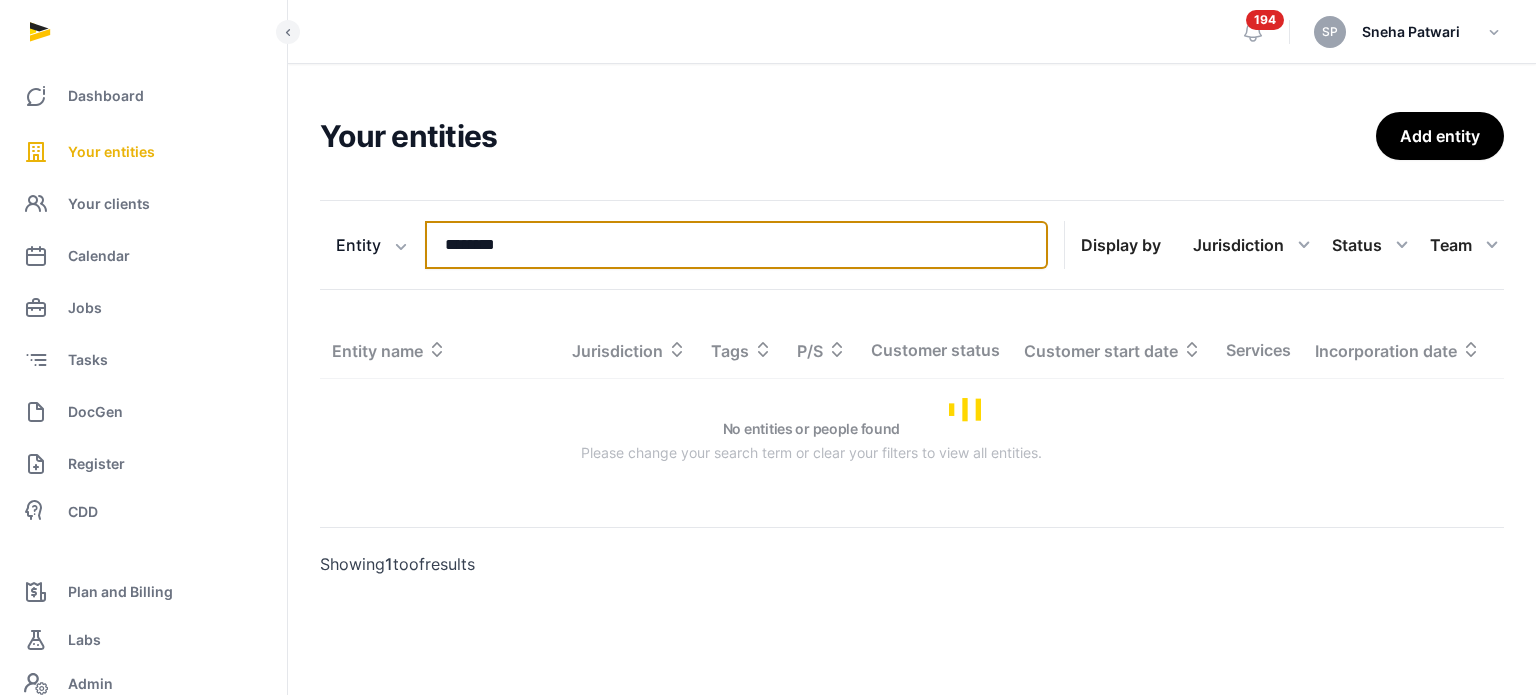 click on "********" at bounding box center (736, 245) 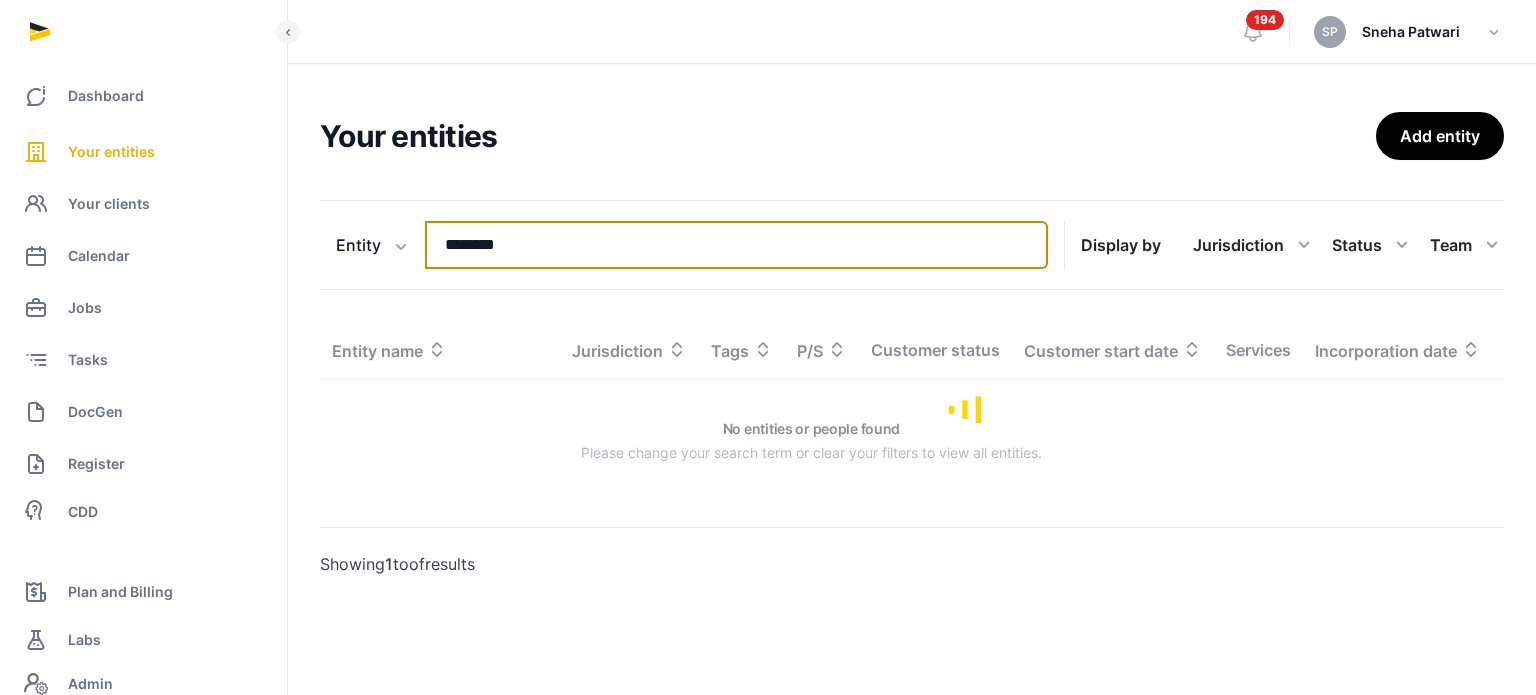 click on "********" at bounding box center (736, 245) 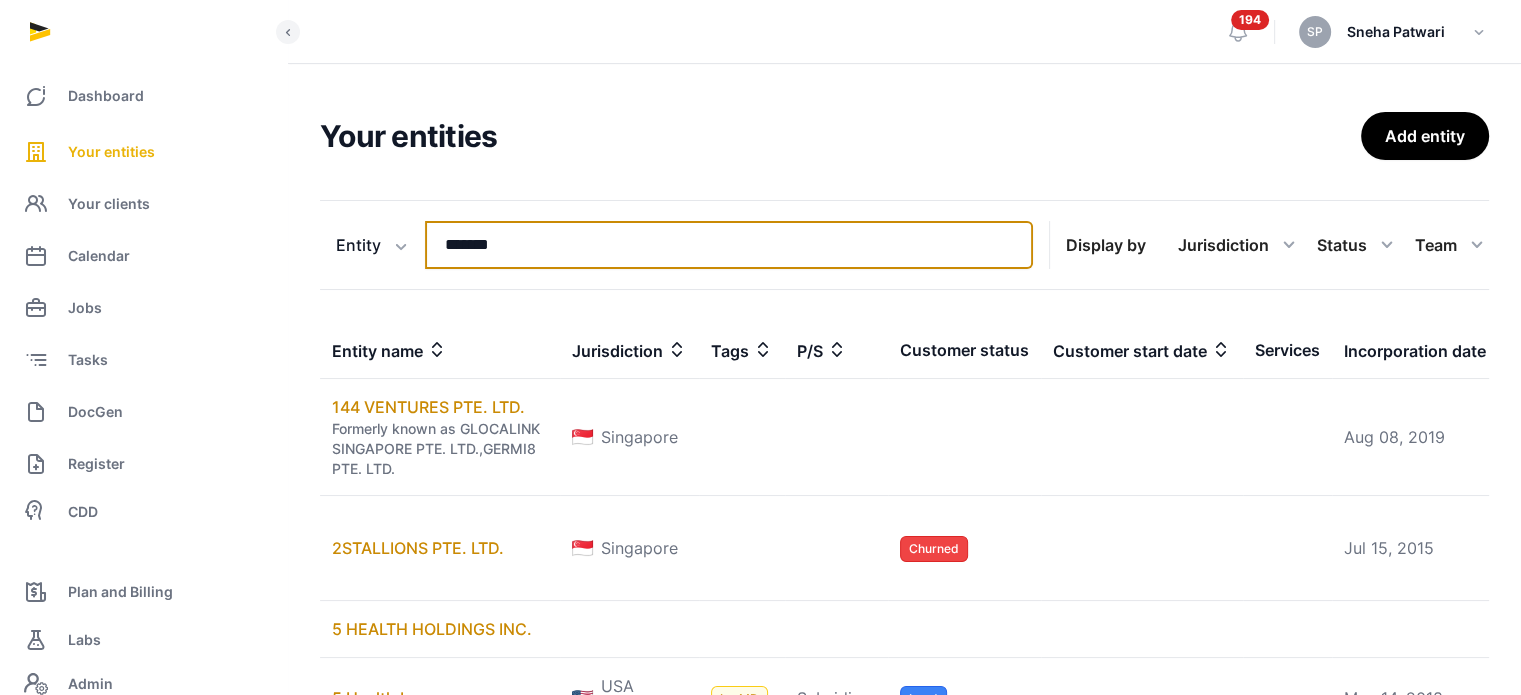 type on "*******" 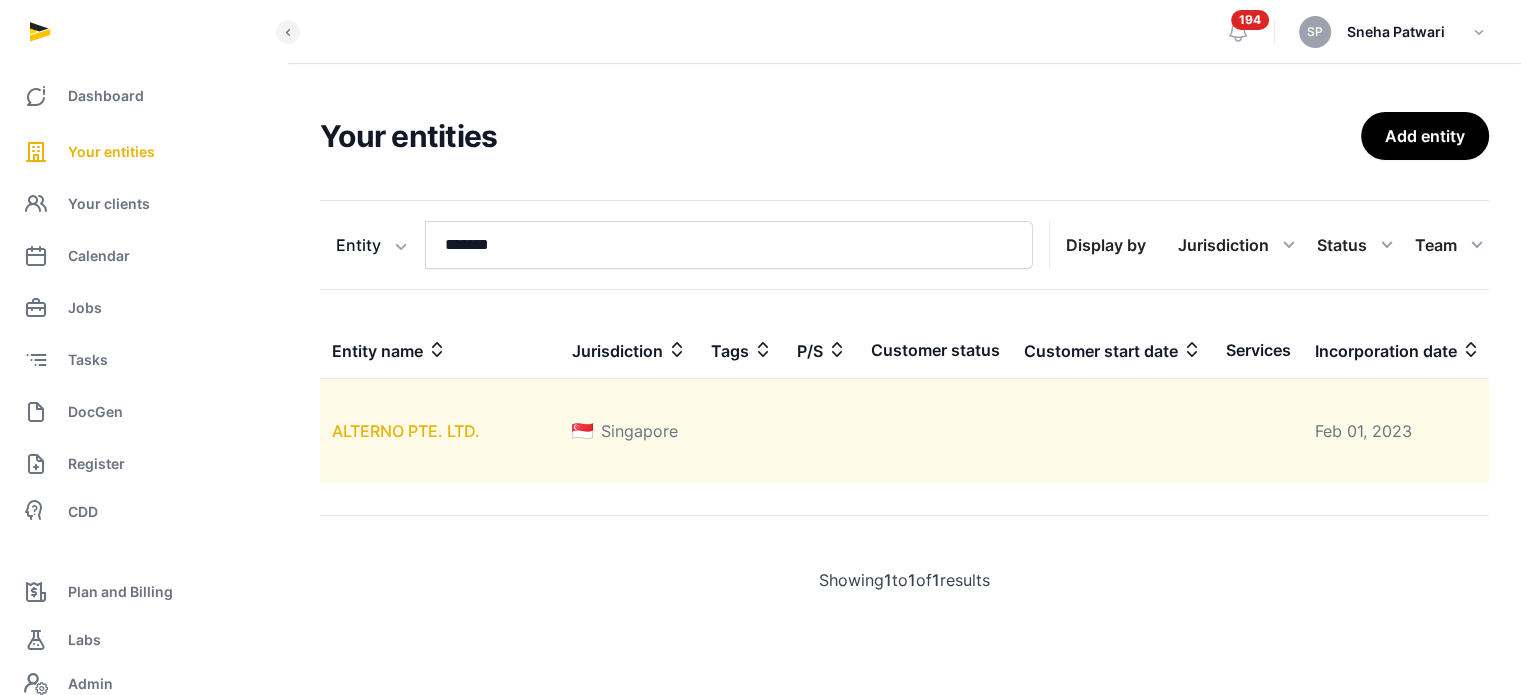 click on "ALTERNO PTE. LTD." at bounding box center (406, 431) 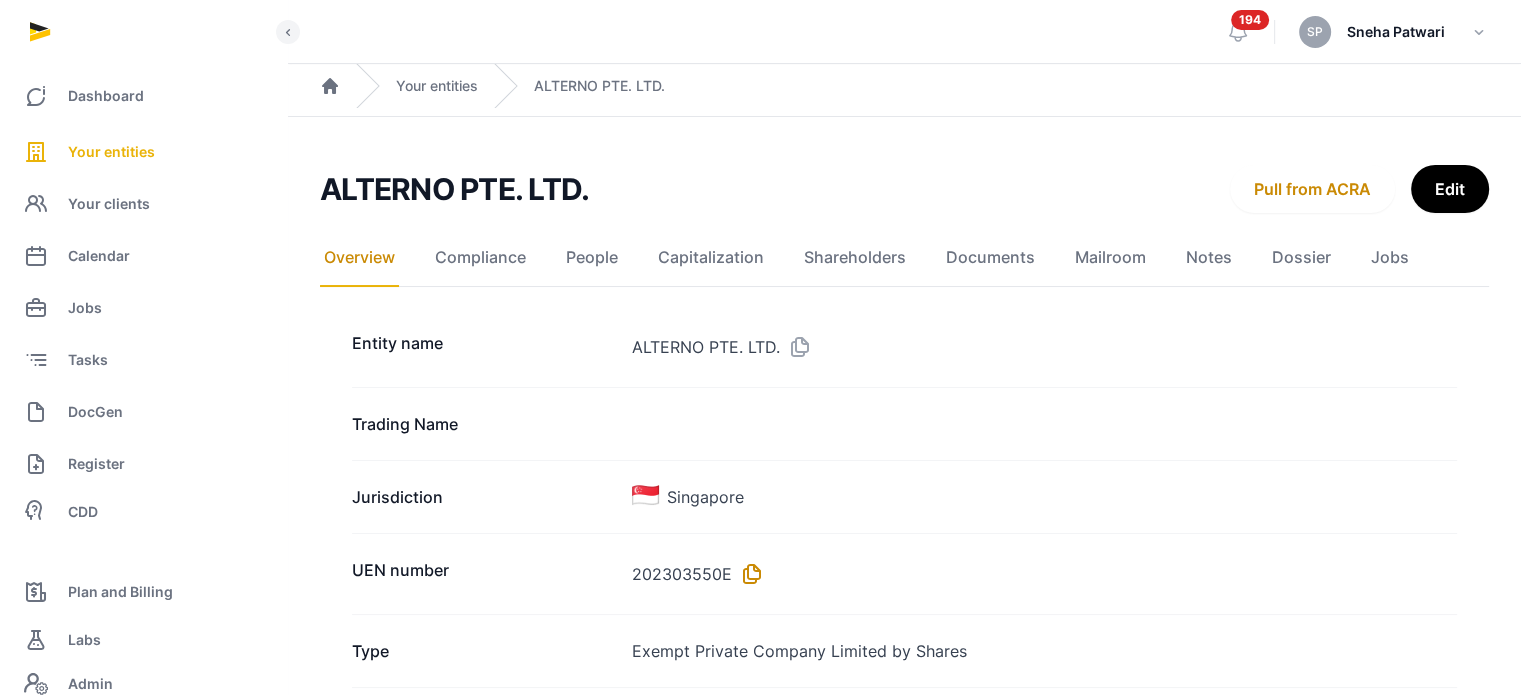 click at bounding box center [748, 574] 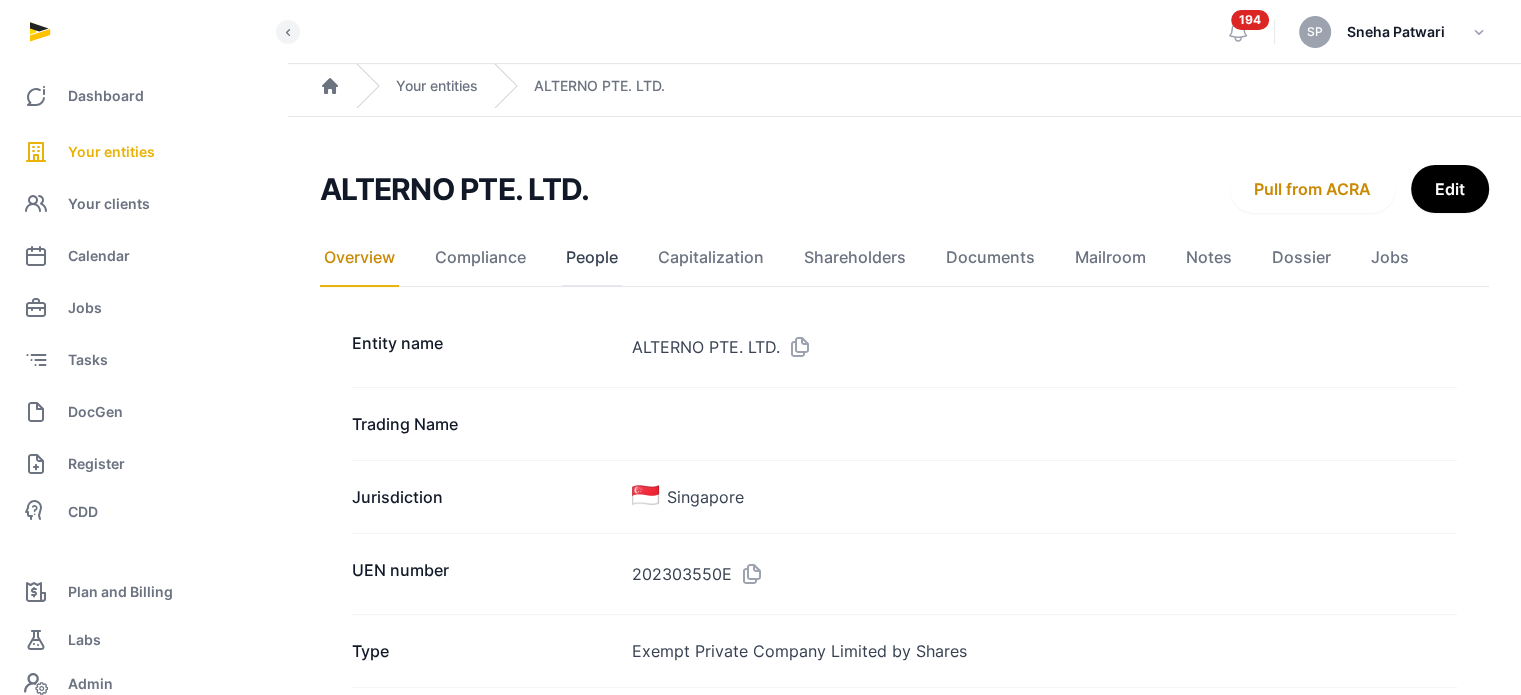click on "People" 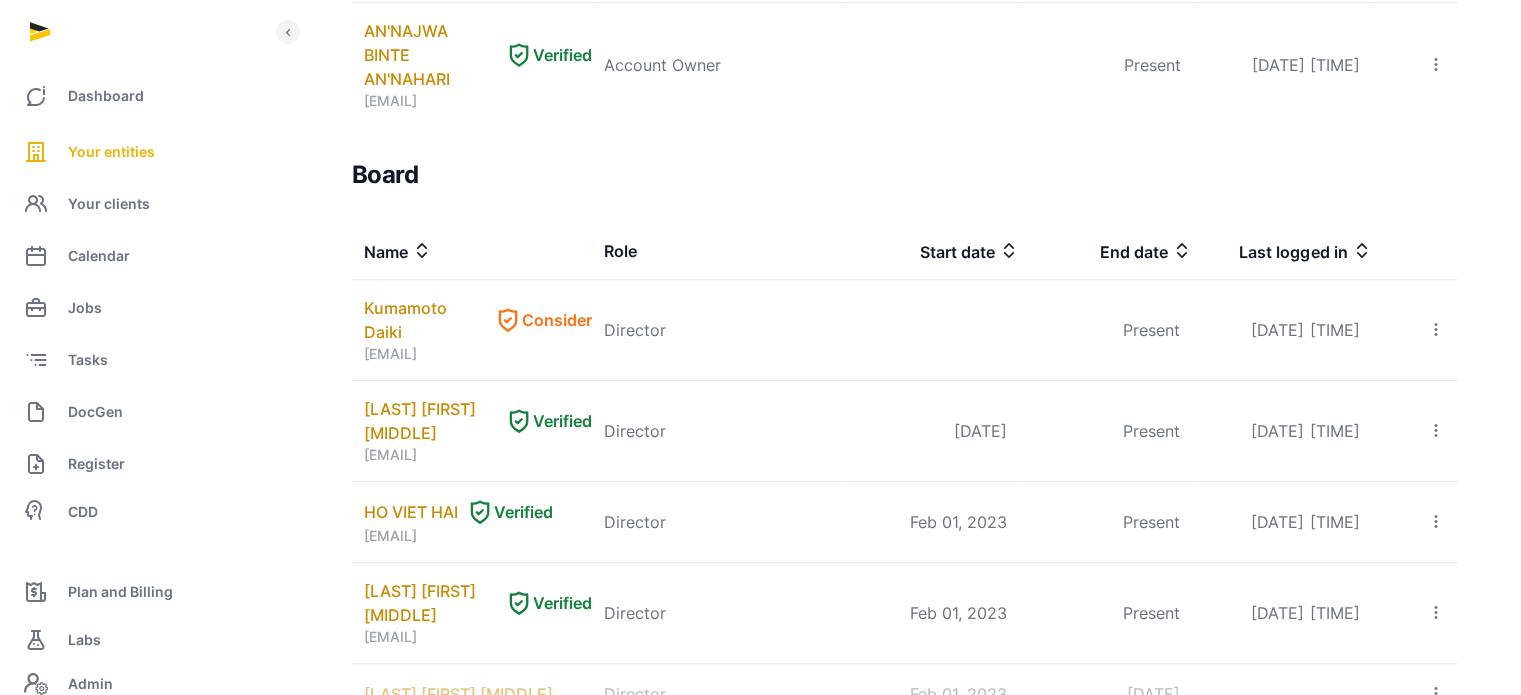 scroll, scrollTop: 1318, scrollLeft: 0, axis: vertical 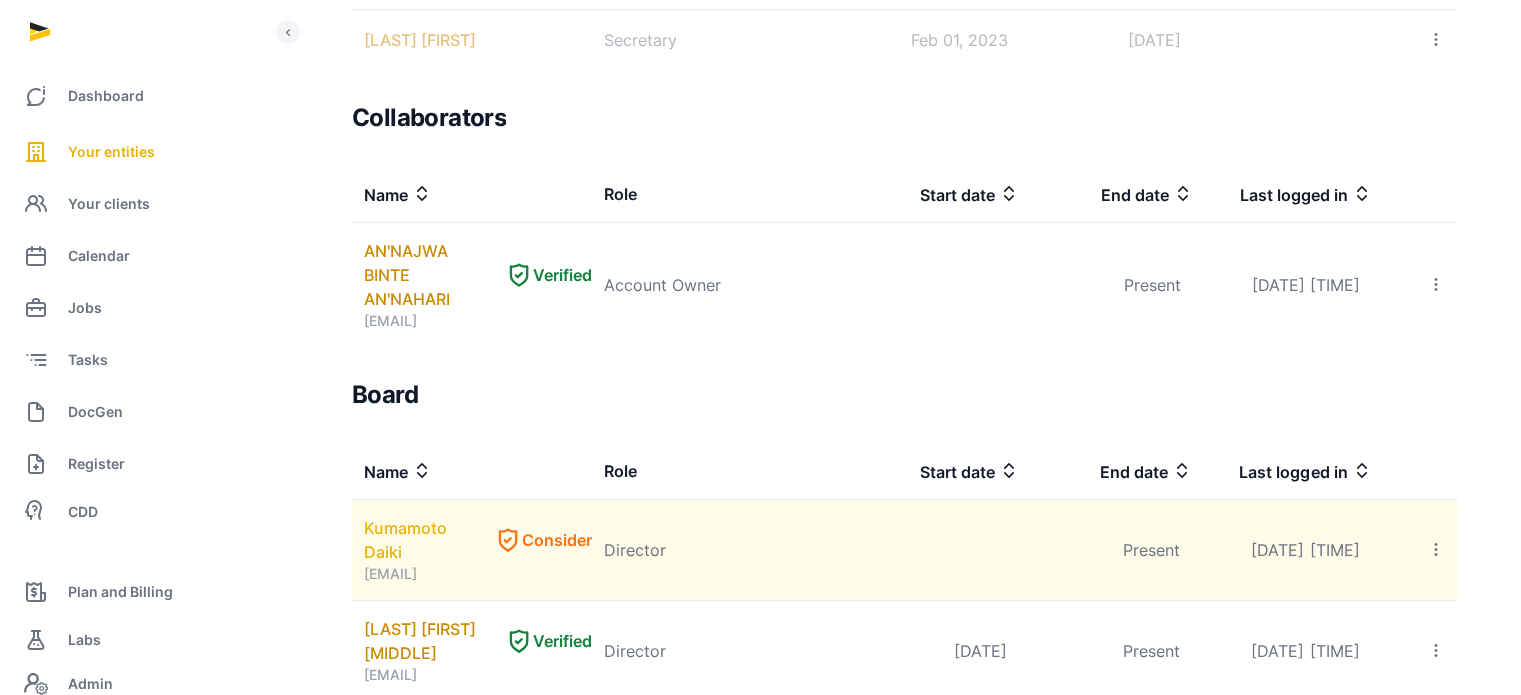 click on "Kumamoto Daiki" at bounding box center (425, 540) 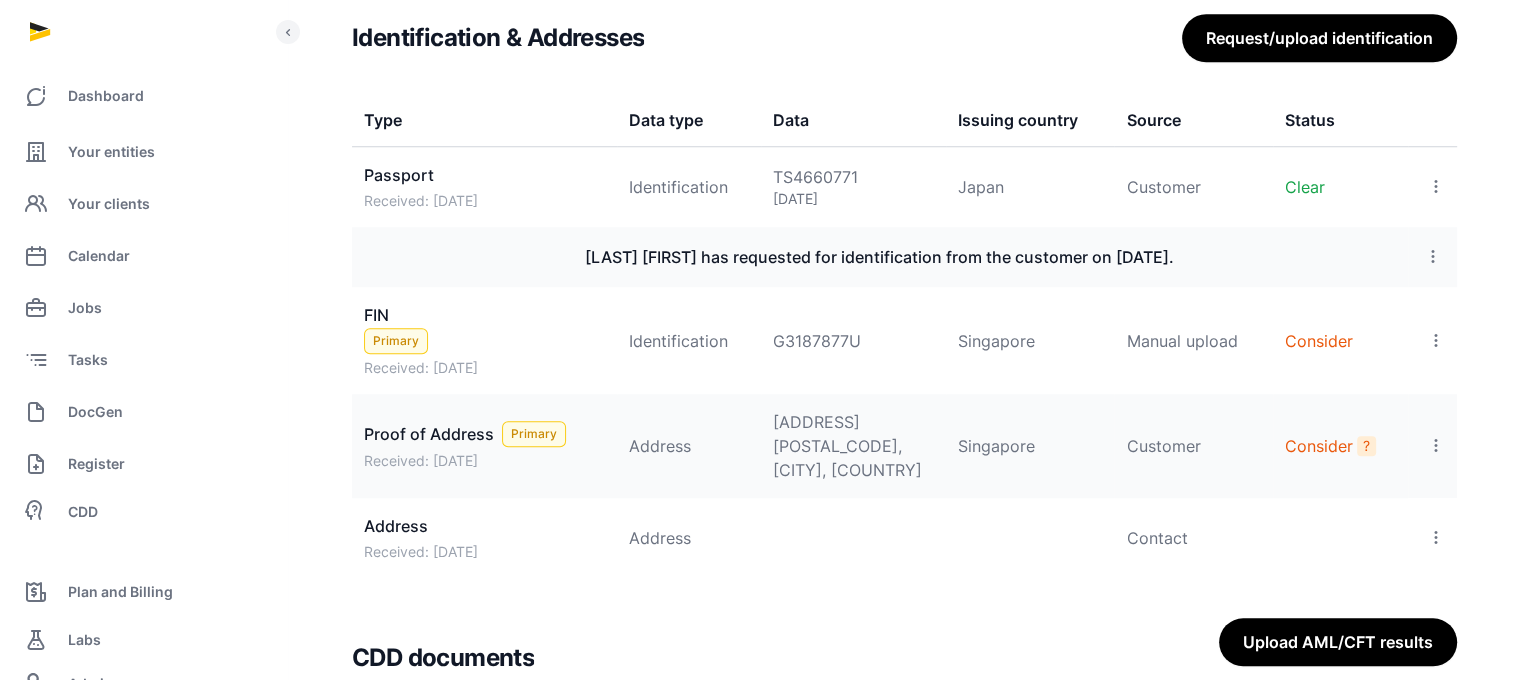 scroll, scrollTop: 1526, scrollLeft: 0, axis: vertical 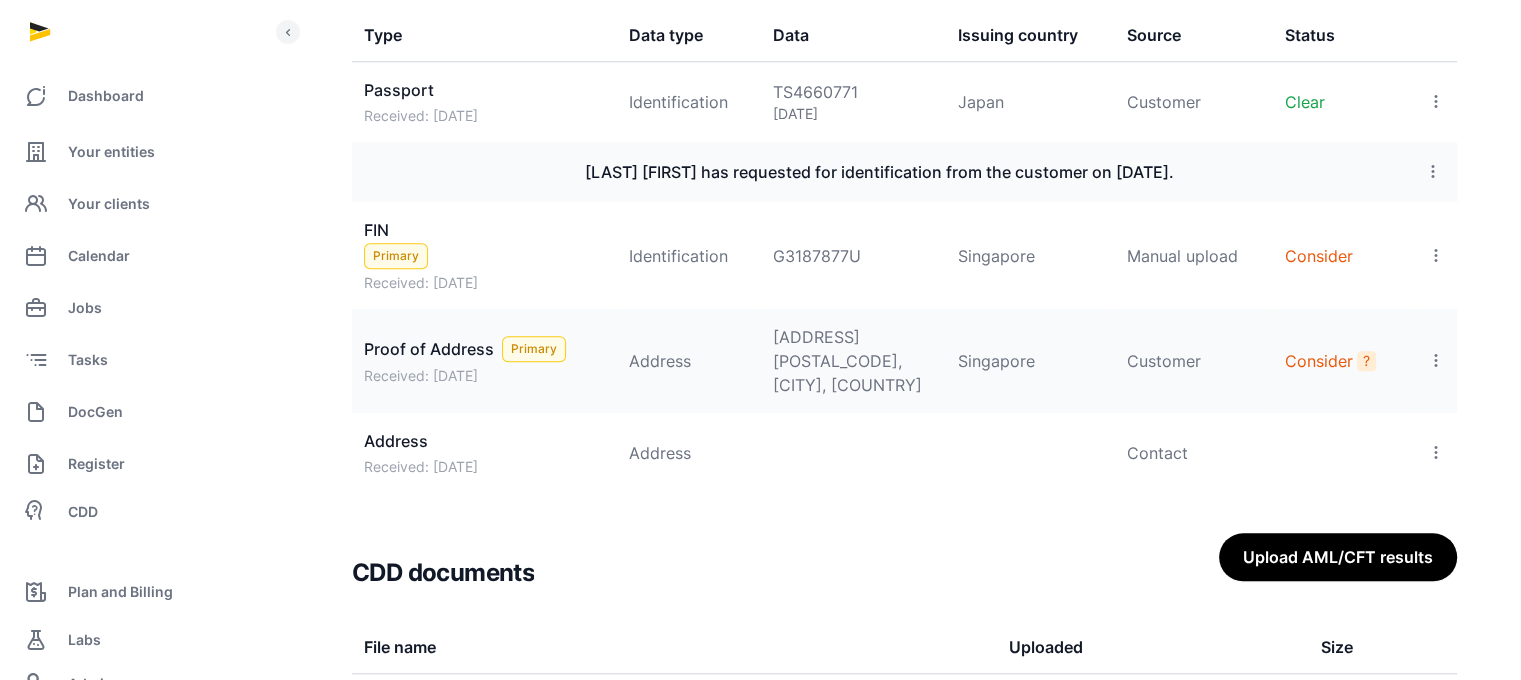 click at bounding box center [1432, 256] 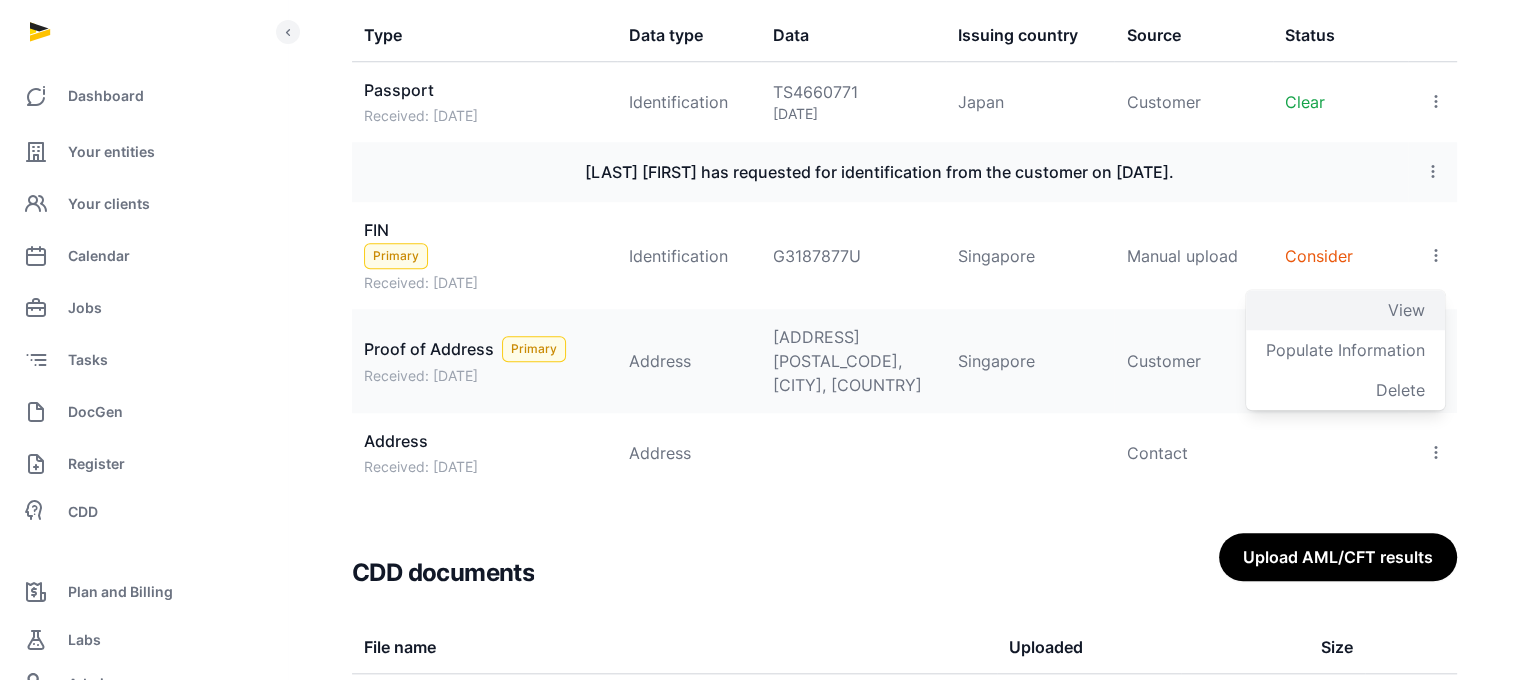 click on "View" at bounding box center [1406, 310] 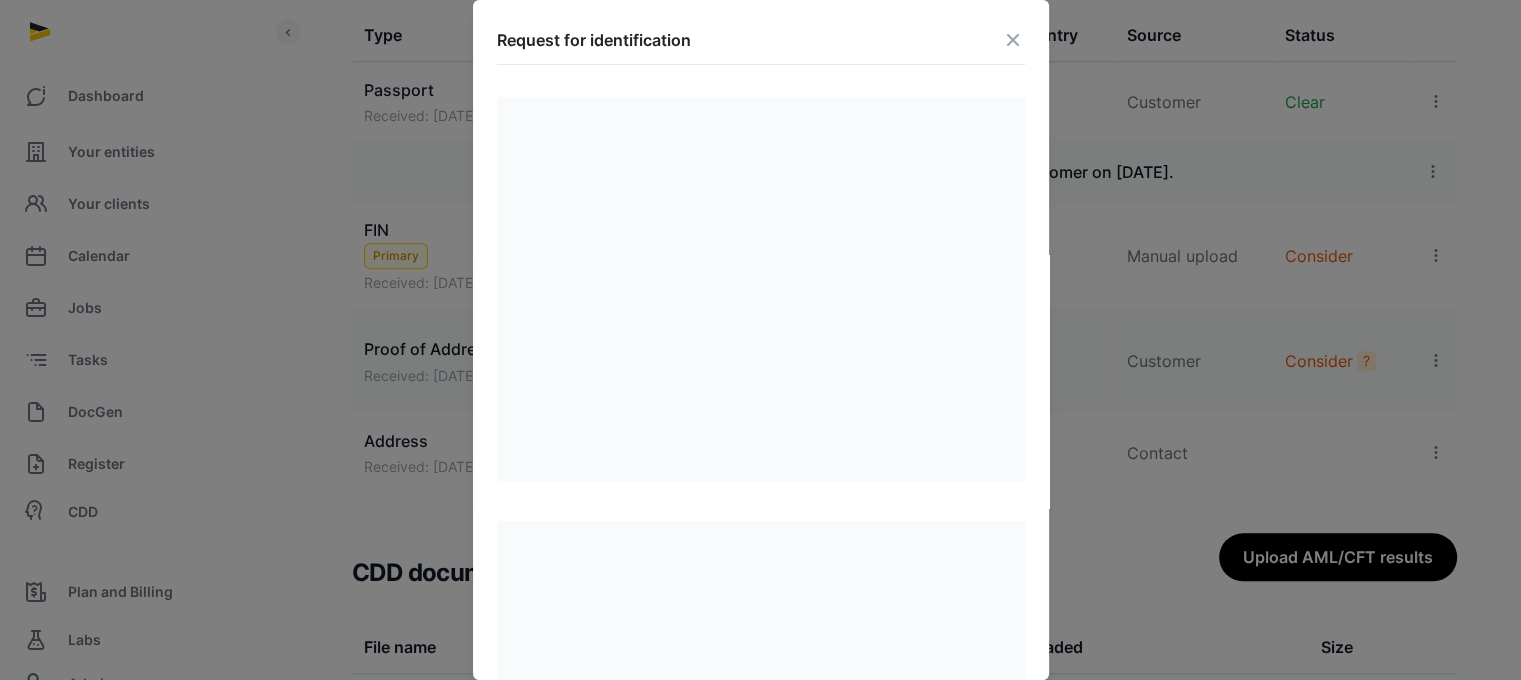 click at bounding box center [1013, 40] 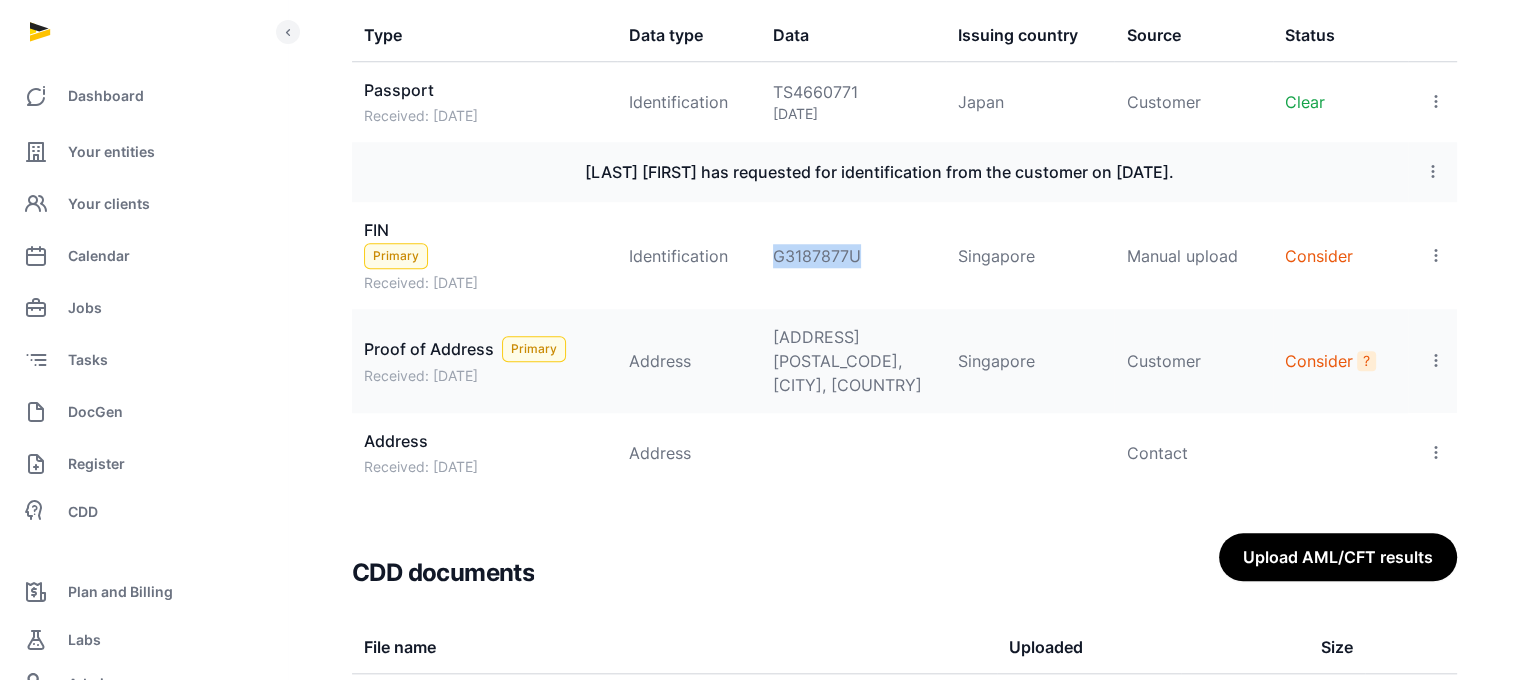 drag, startPoint x: 771, startPoint y: 250, endPoint x: 860, endPoint y: 251, distance: 89.005615 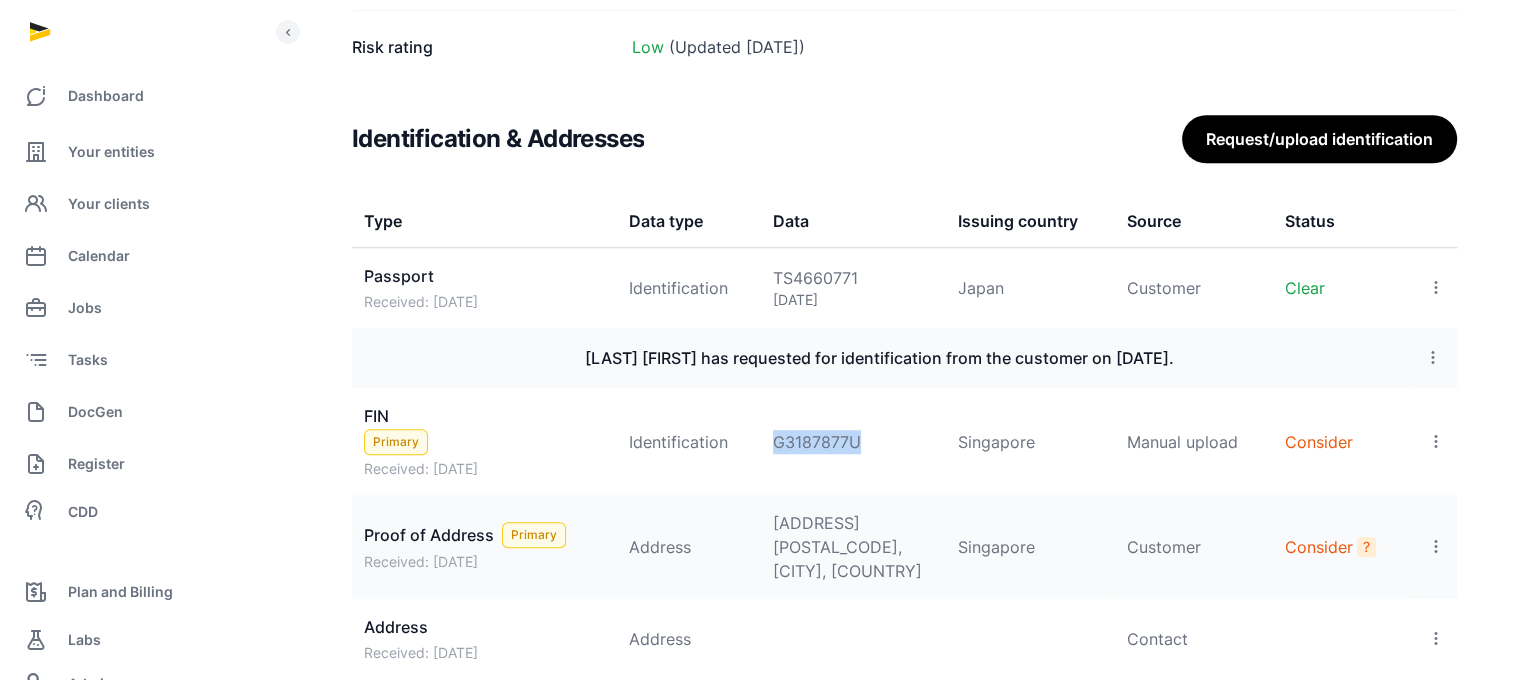 scroll, scrollTop: 1203, scrollLeft: 0, axis: vertical 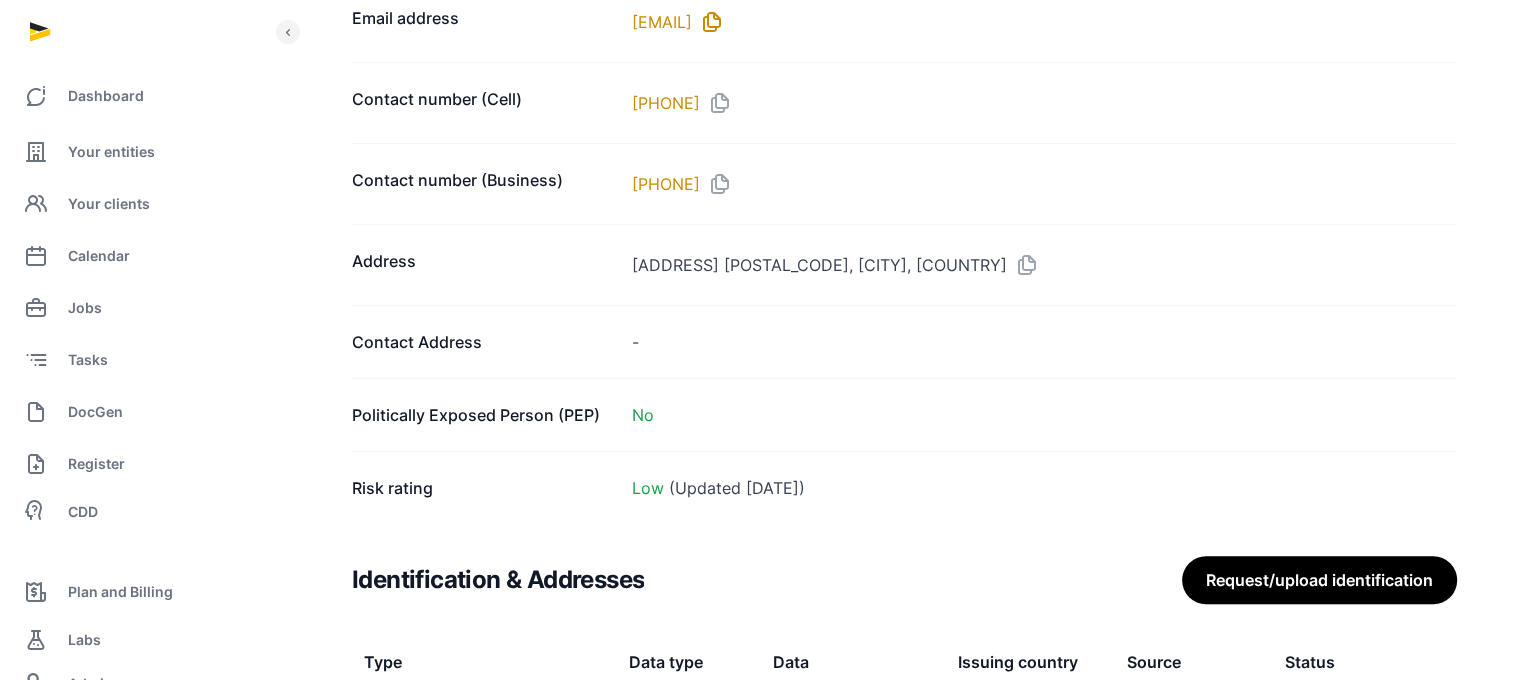 click at bounding box center (708, 22) 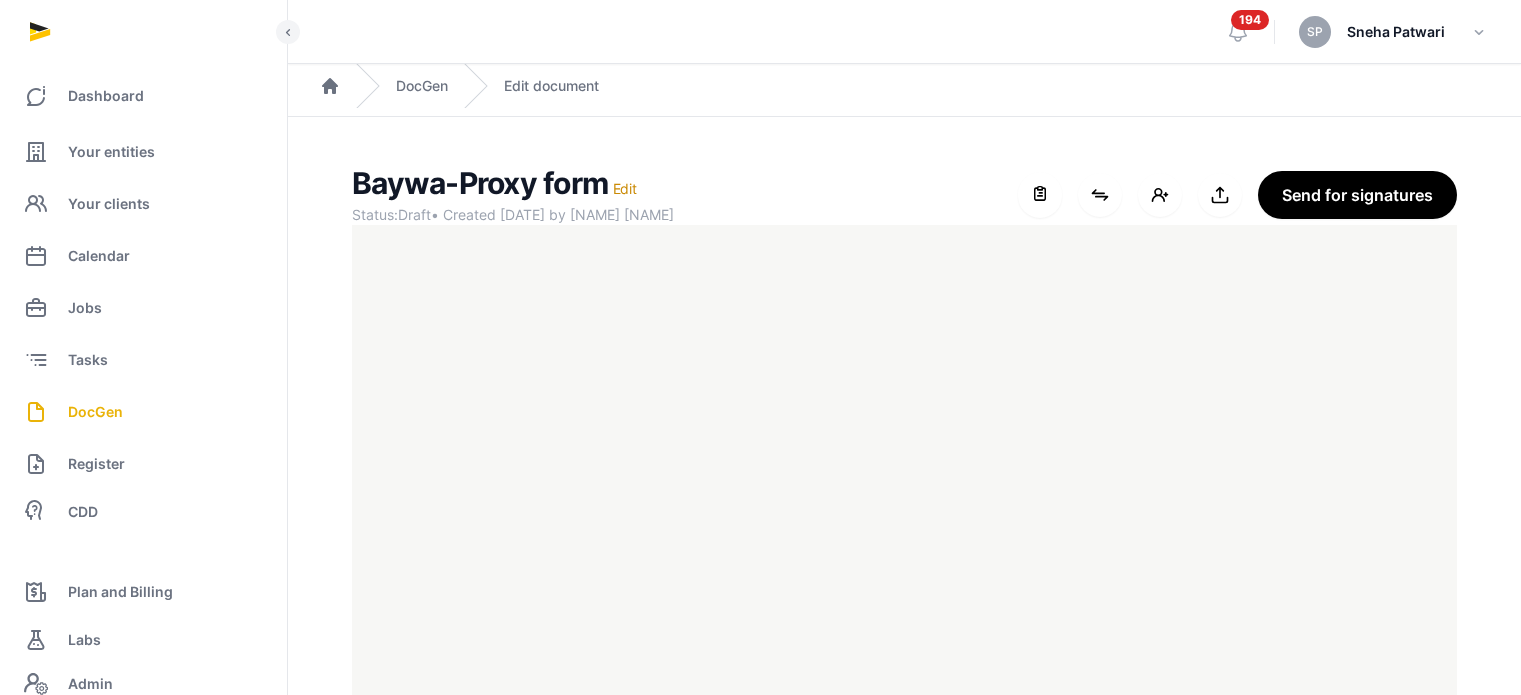 scroll, scrollTop: 91, scrollLeft: 0, axis: vertical 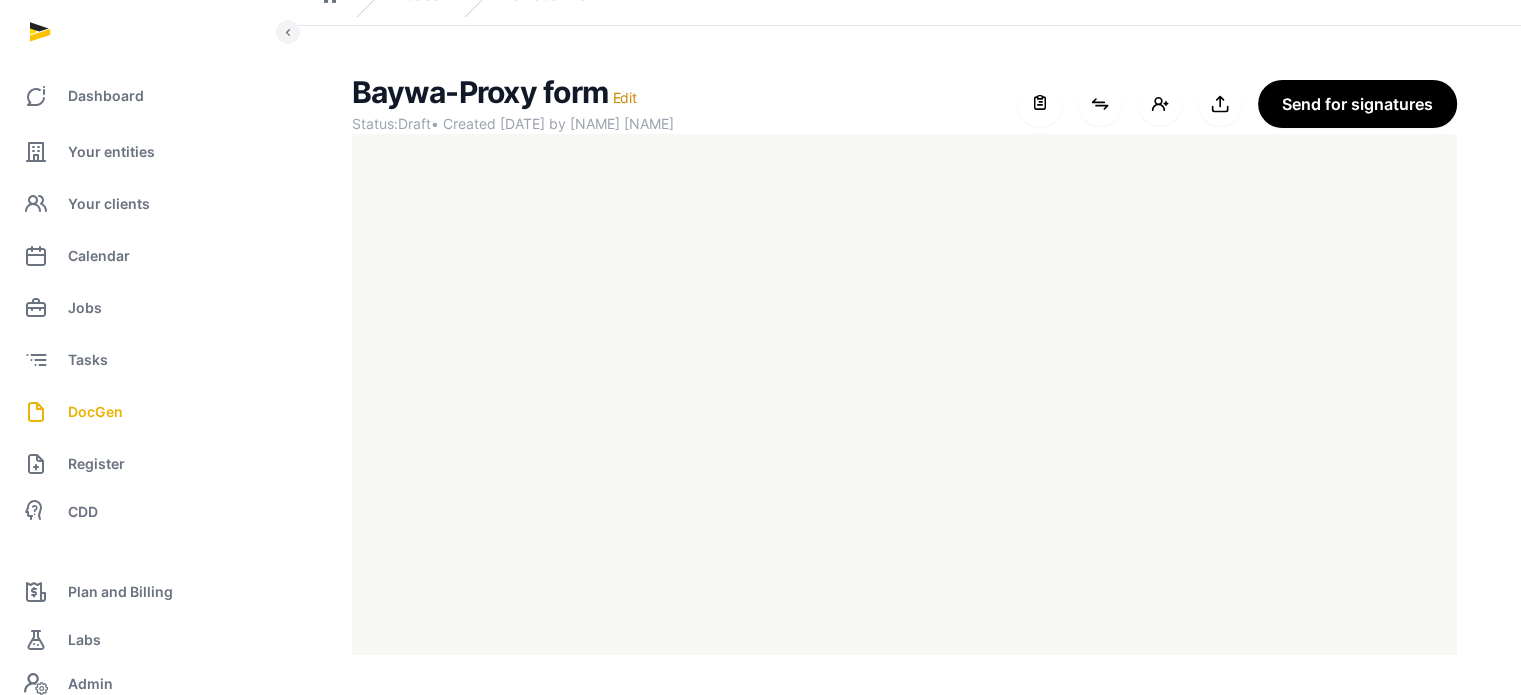 click on "Your entities" at bounding box center [111, 152] 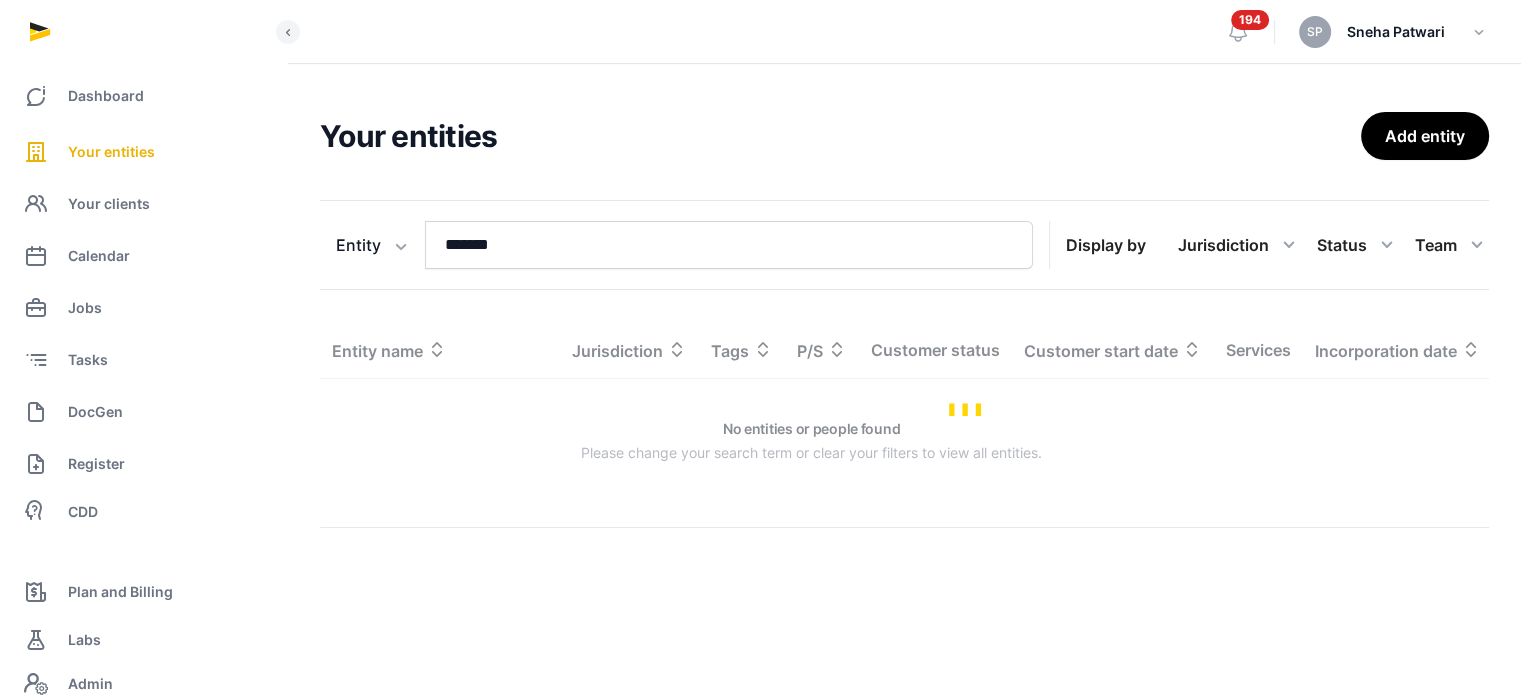 scroll, scrollTop: 0, scrollLeft: 0, axis: both 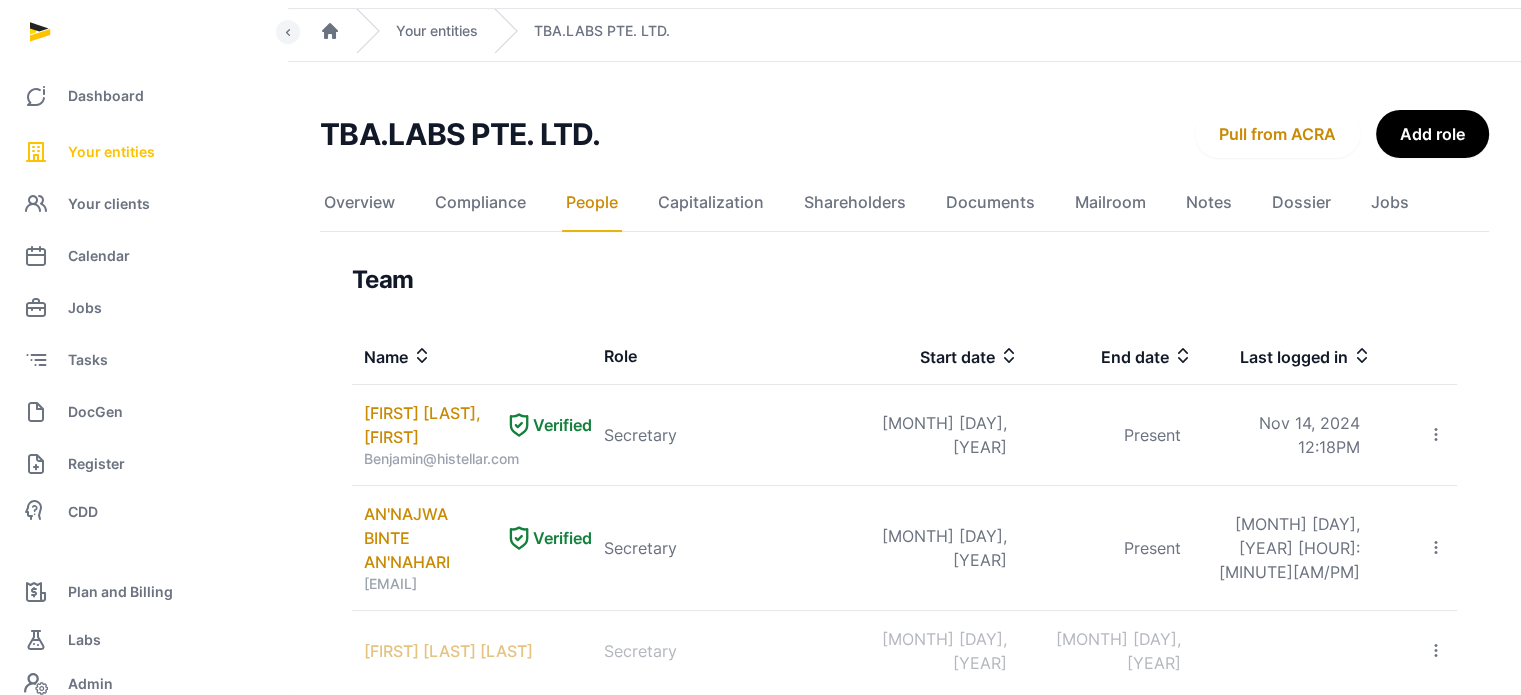 click on "Your entities" at bounding box center [111, 152] 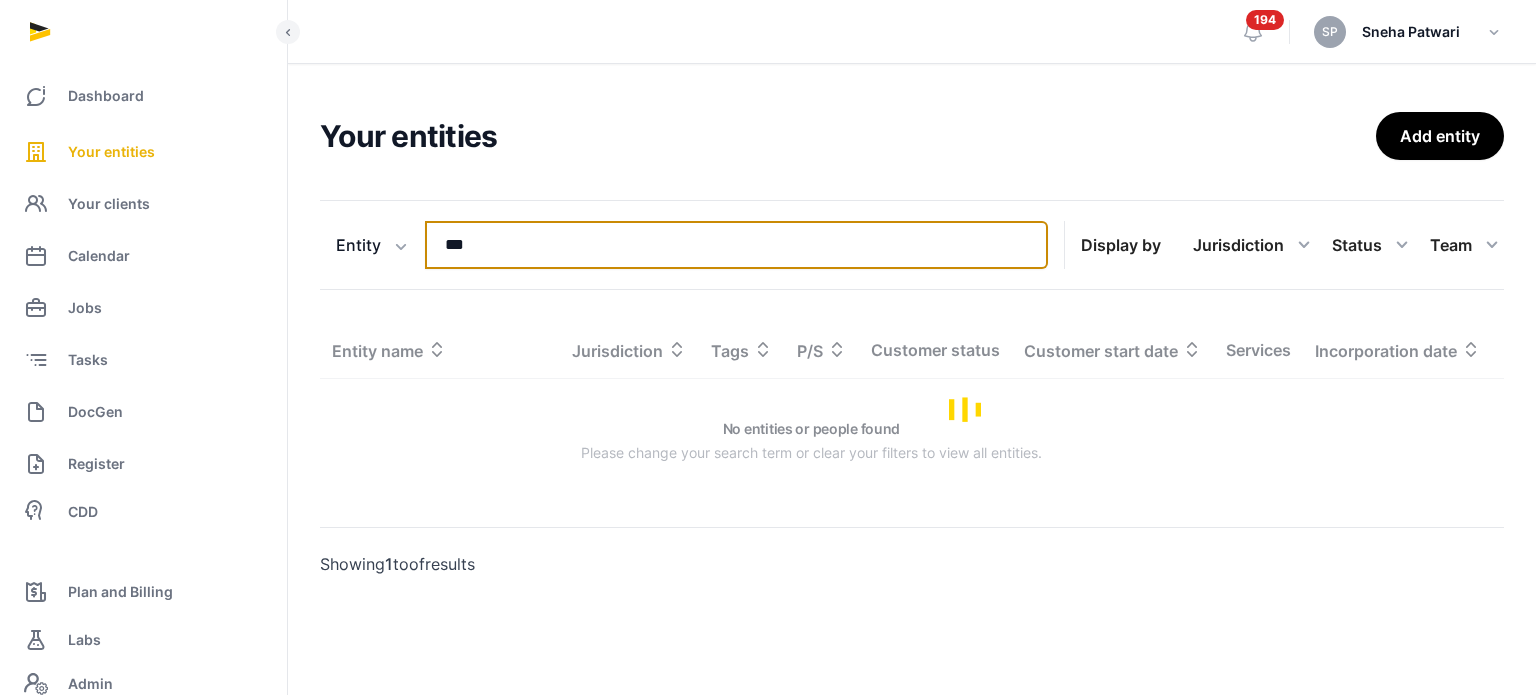click on "***" at bounding box center [736, 245] 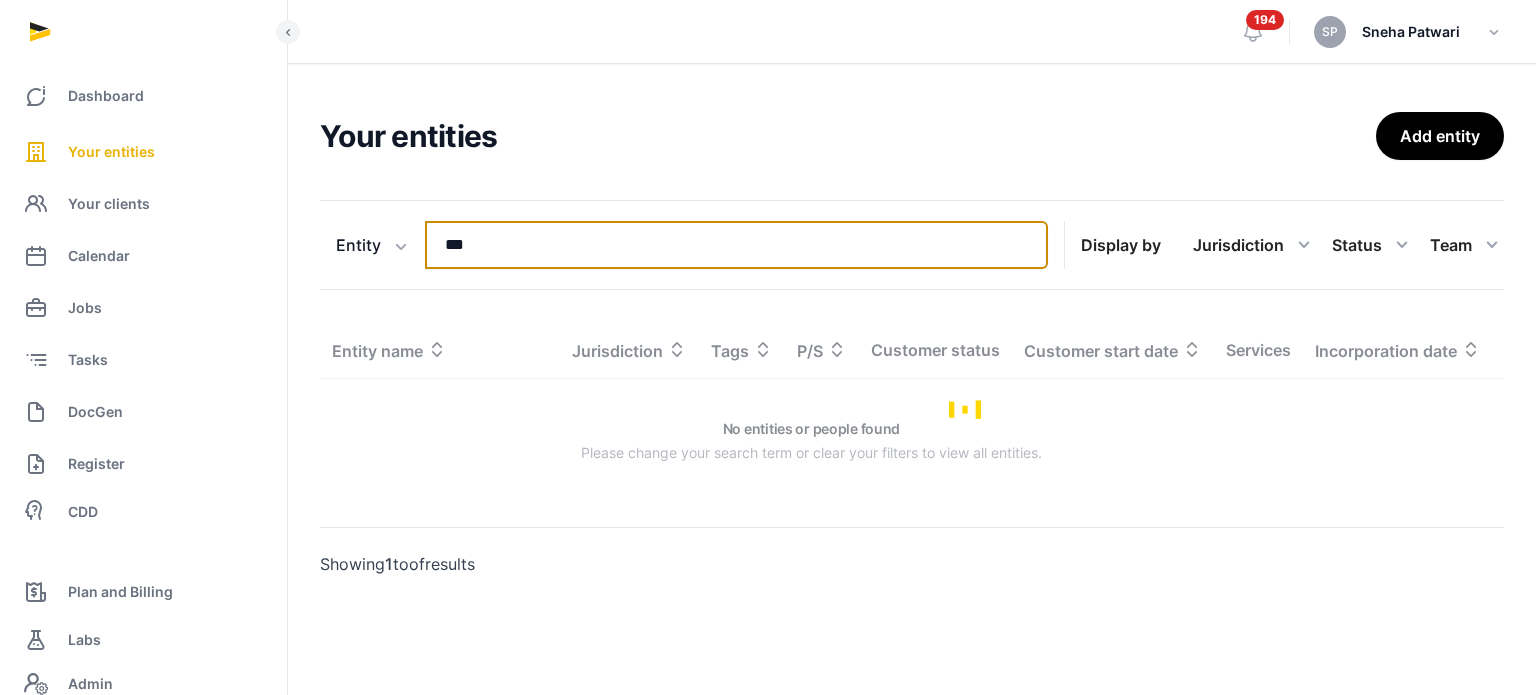 click on "***" at bounding box center [736, 245] 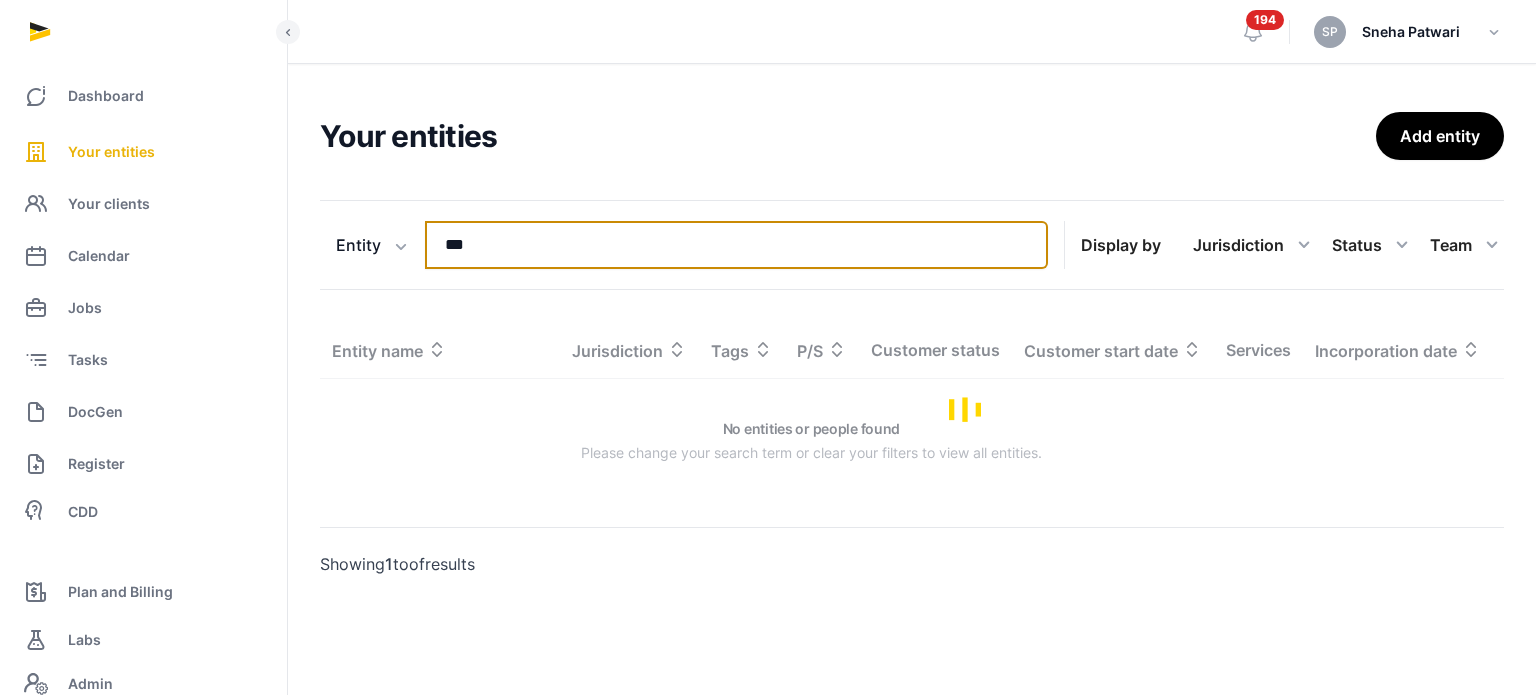 click on "***" at bounding box center [736, 245] 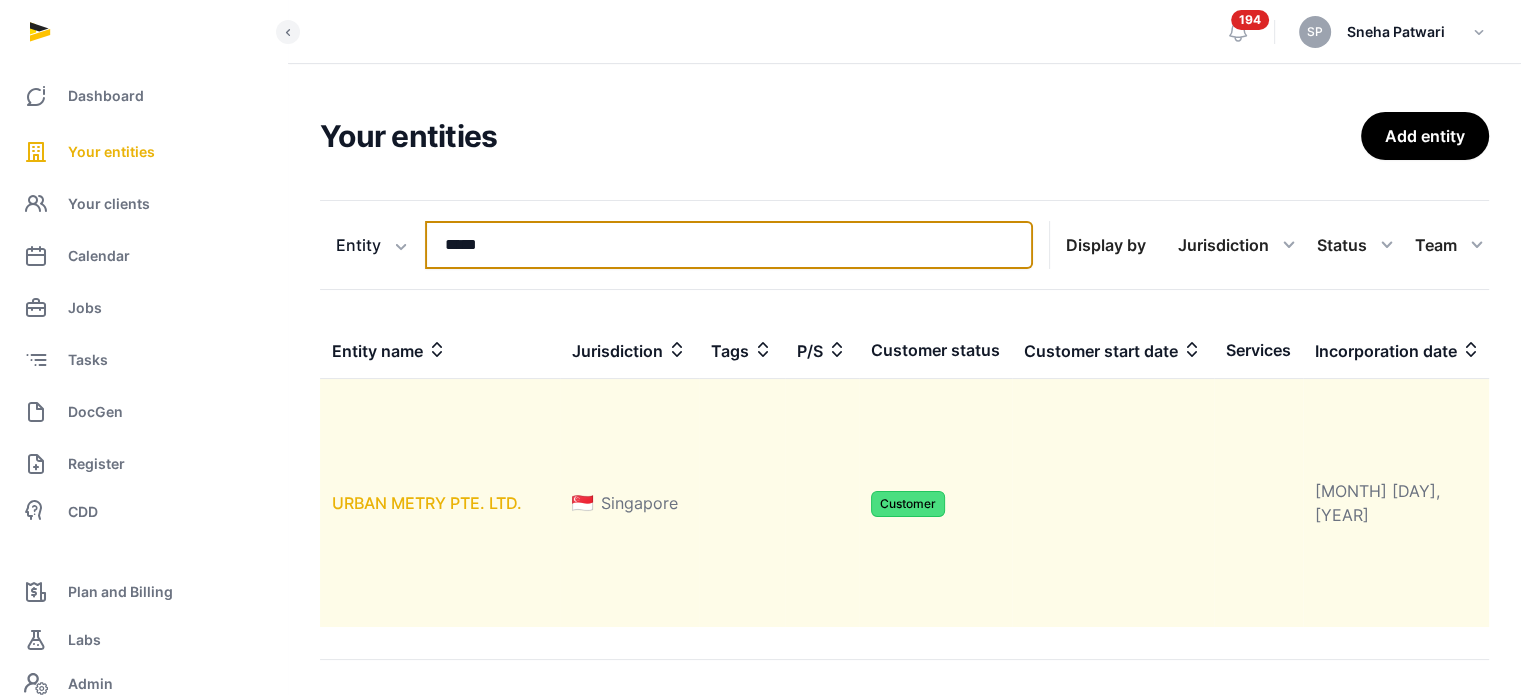 type on "*****" 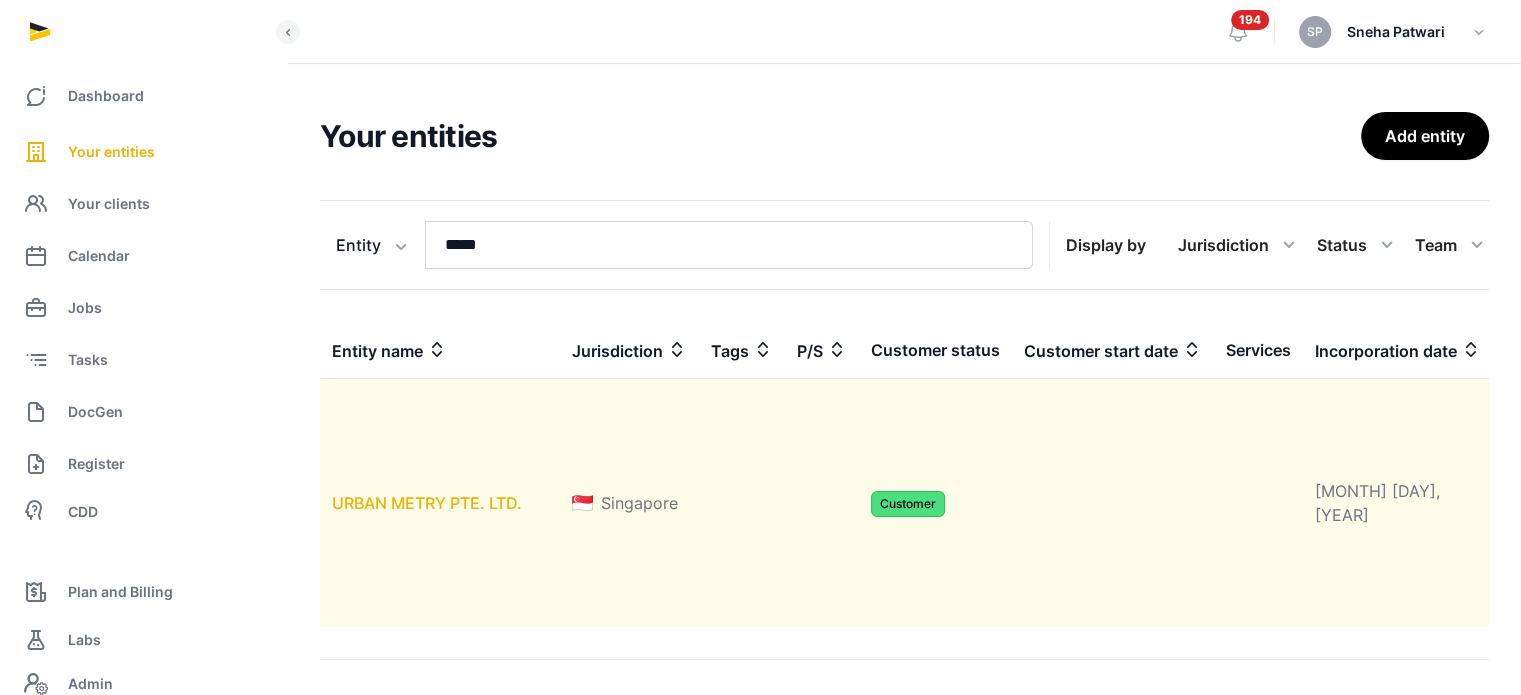 click on "URBAN METRY PTE. LTD." at bounding box center [427, 503] 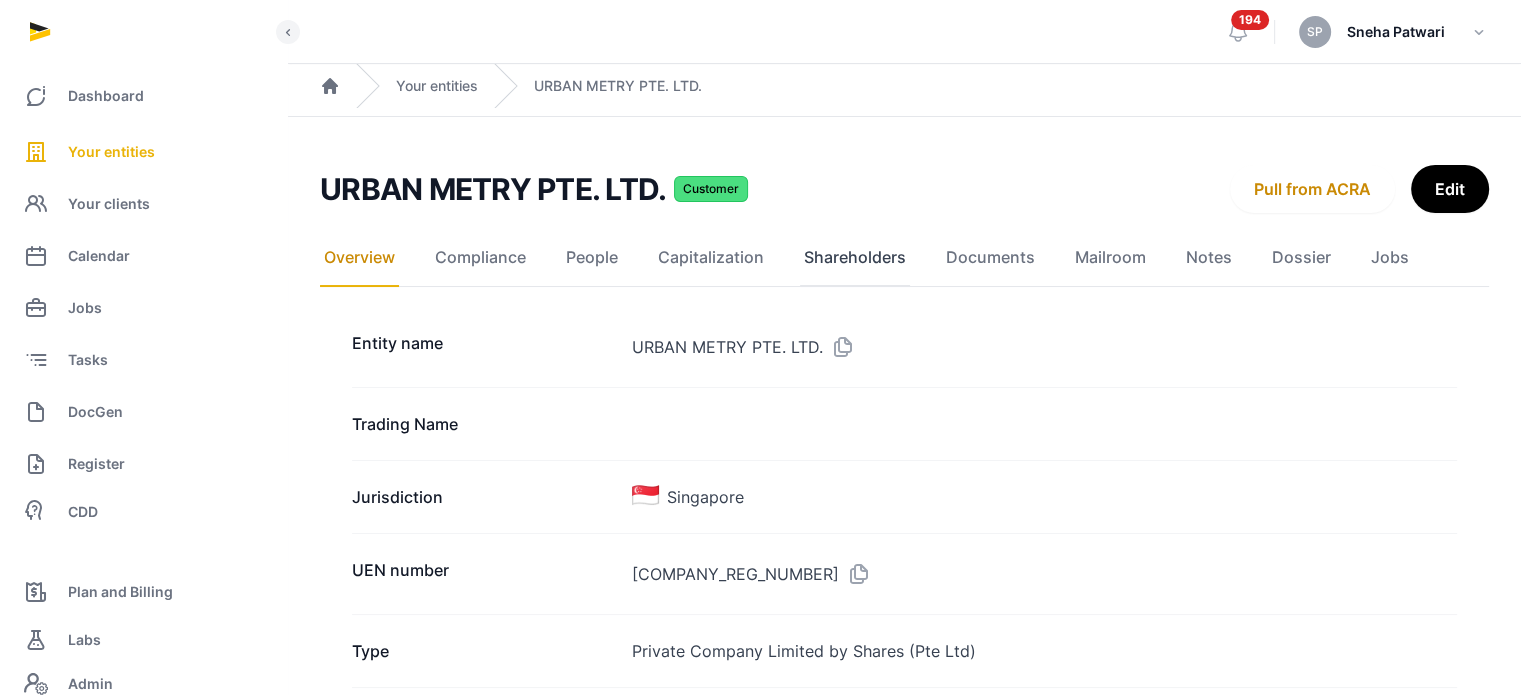 click on "Shareholders" 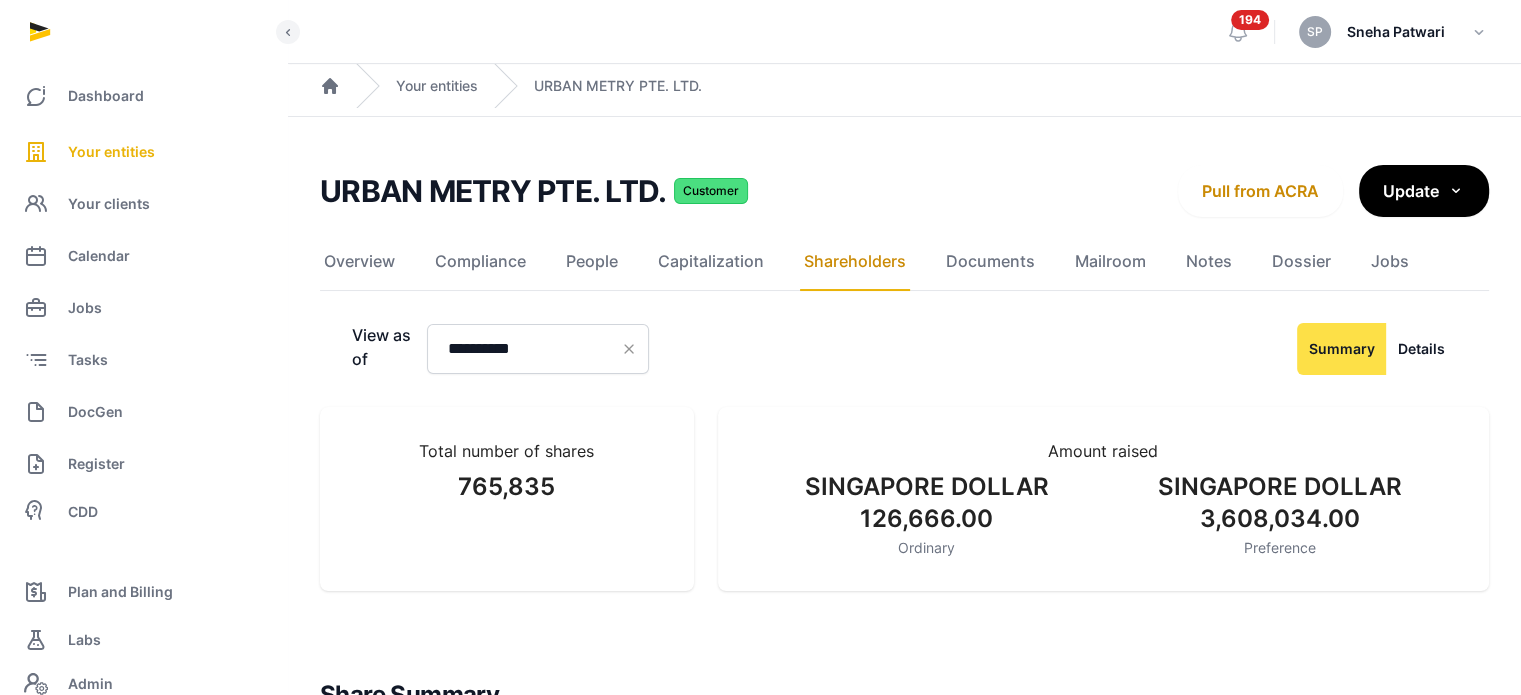 scroll, scrollTop: 568, scrollLeft: 0, axis: vertical 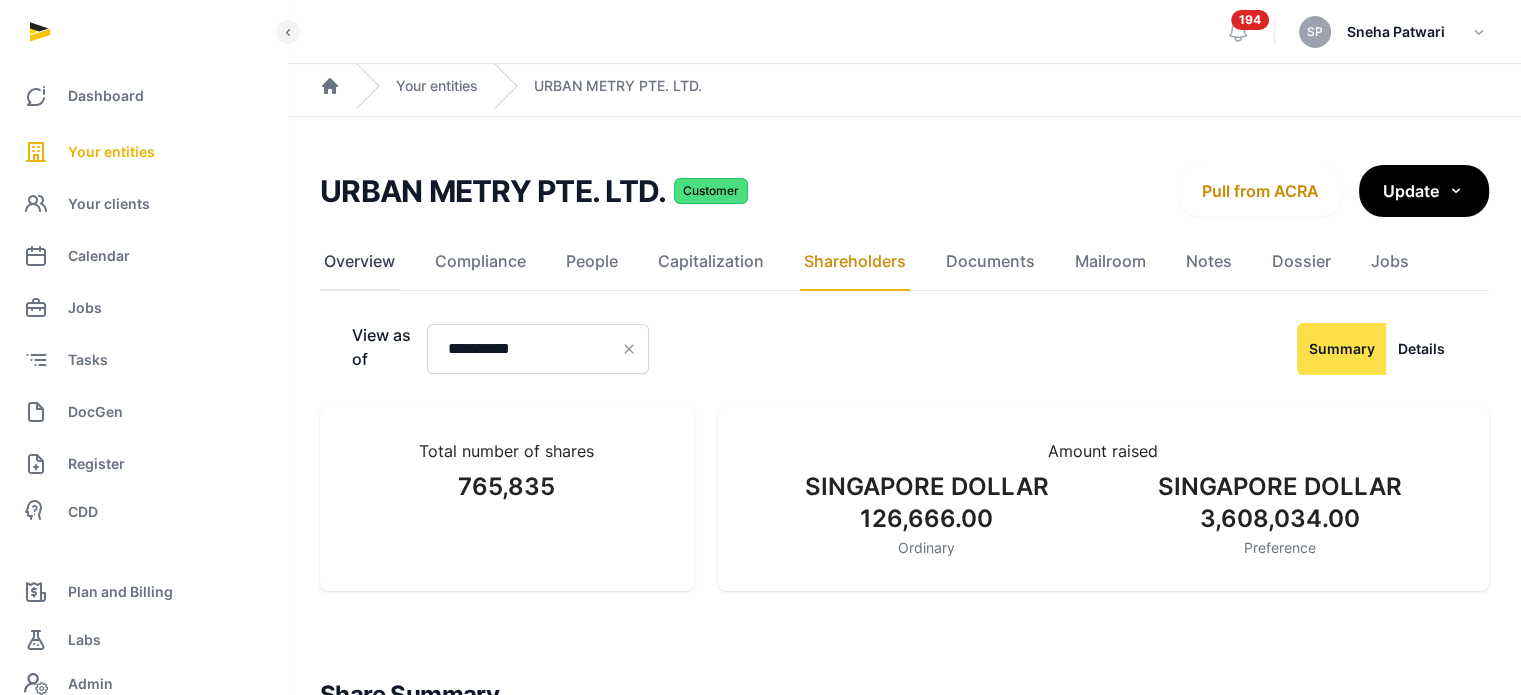 click on "Overview" 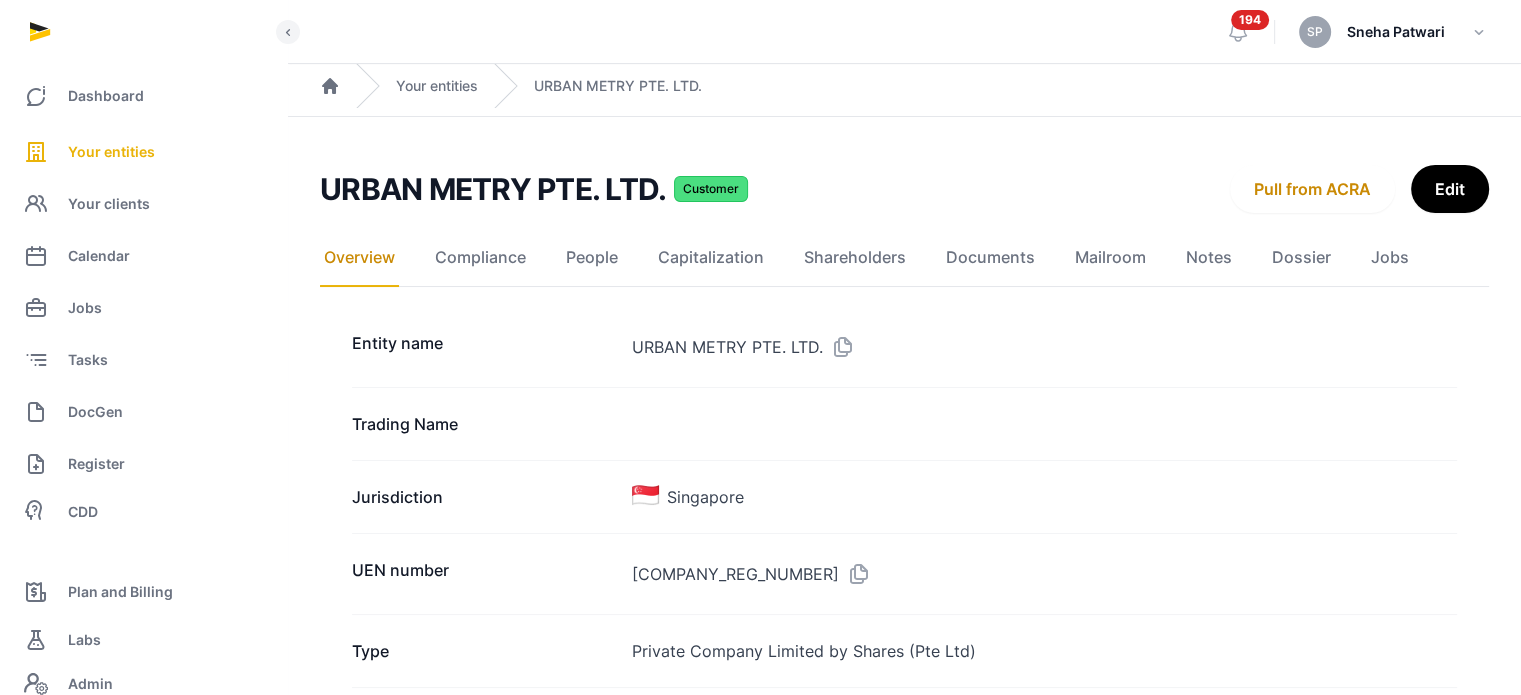 click on "Entity name URBAN METRY PTE. LTD.  Trading Name   Jurisdiction Singapore UEN number 202143038Z  Type Private Company Limited by Shares (Pte Ltd)  Company stage Parent/Subsidiary Industry Description   Website Email address Office phone number Primary countries of operation Activities 63119-DATA ANALYTICS, PROCESSING AND RELATED ACTIVITIES N.E.C. Registered address 1 GEORGE STREET, SINGAPORE, 049145, SINGAPORE  Mailing address 1 GEORGE STREET, SINGAPORE, 049145, SINGAPORE  Incorporation date Dec 13, 2021  Tags Entity status Active  Registered Agent (Managed by Stellar) Questionnaire Update Customer status Customer Customer start date Freemium No Channel Partner No Service Partner No Risk rating" at bounding box center [904, 1328] 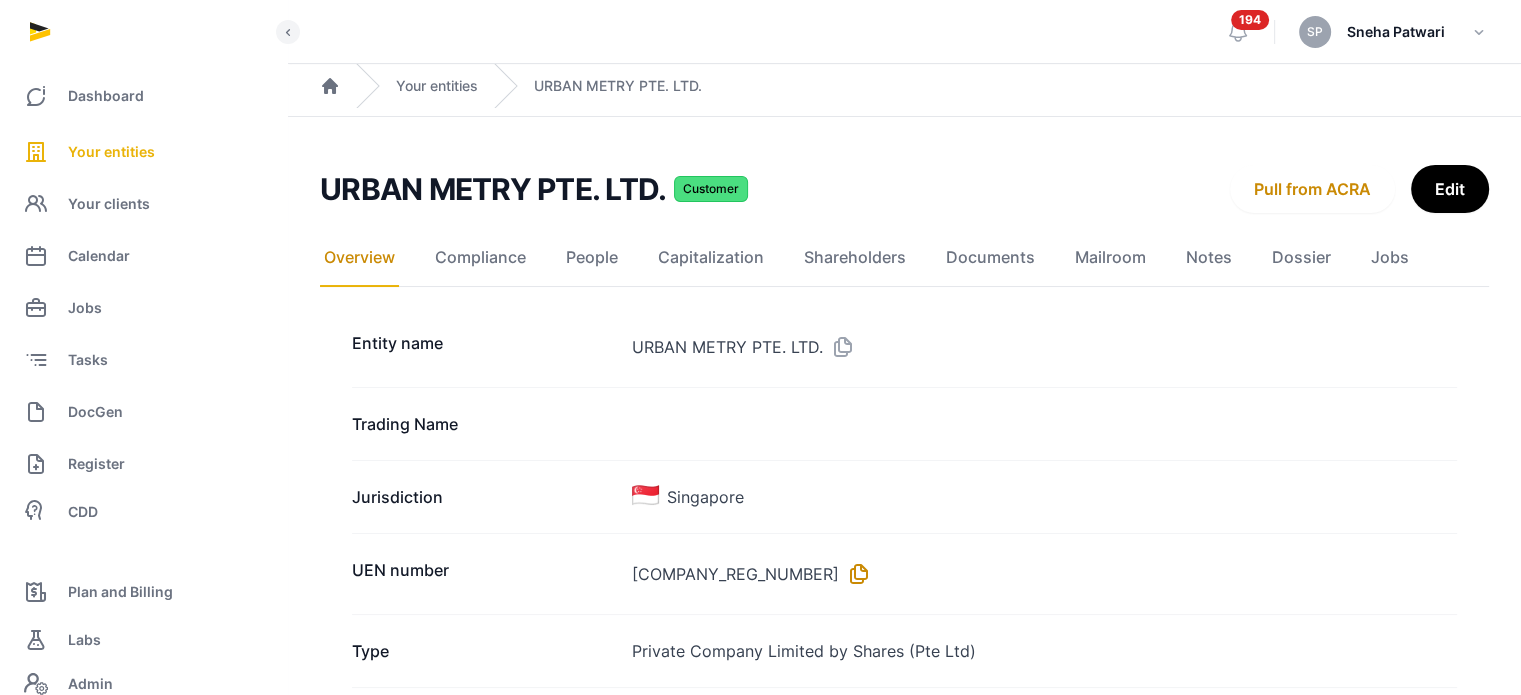 click at bounding box center [855, 574] 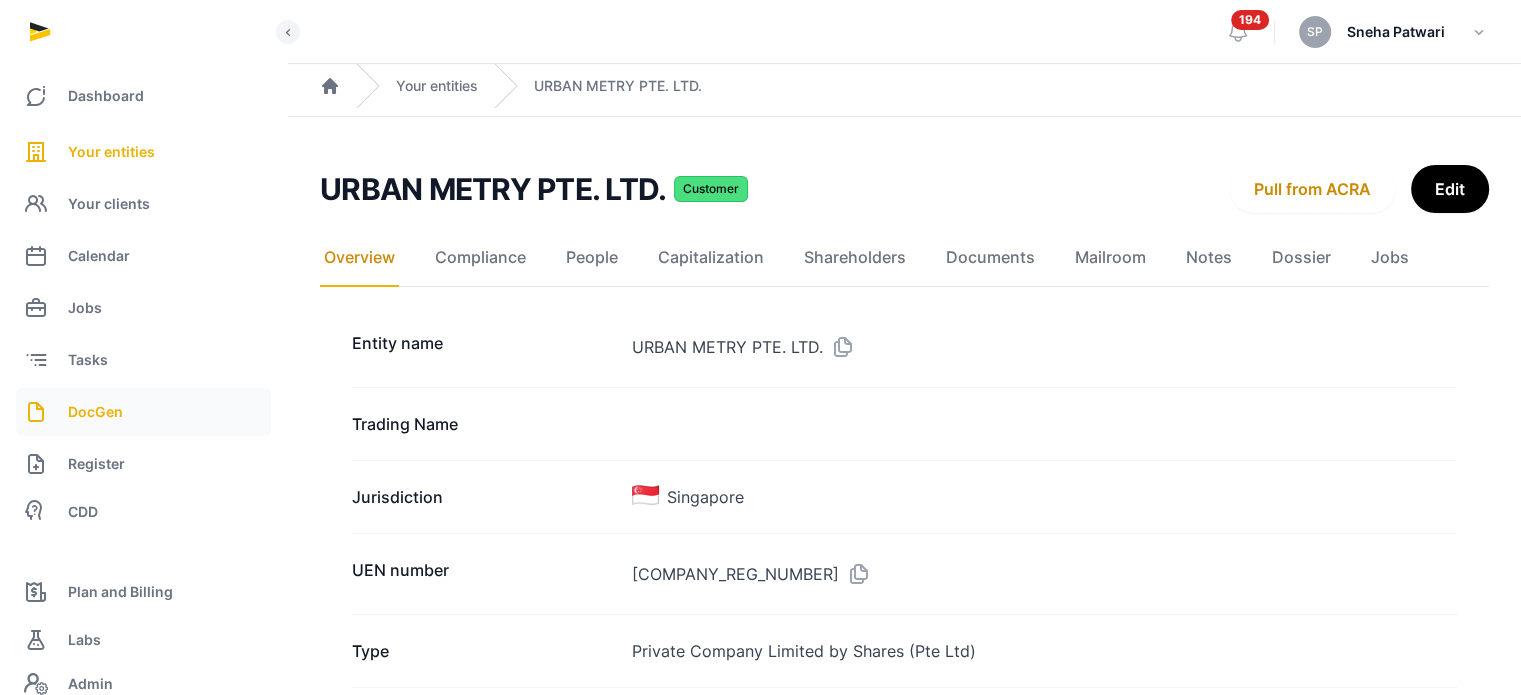 click on "DocGen" at bounding box center [143, 412] 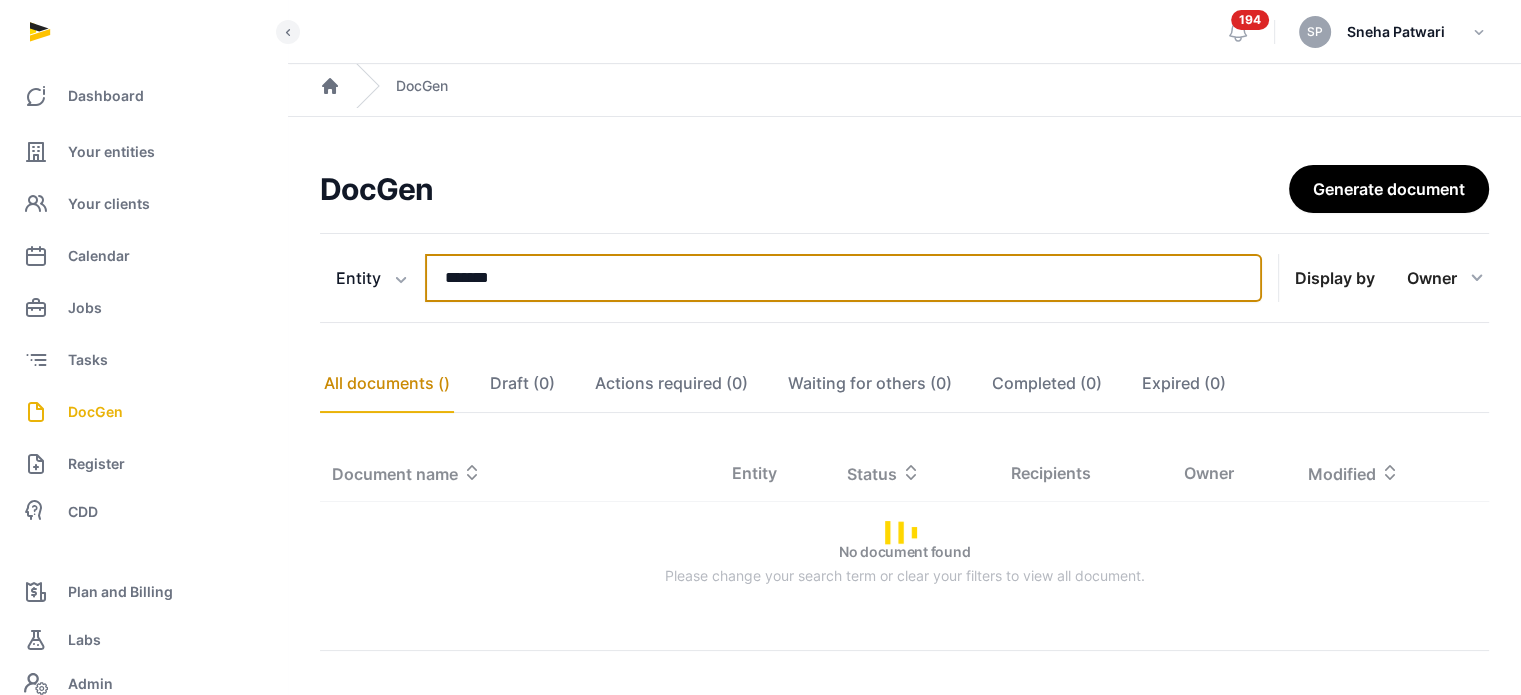 click on "*******" at bounding box center (843, 278) 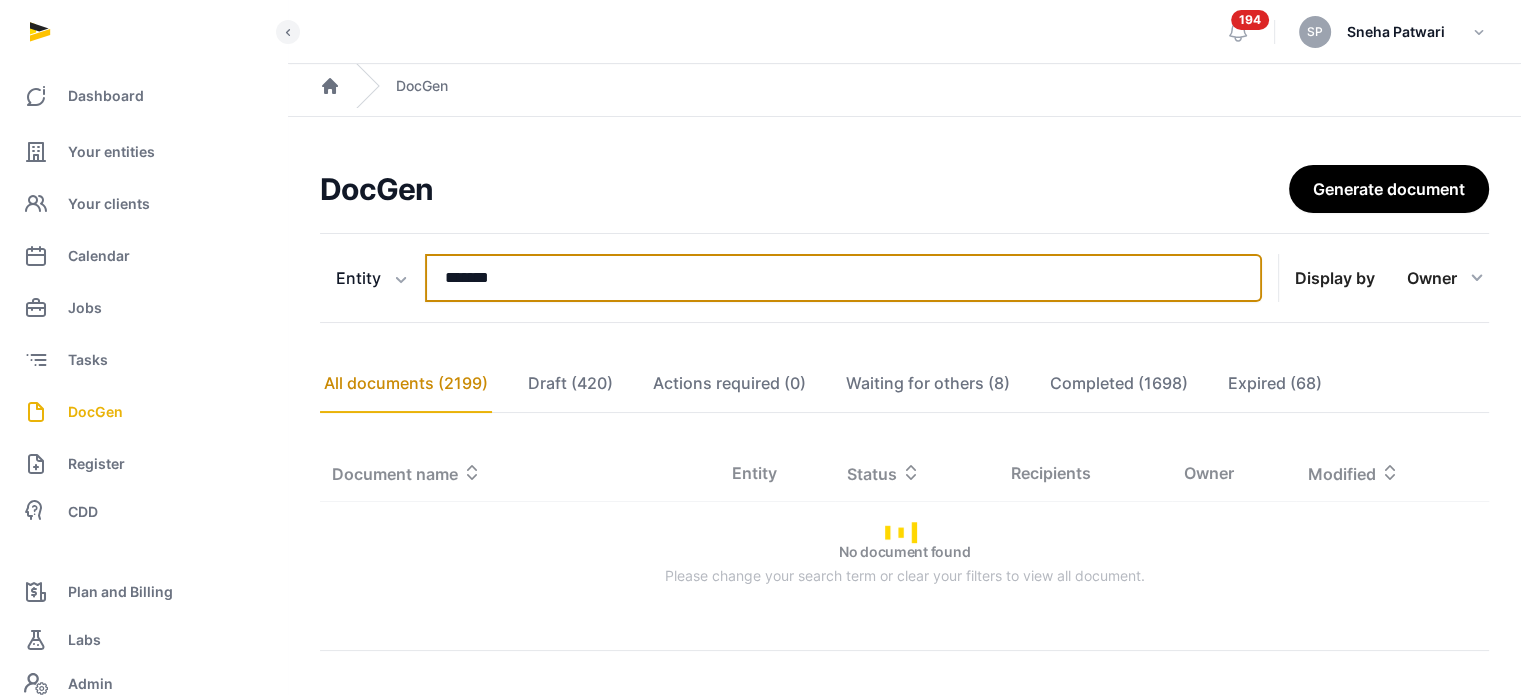click on "*******" at bounding box center [843, 278] 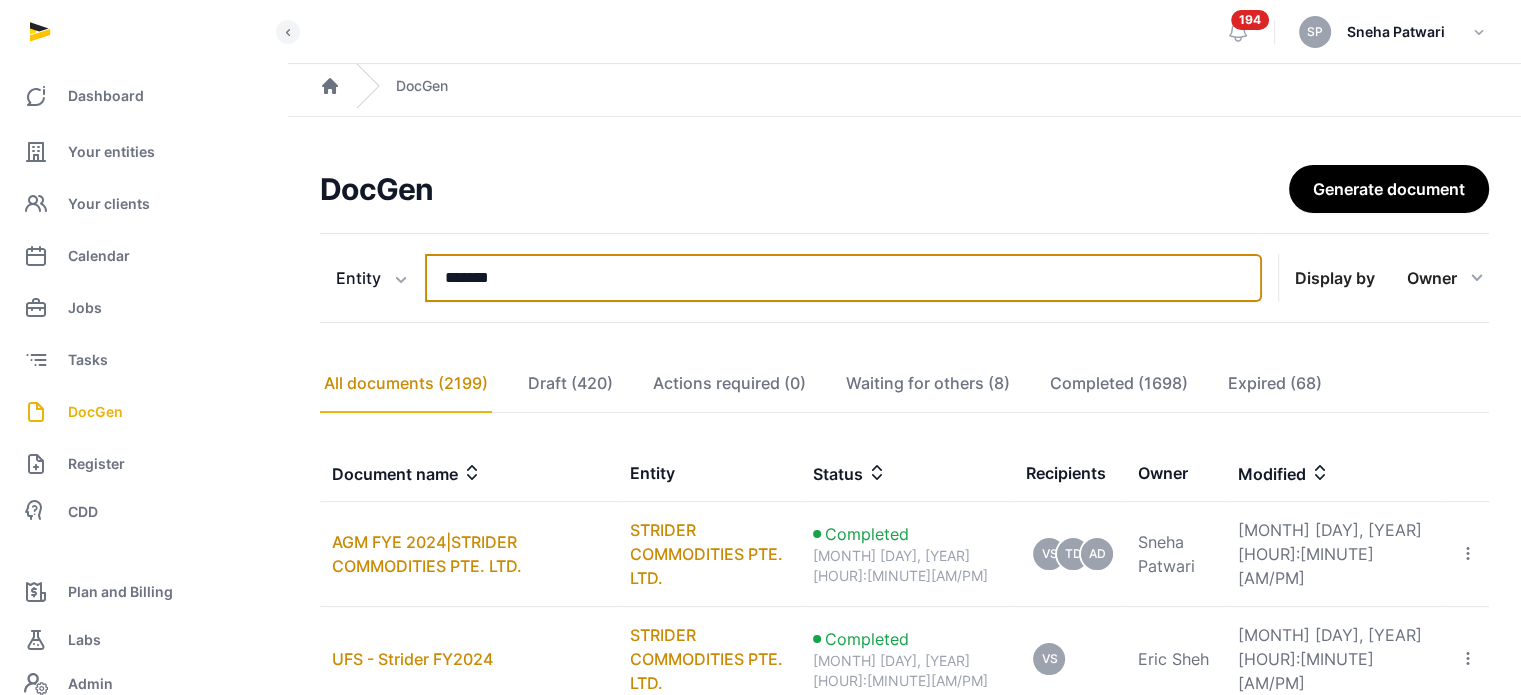 click on "*******" at bounding box center (843, 278) 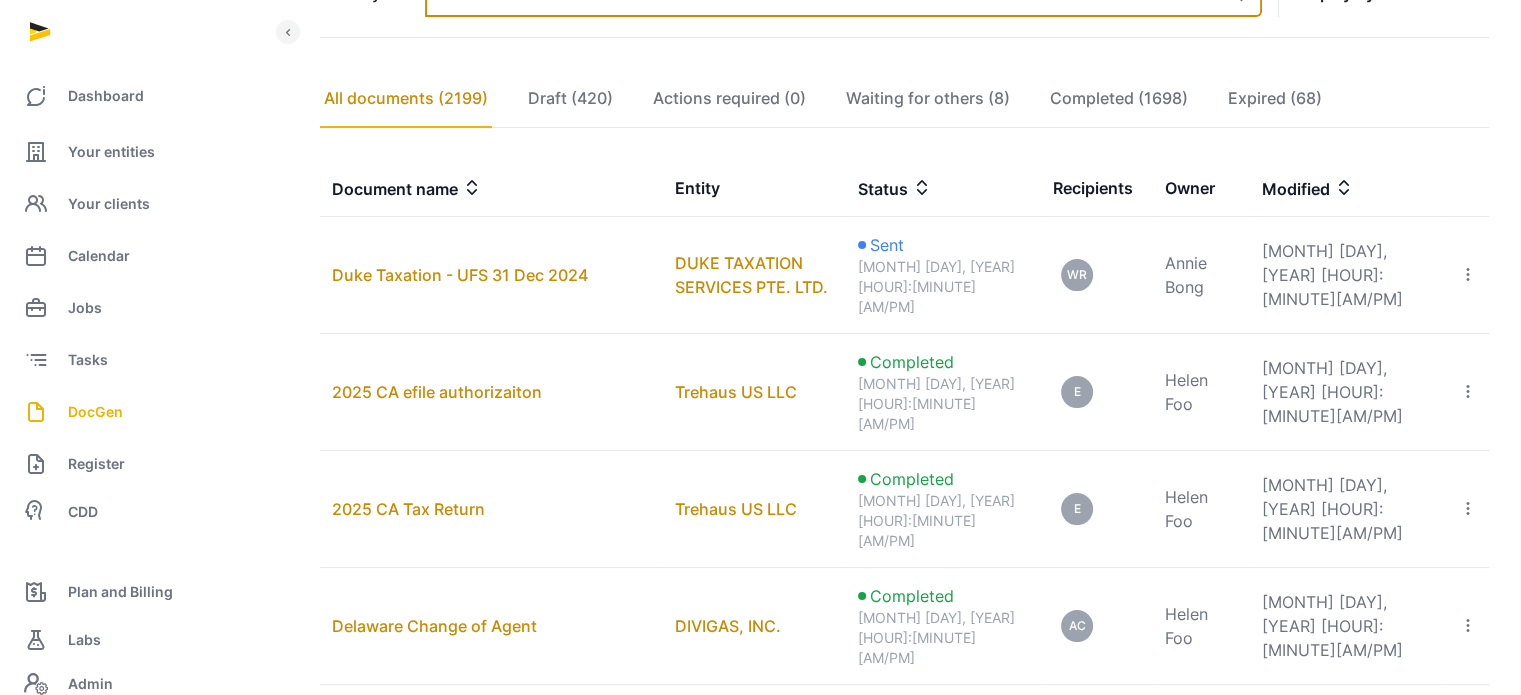 scroll, scrollTop: 290, scrollLeft: 0, axis: vertical 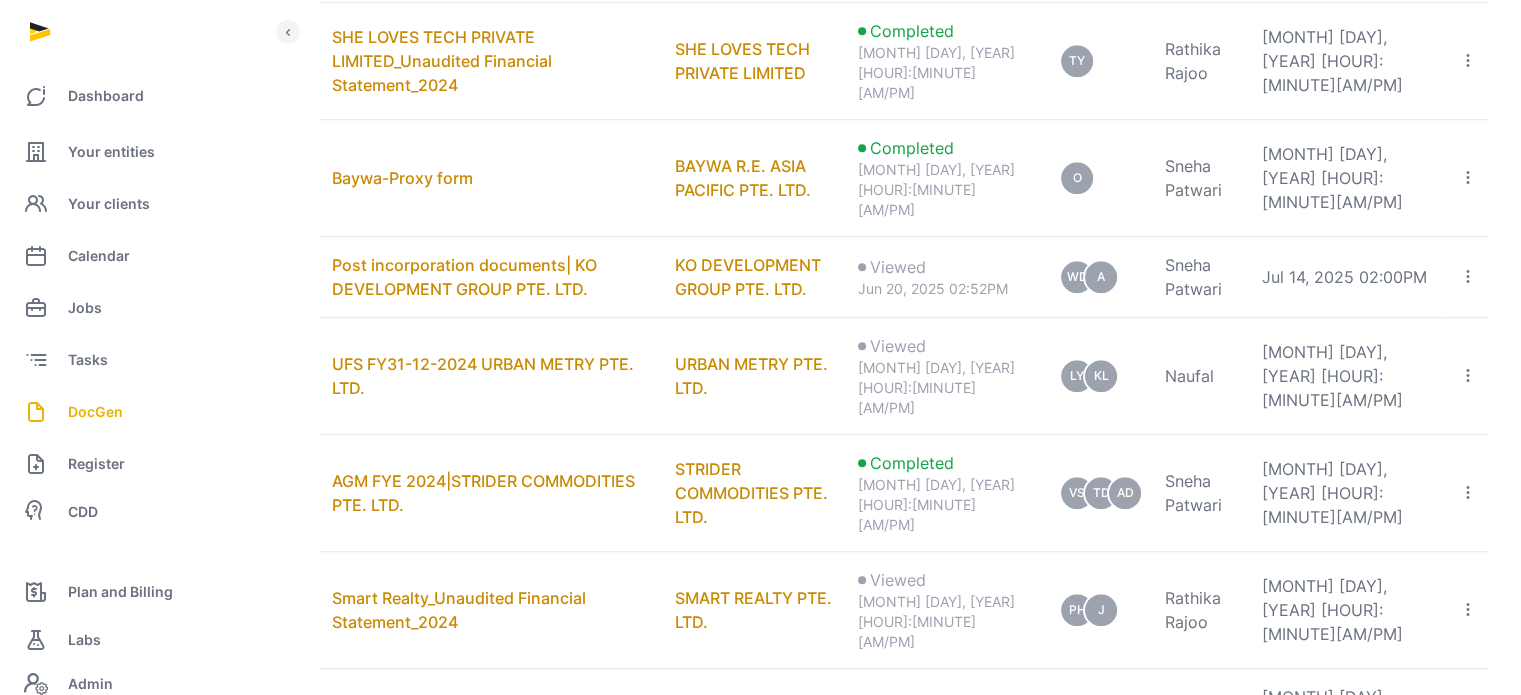 type 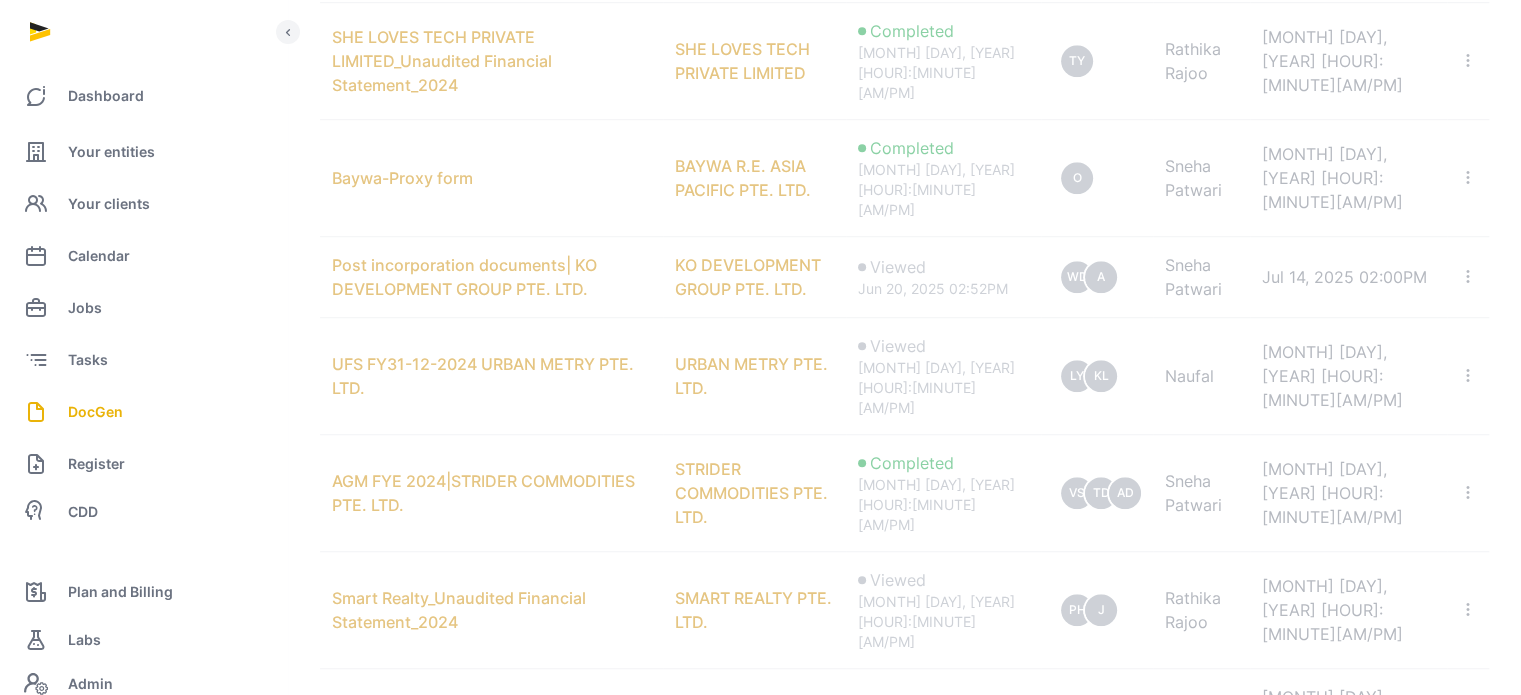 scroll, scrollTop: 1443, scrollLeft: 0, axis: vertical 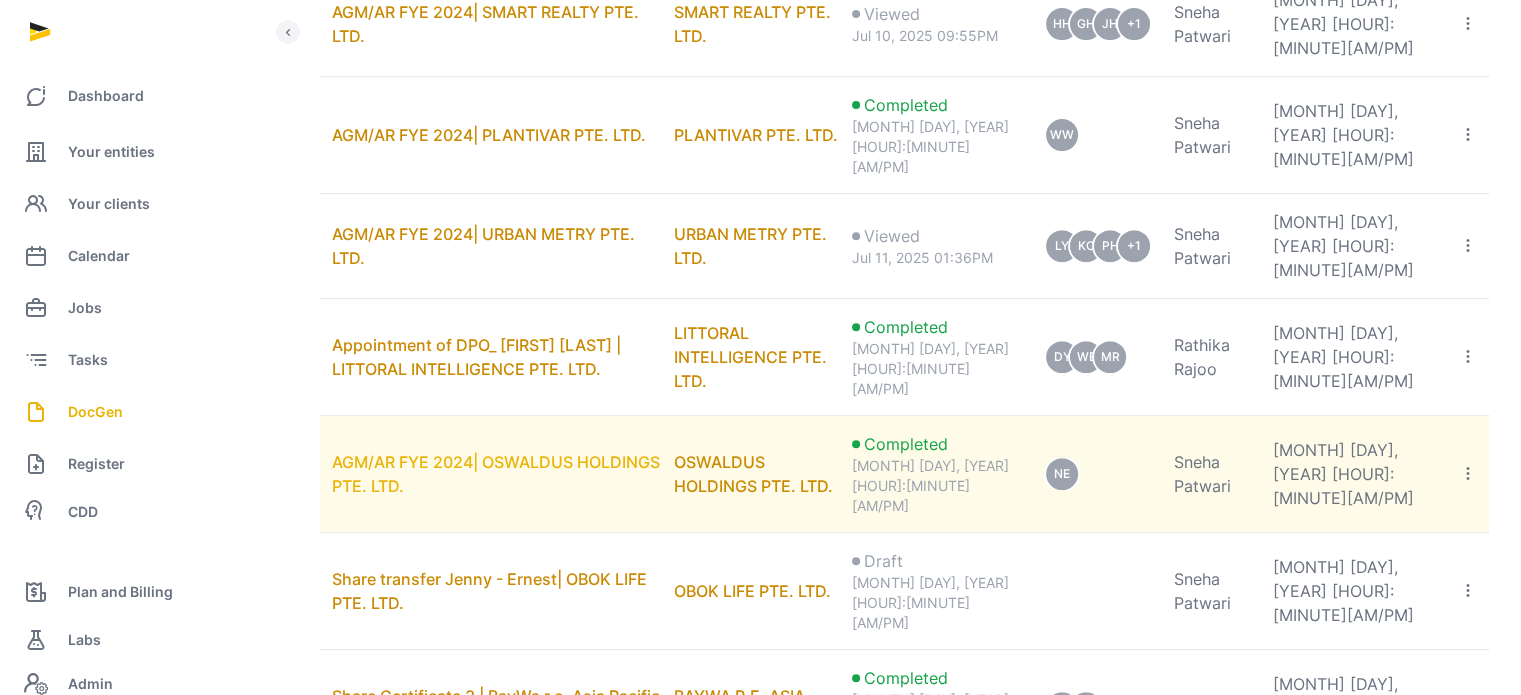 click on "AGM/AR FYE 2024| OSWALDUS HOLDINGS PTE. LTD." at bounding box center [496, 474] 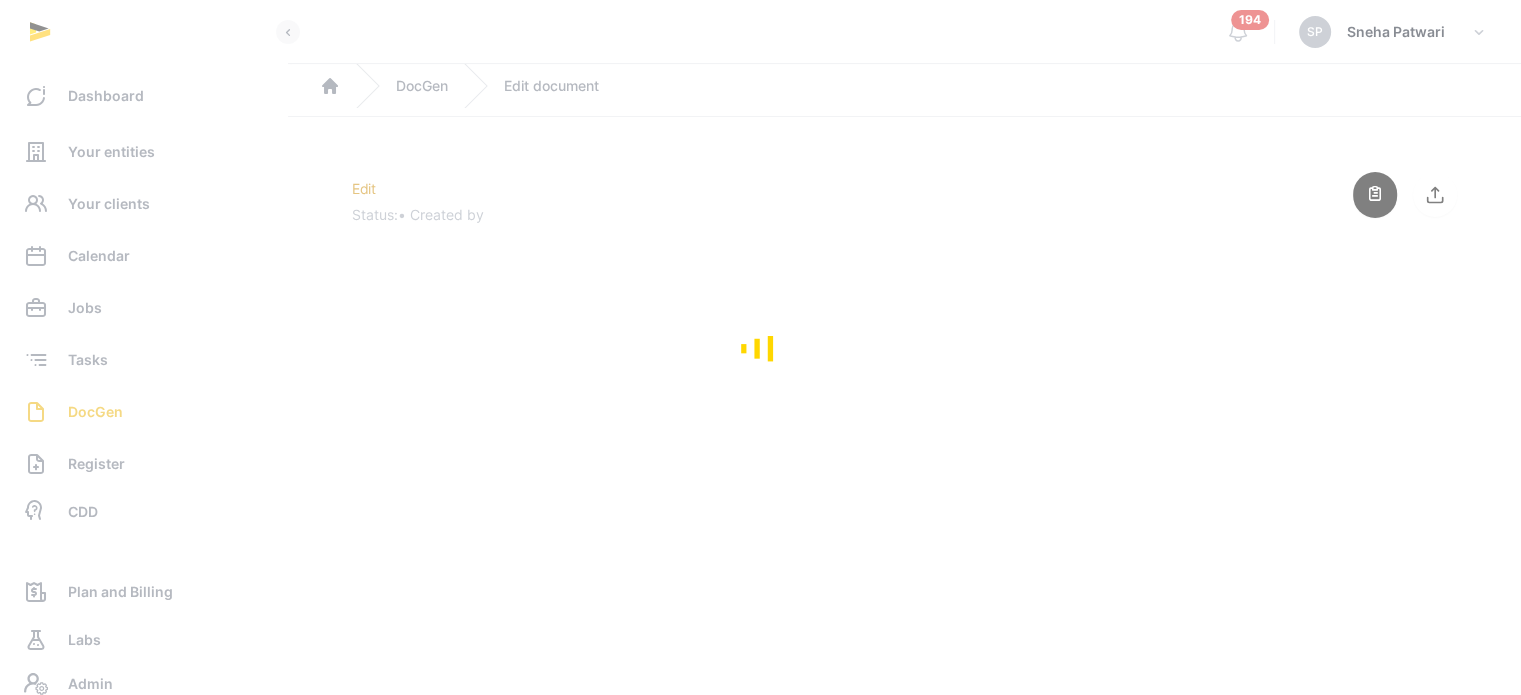 scroll, scrollTop: 0, scrollLeft: 0, axis: both 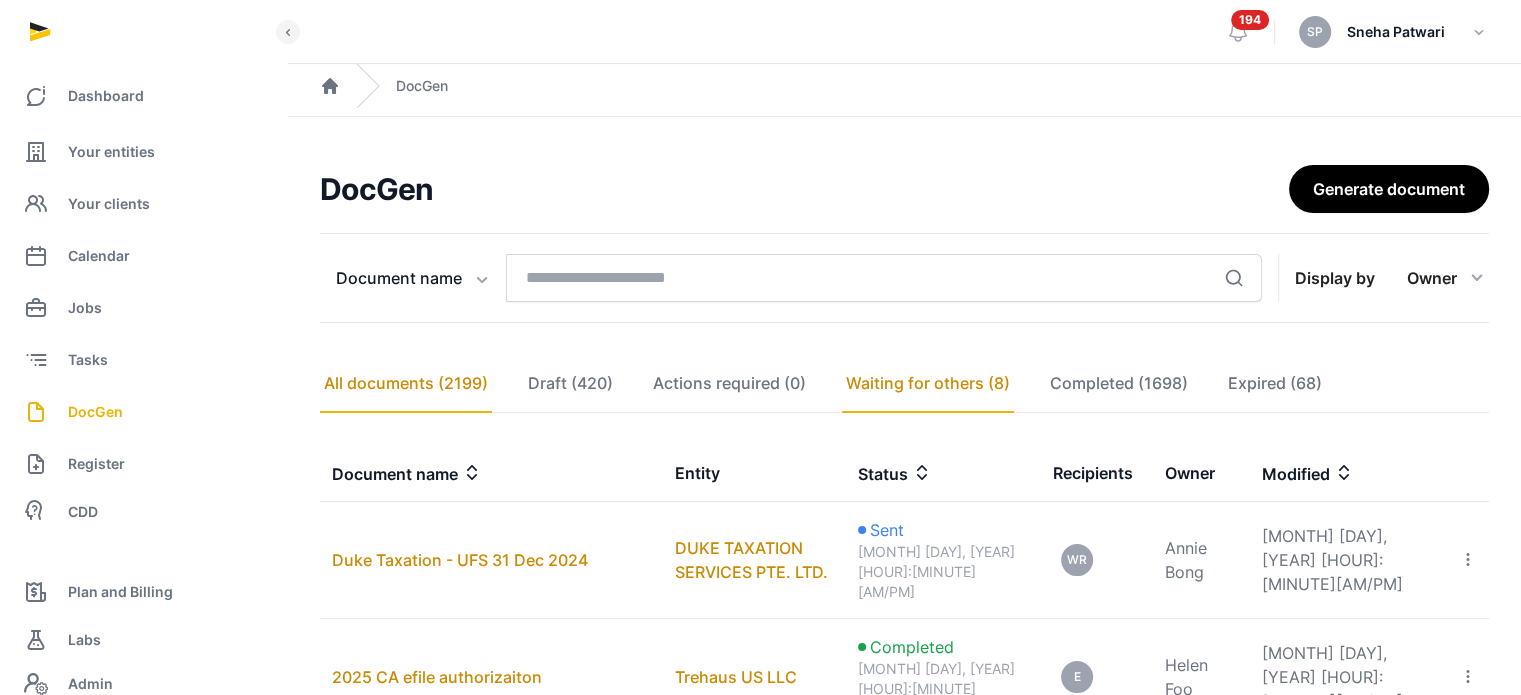 click on "Waiting for others (8)" 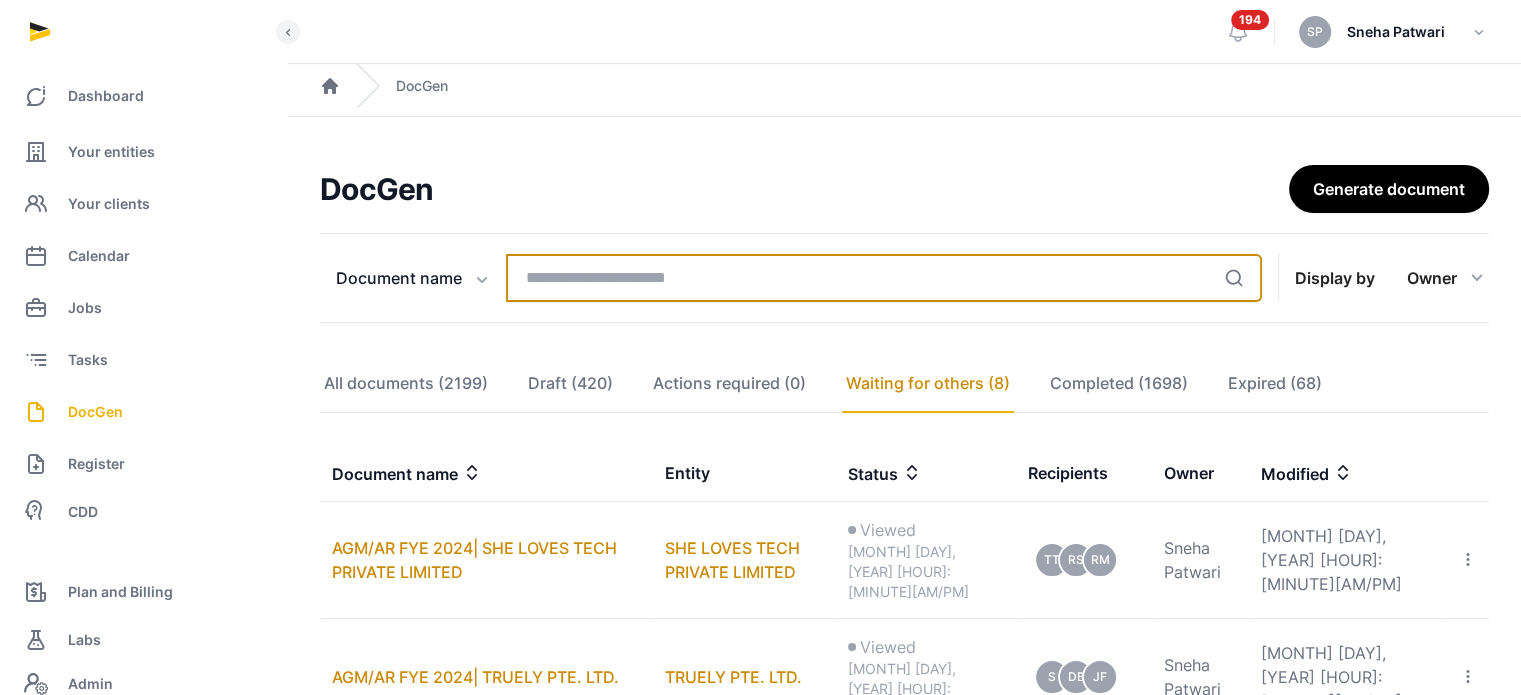 click at bounding box center (884, 278) 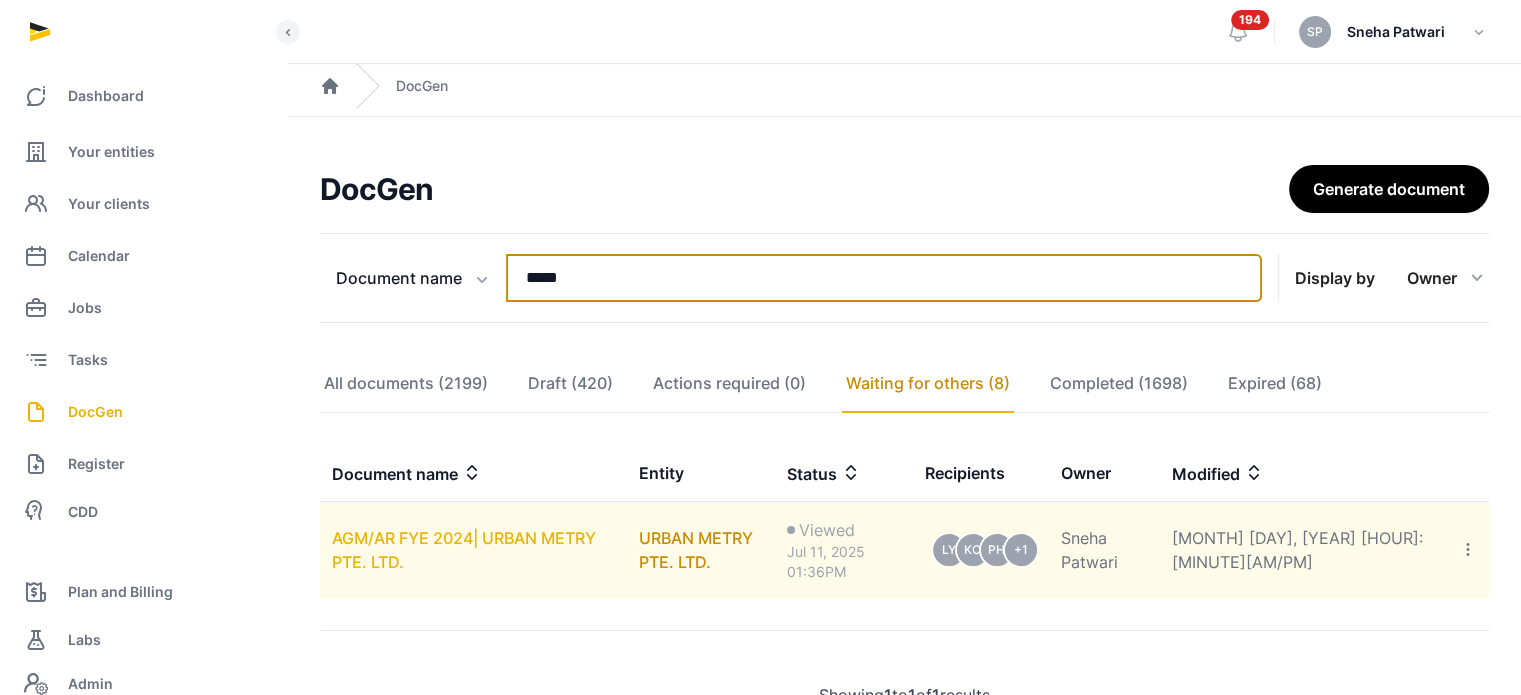 type on "*****" 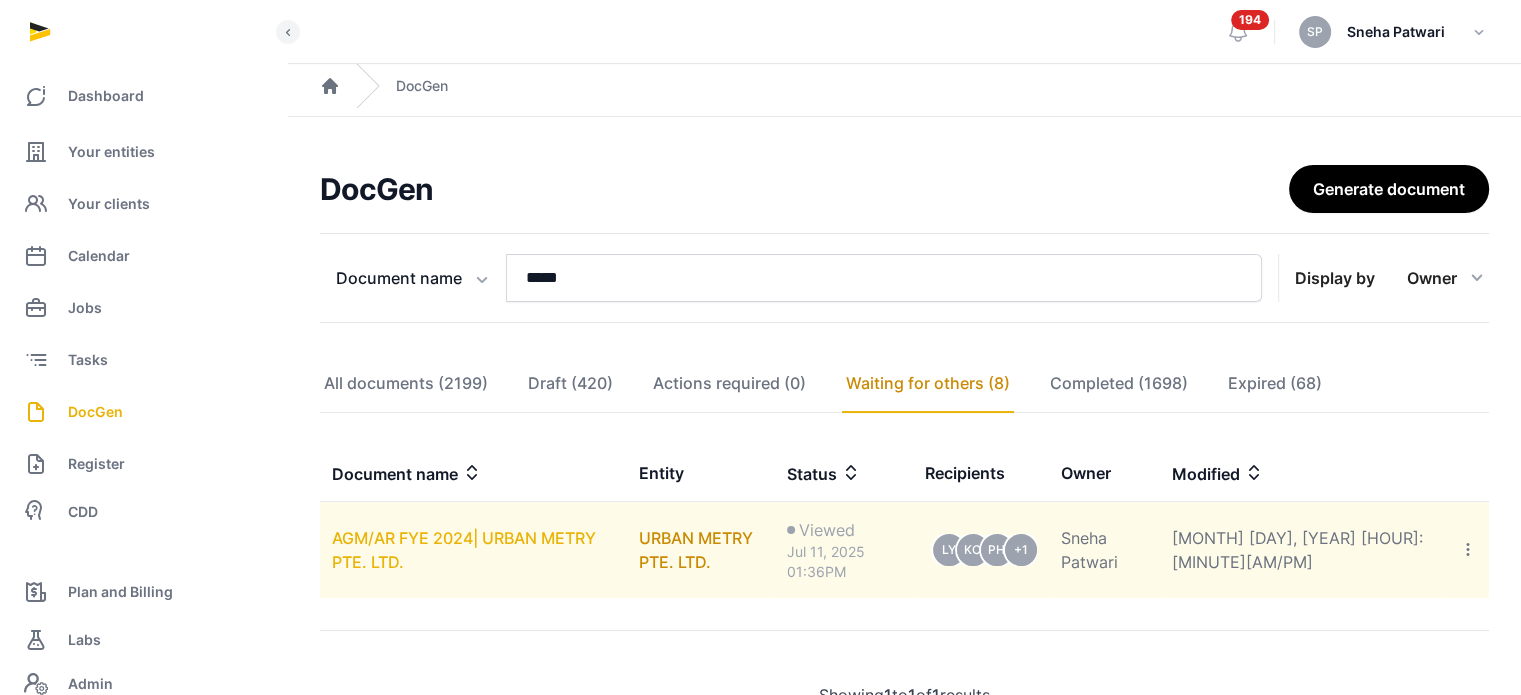 click on "AGM/AR FYE 2024| URBAN METRY PTE. LTD." at bounding box center [464, 550] 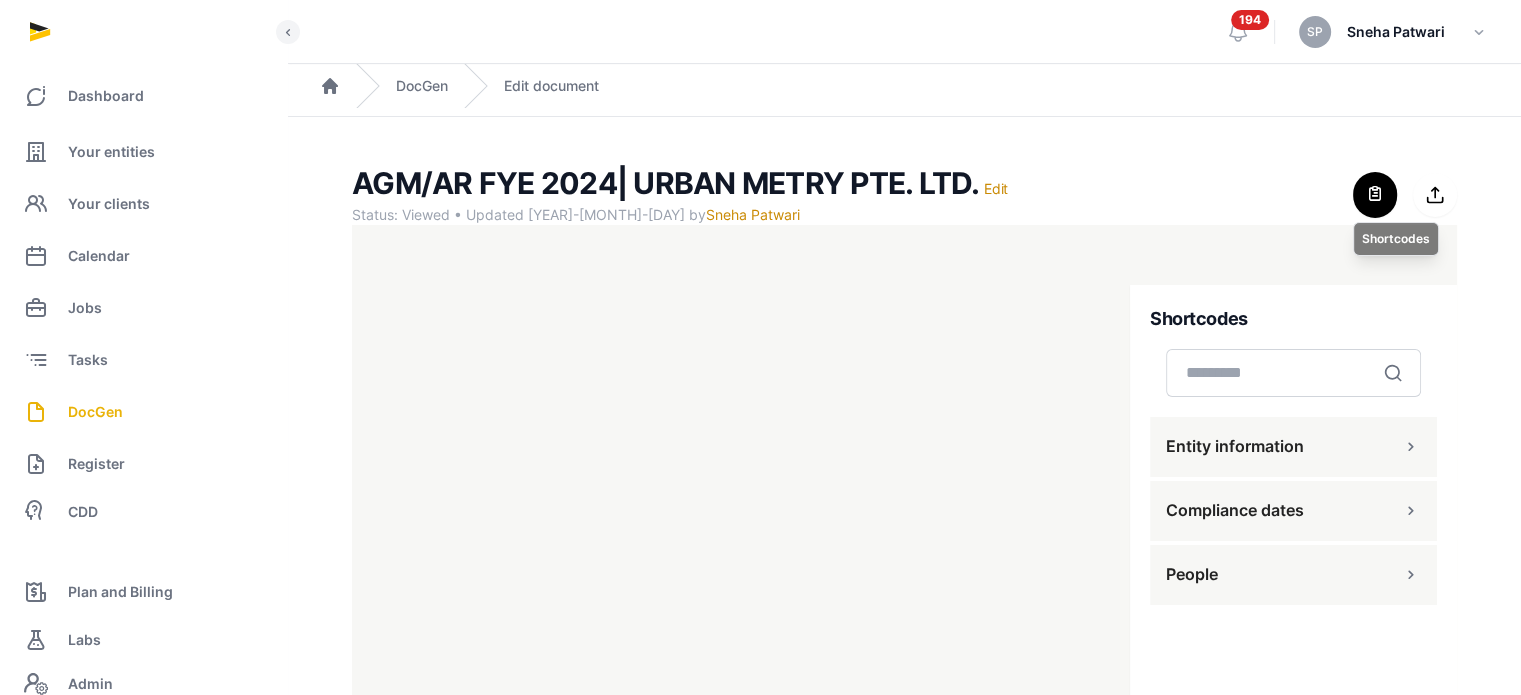 click at bounding box center (1375, 195) 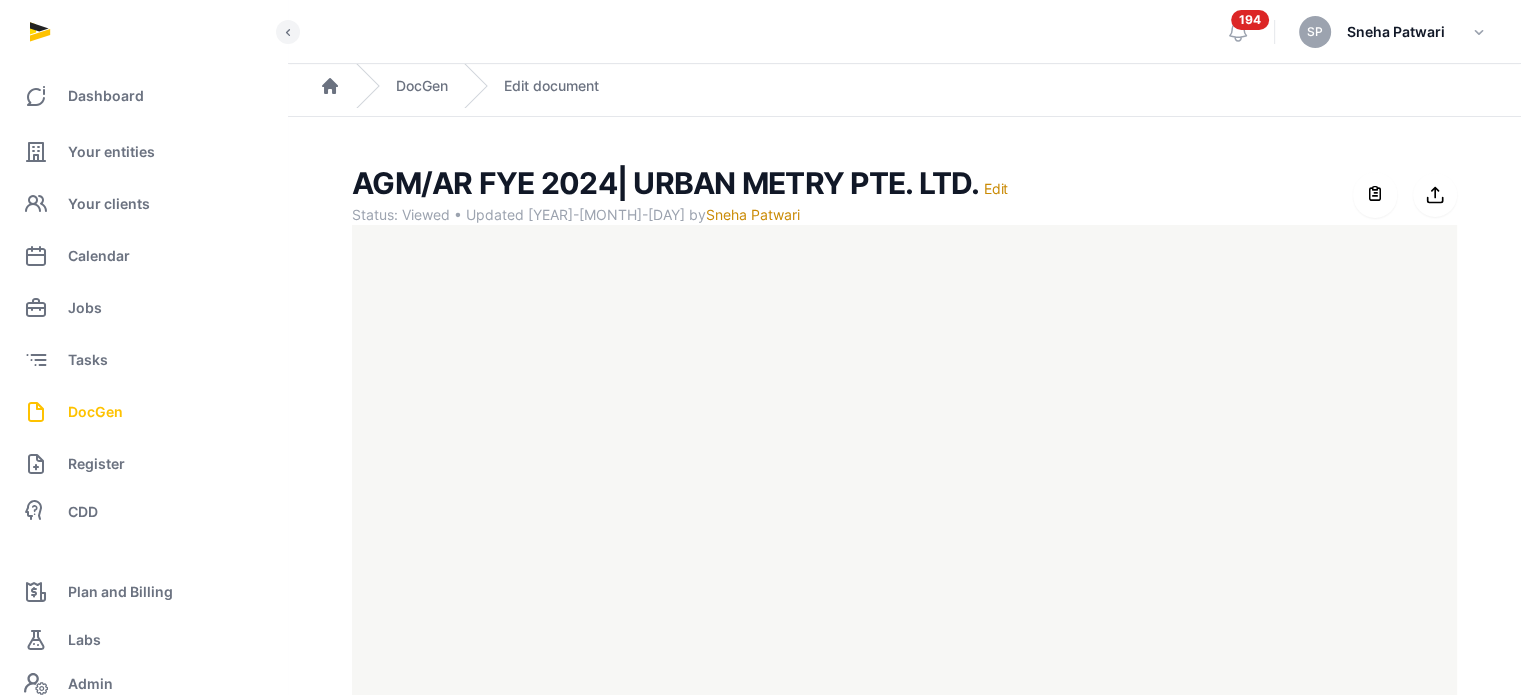 click on "DocGen" at bounding box center [95, 412] 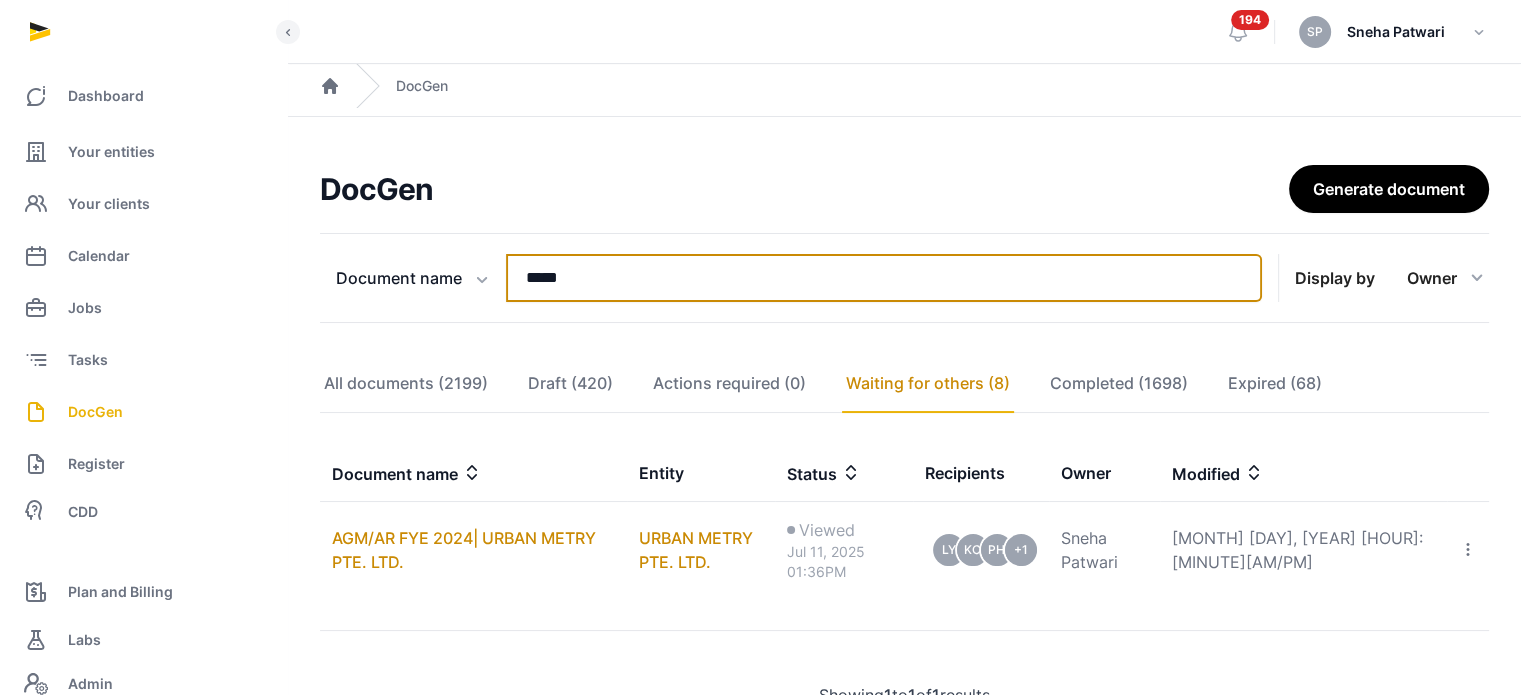 click on "*****" at bounding box center [884, 278] 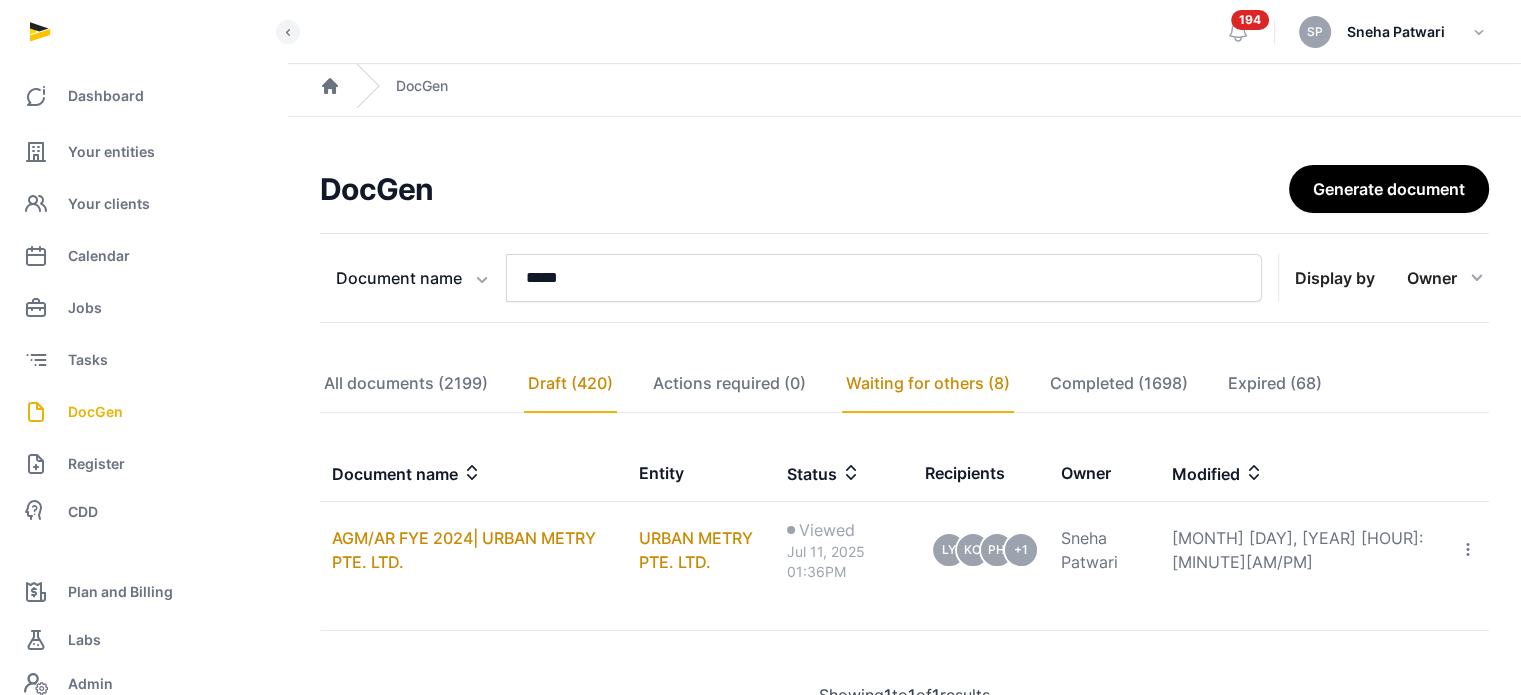 click on "Draft (420)" 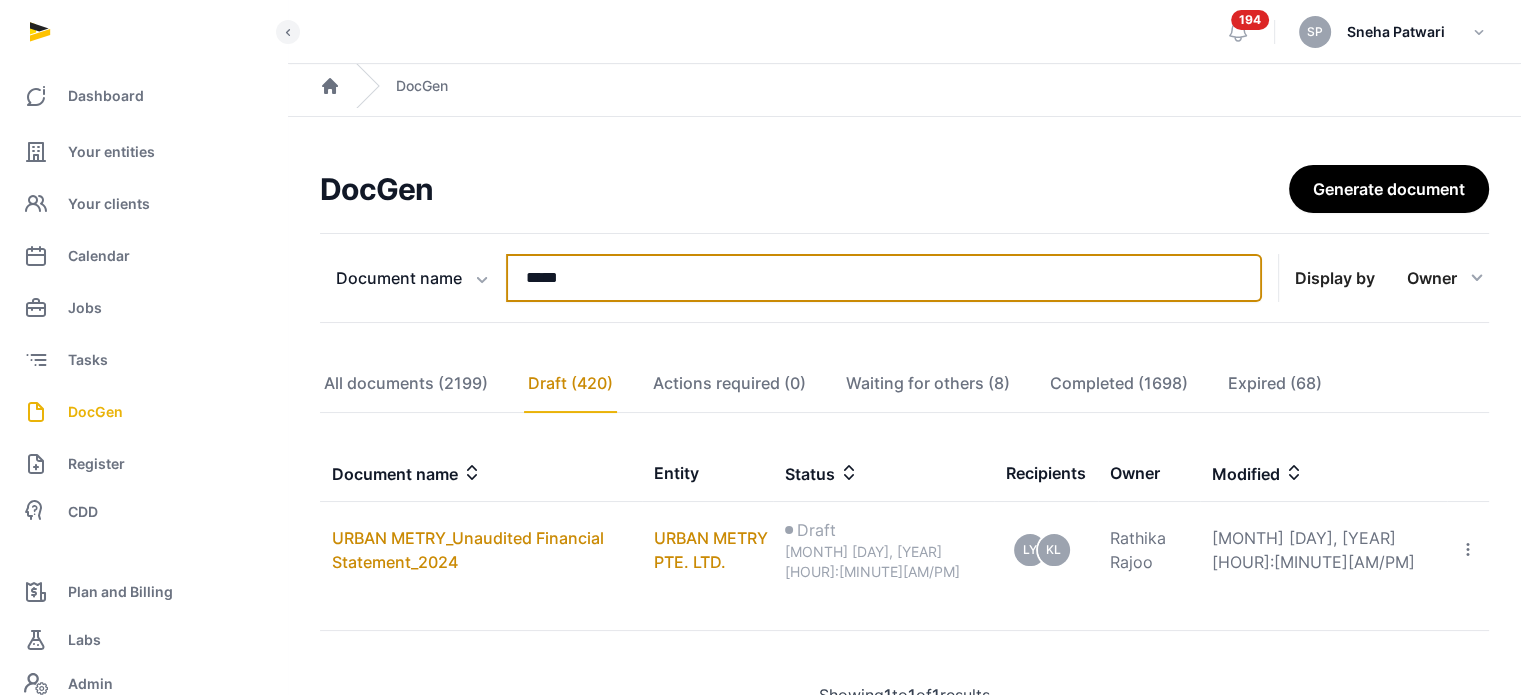 click on "*****" at bounding box center [884, 278] 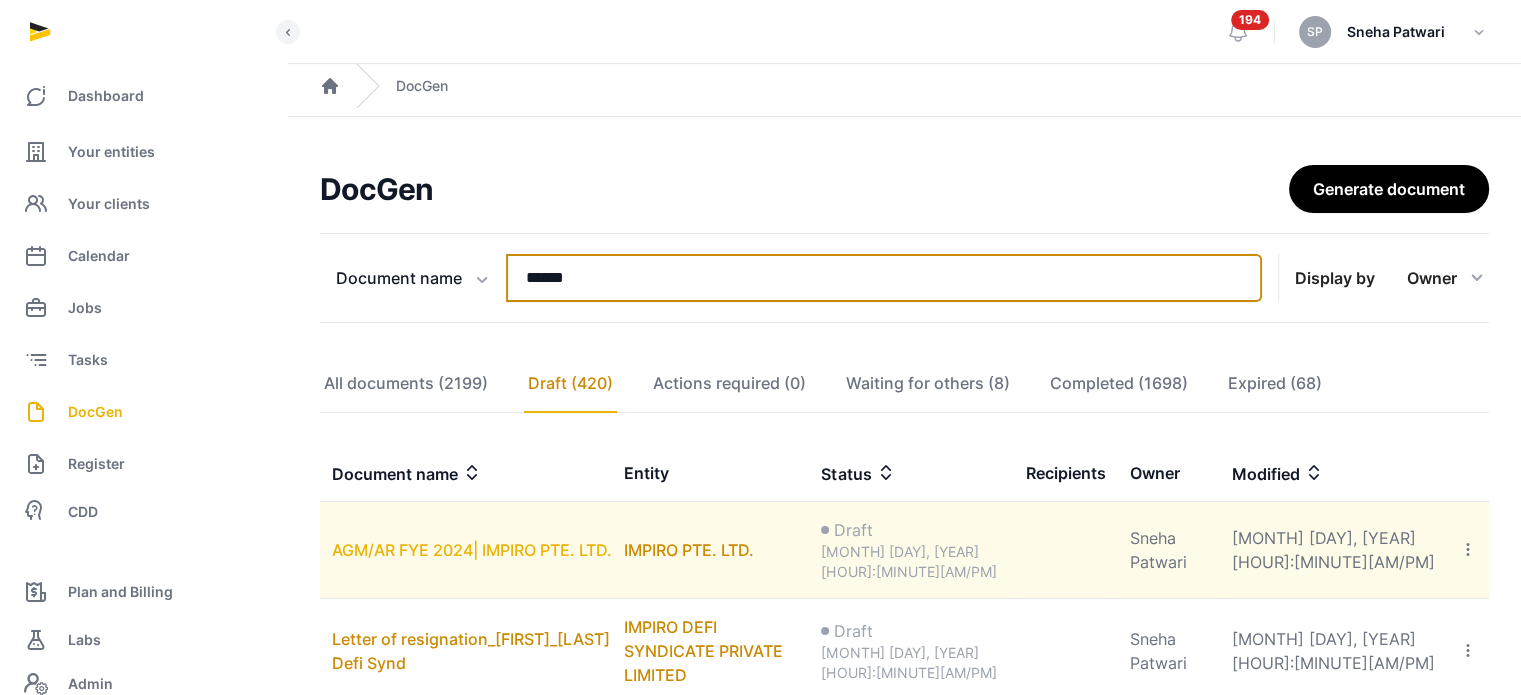 type on "******" 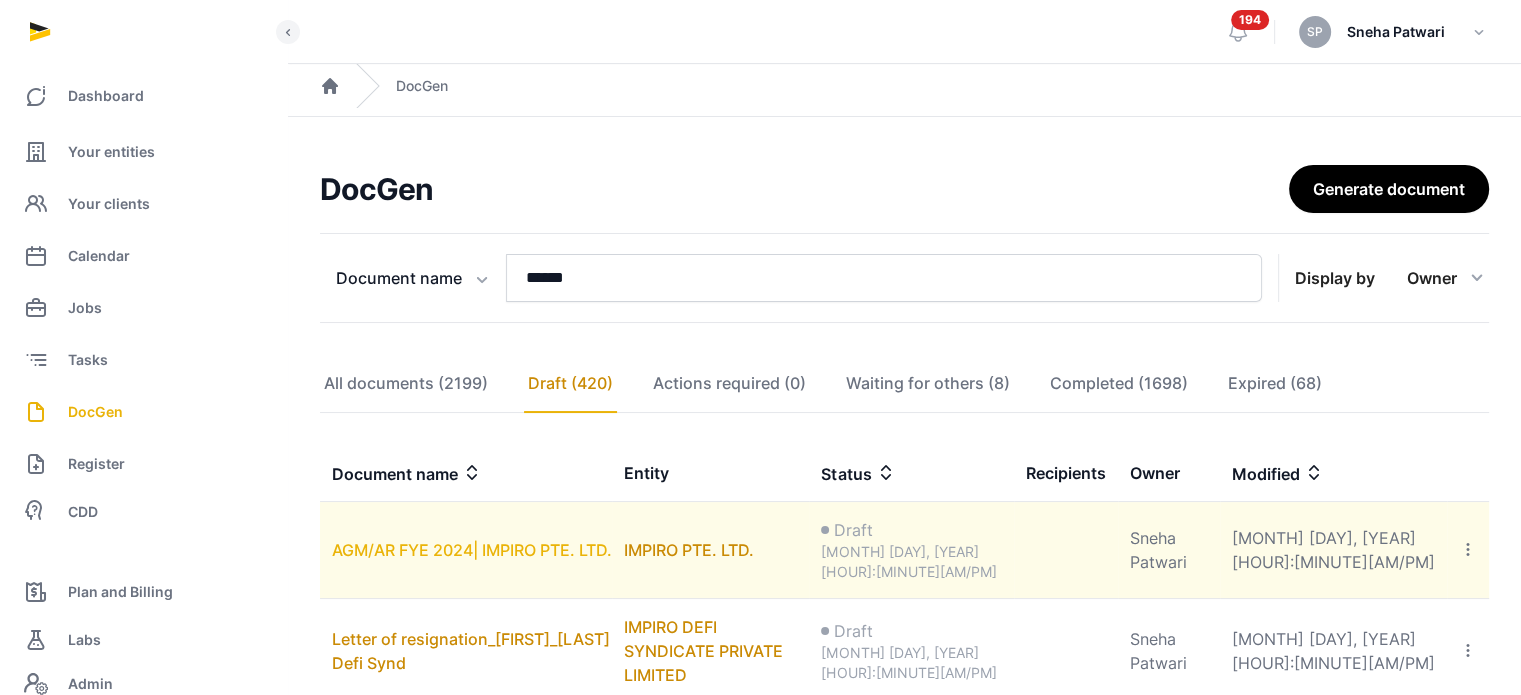 click on "AGM/AR FYE 2024| IMPIRO PTE. LTD." at bounding box center [472, 550] 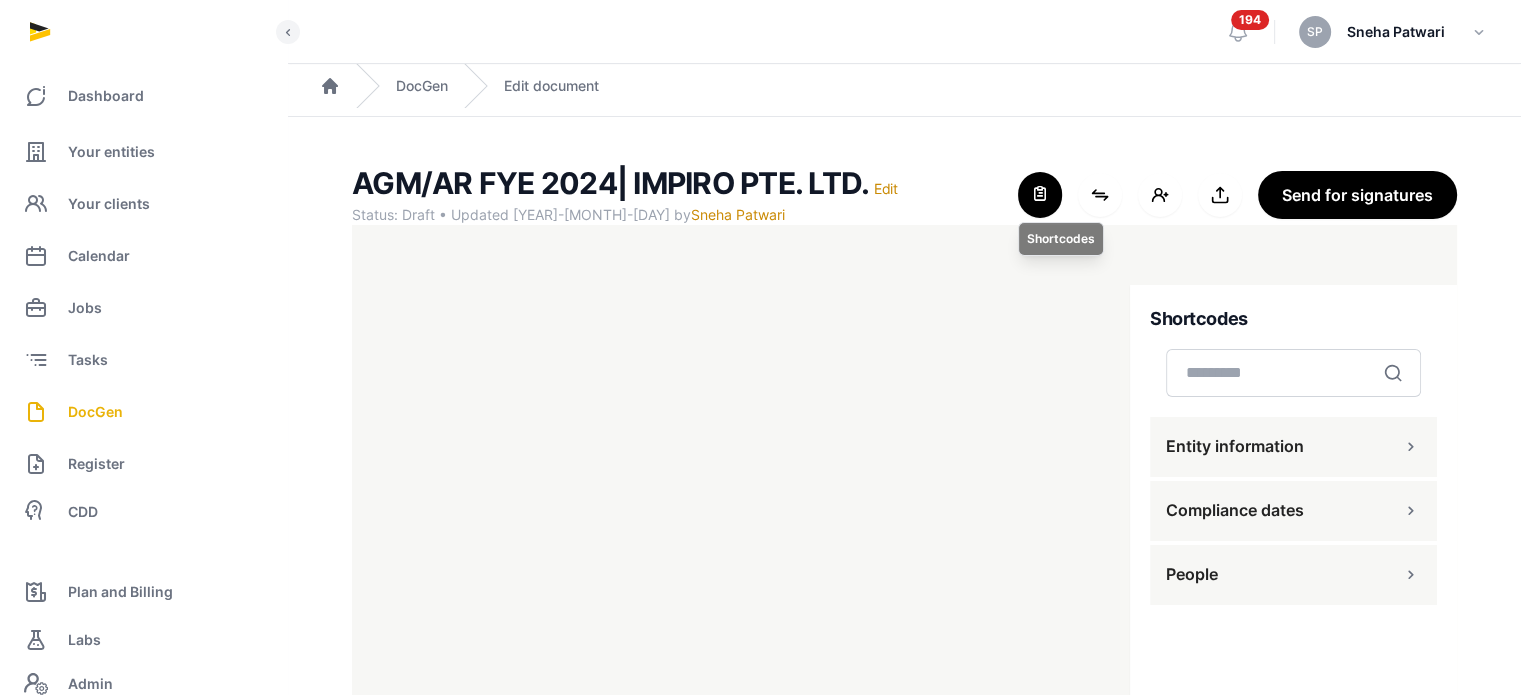 click at bounding box center [1040, 195] 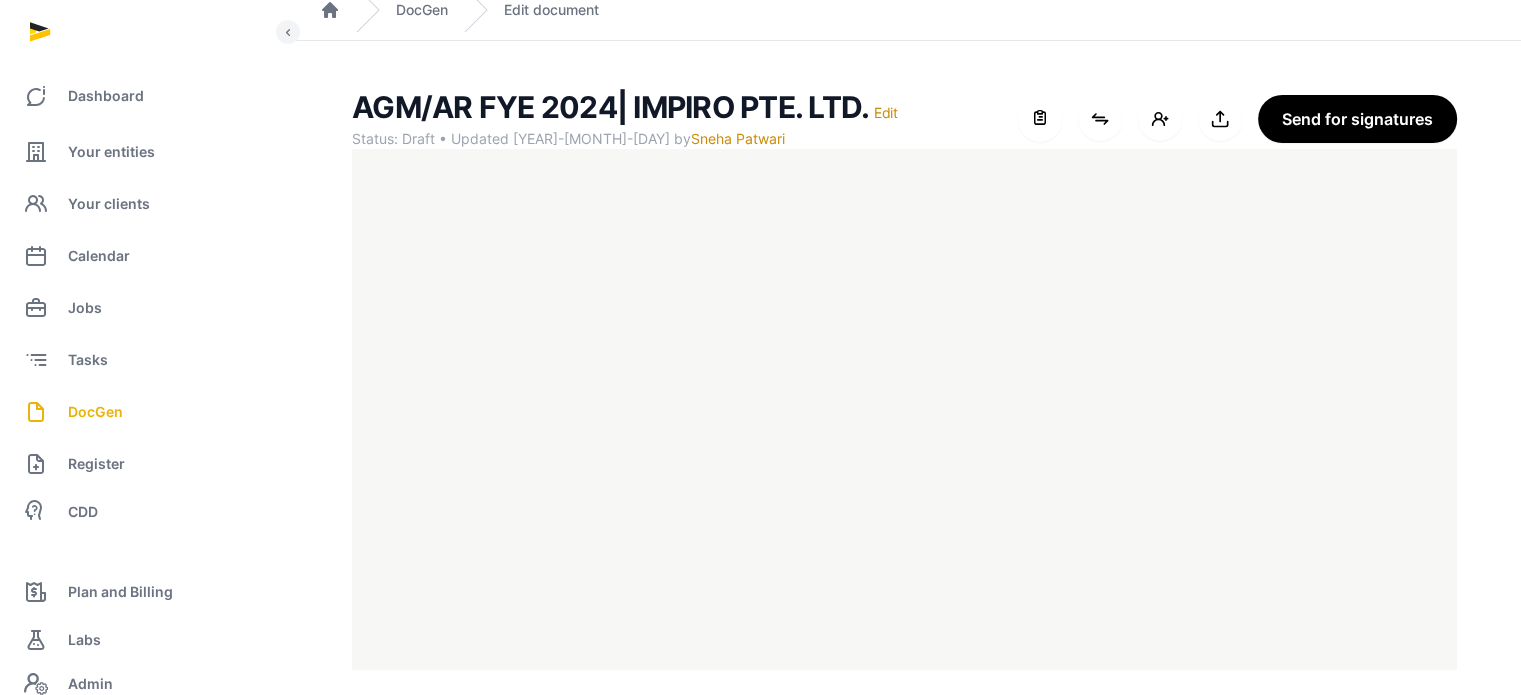 scroll, scrollTop: 91, scrollLeft: 0, axis: vertical 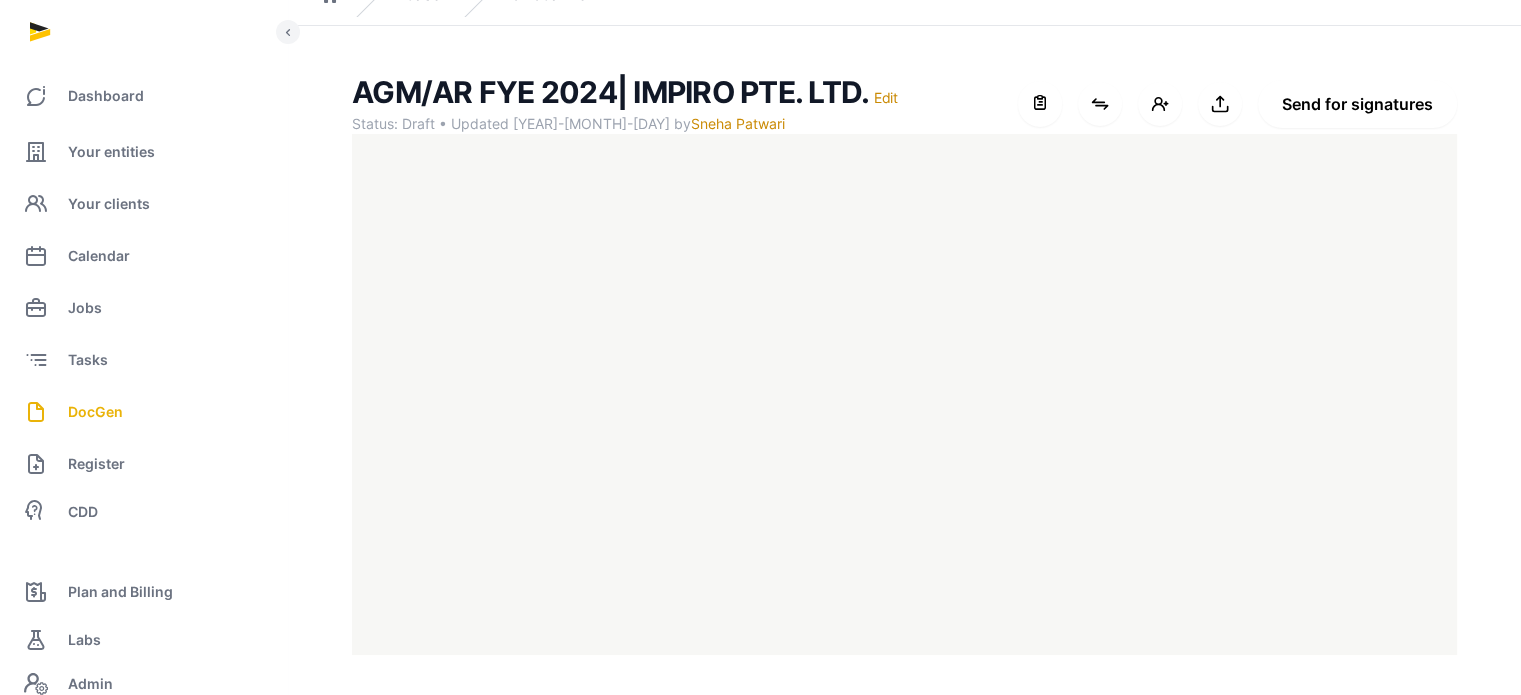 click on "Send for signatures" at bounding box center (1357, 104) 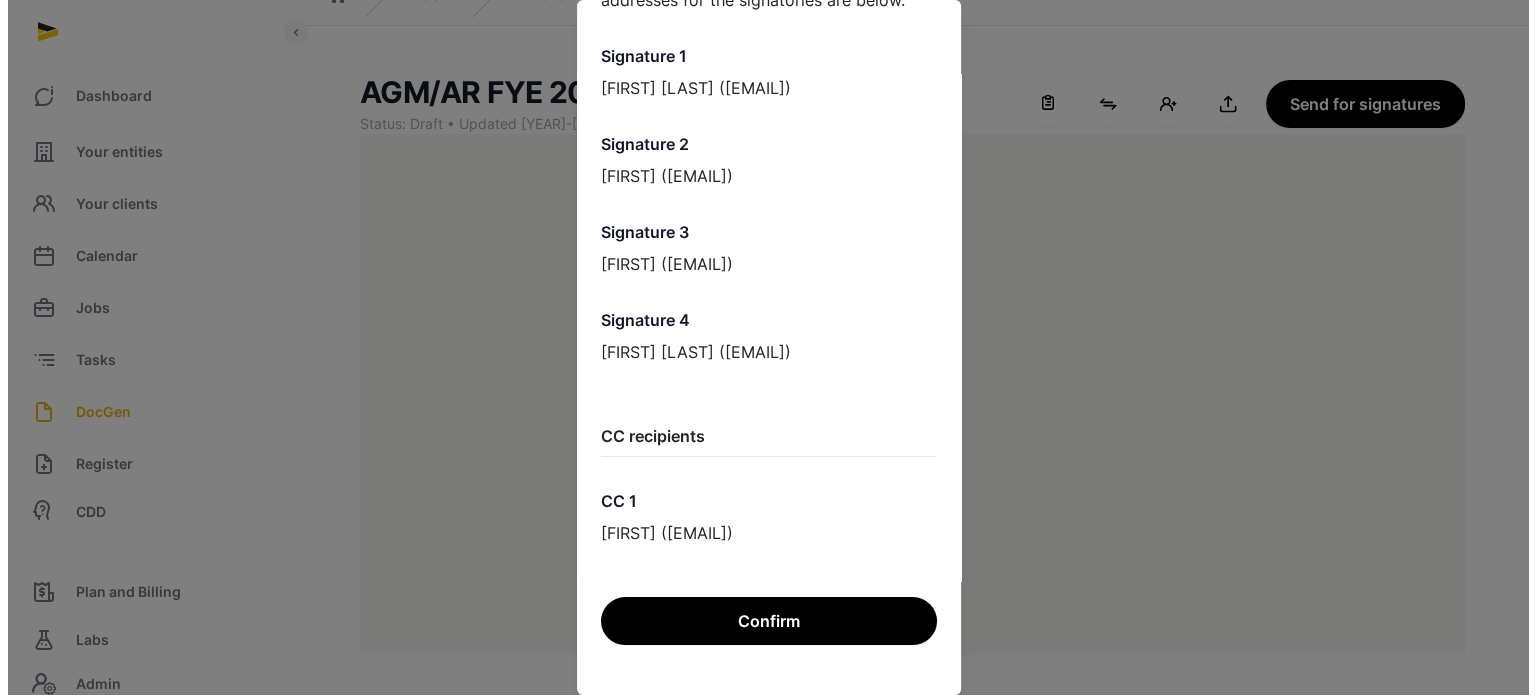 scroll, scrollTop: 234, scrollLeft: 0, axis: vertical 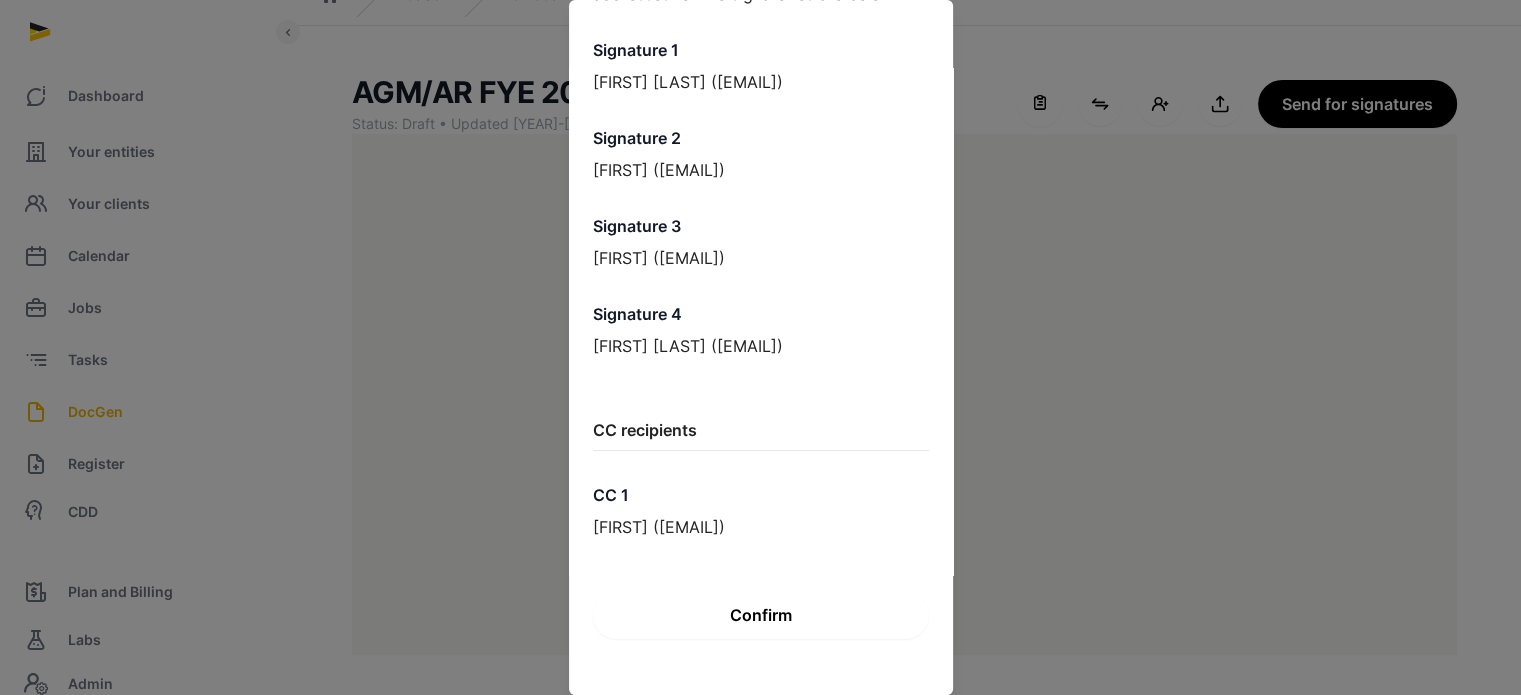 click on "Confirm" at bounding box center (761, 615) 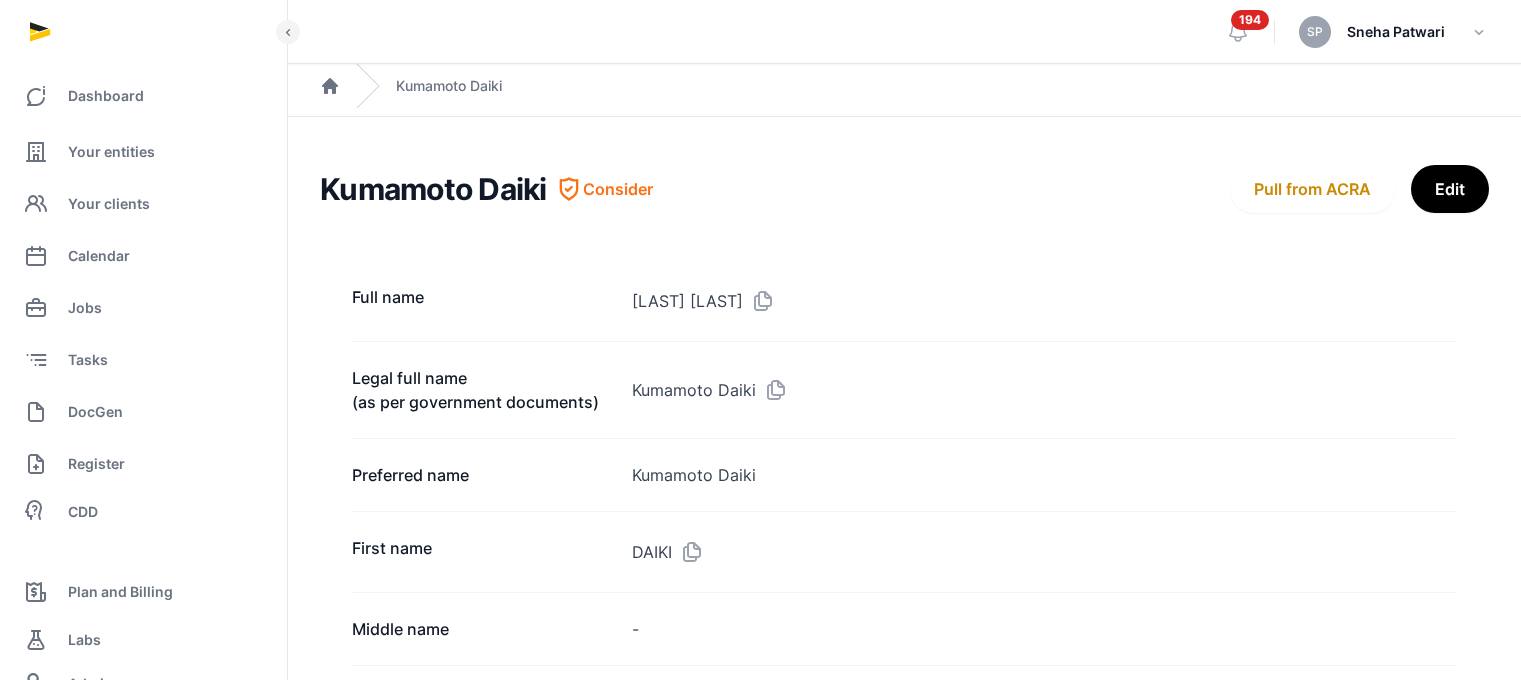 scroll, scrollTop: 1203, scrollLeft: 0, axis: vertical 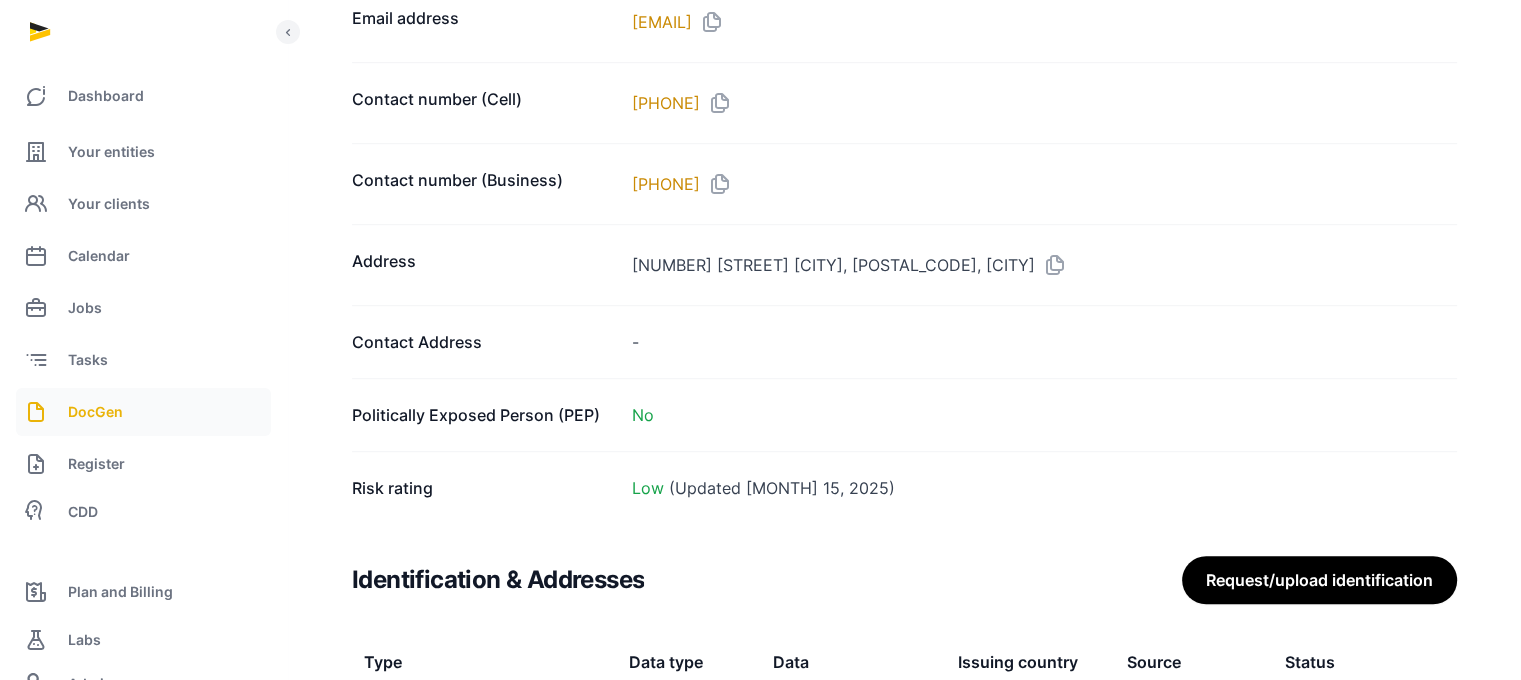 click on "DocGen" at bounding box center [143, 412] 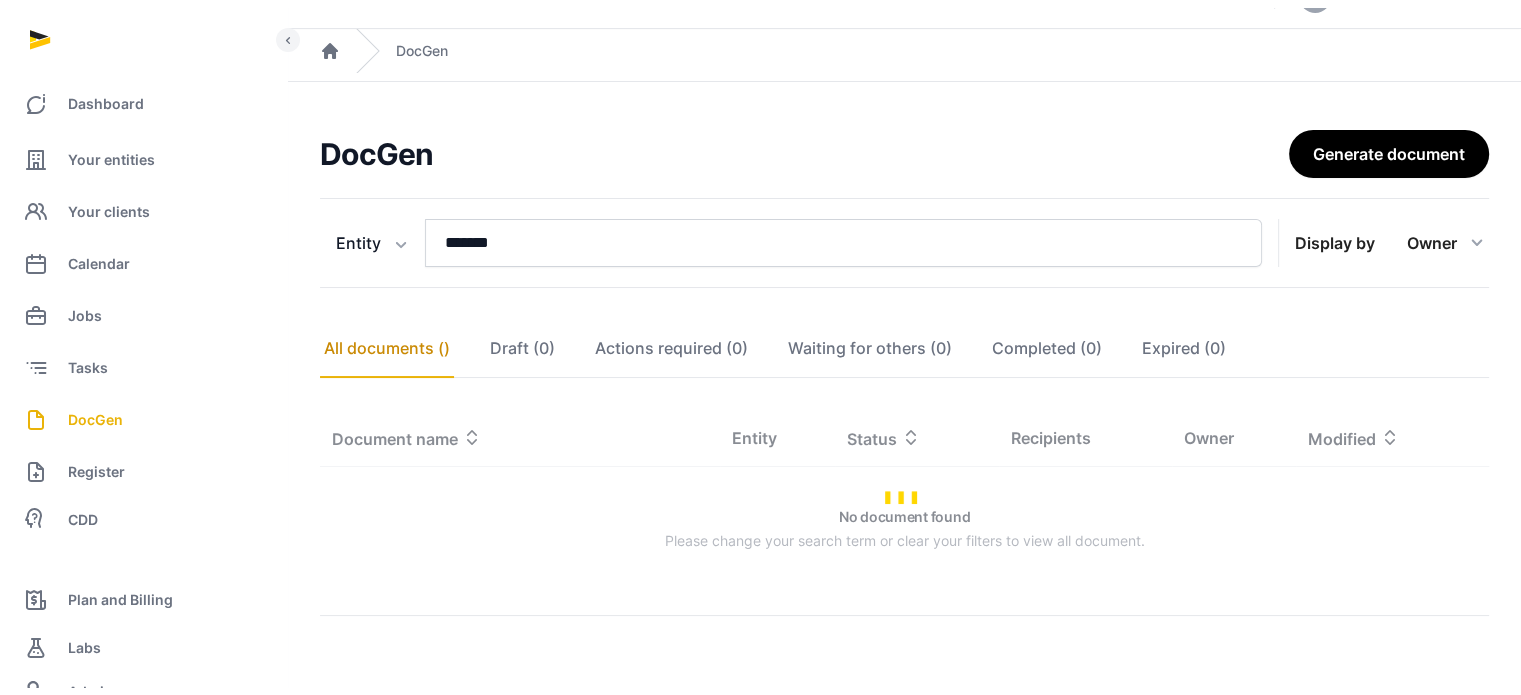 scroll, scrollTop: 98, scrollLeft: 0, axis: vertical 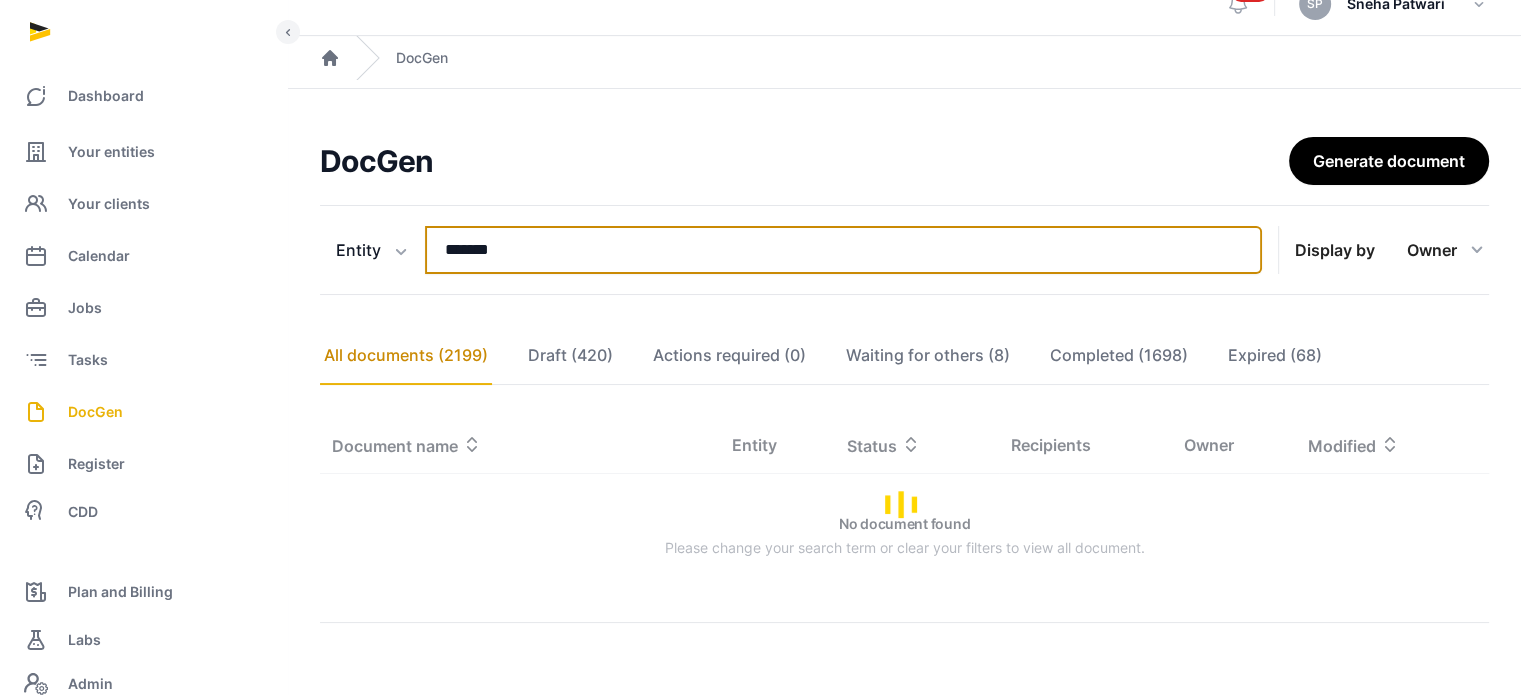 click on "*******" at bounding box center [843, 250] 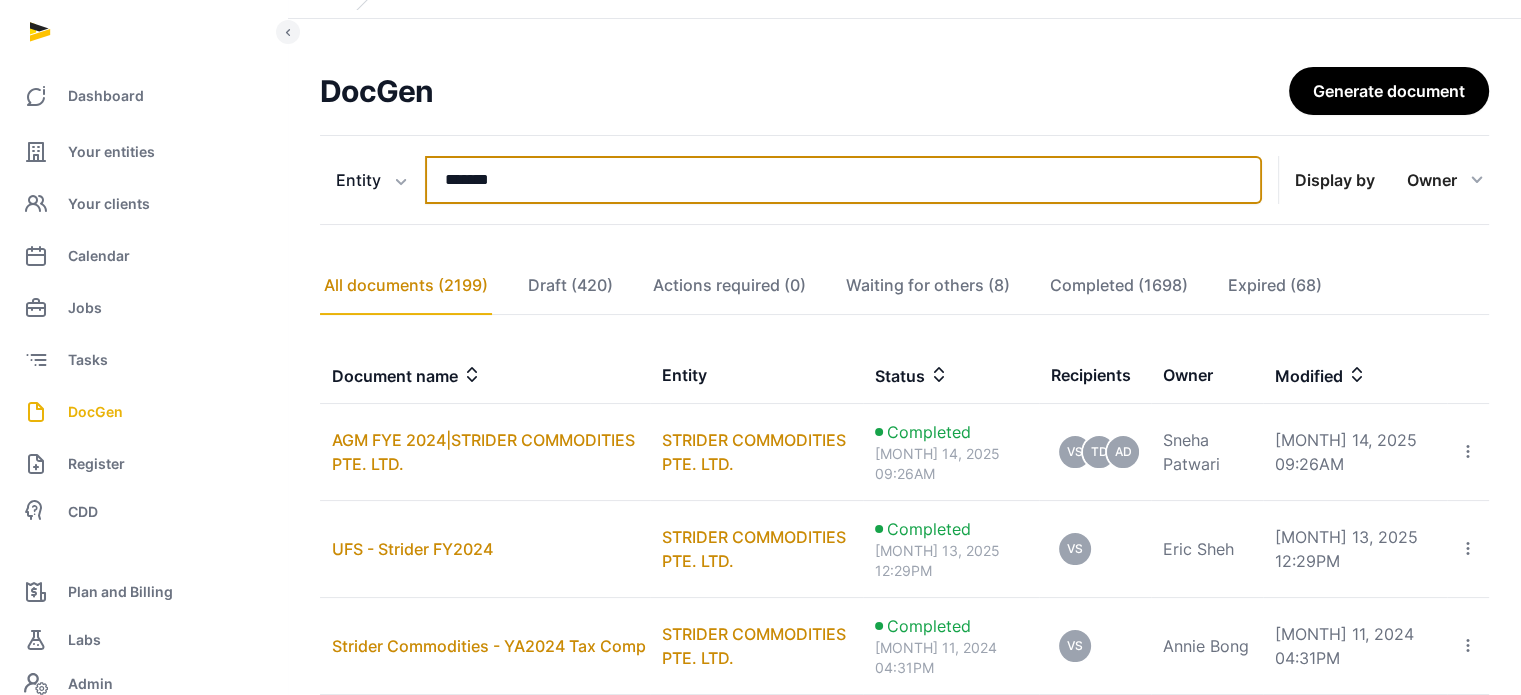 click on "*******" at bounding box center [843, 180] 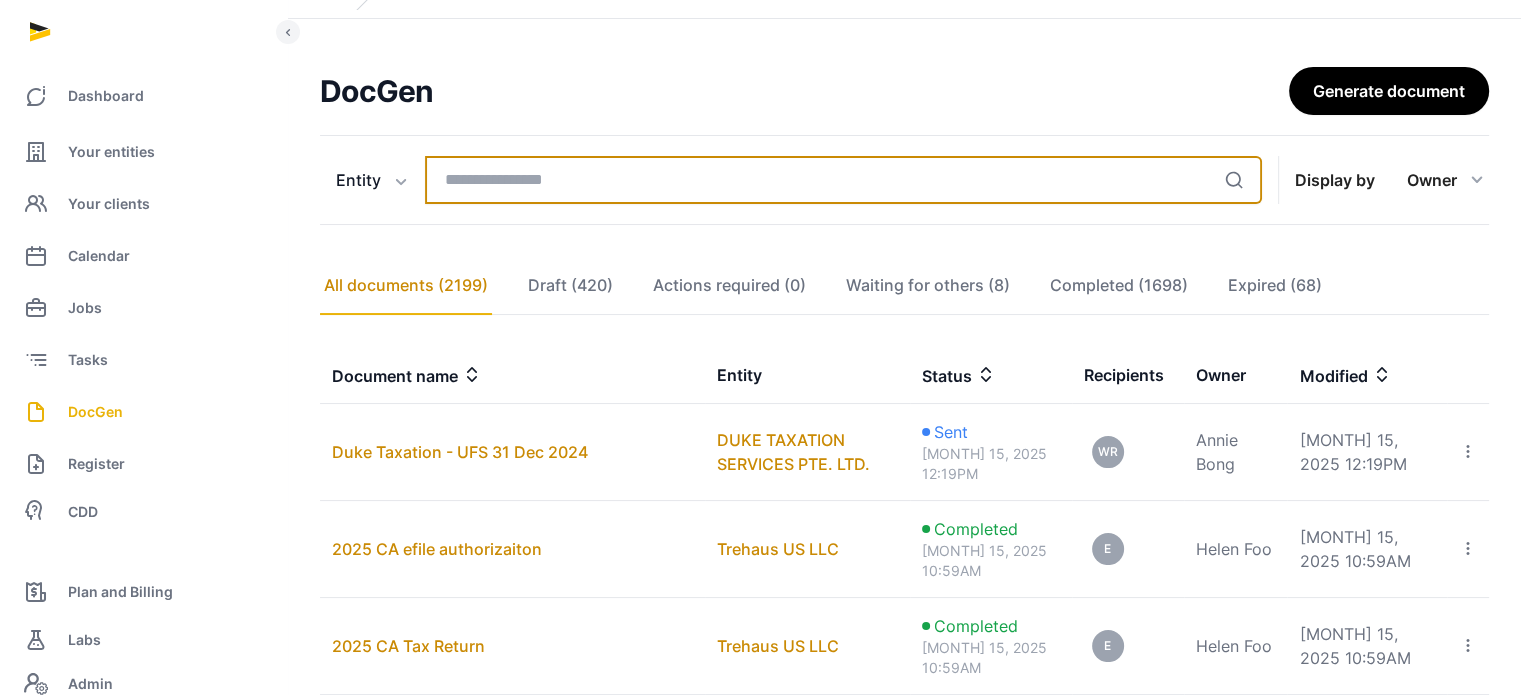 type 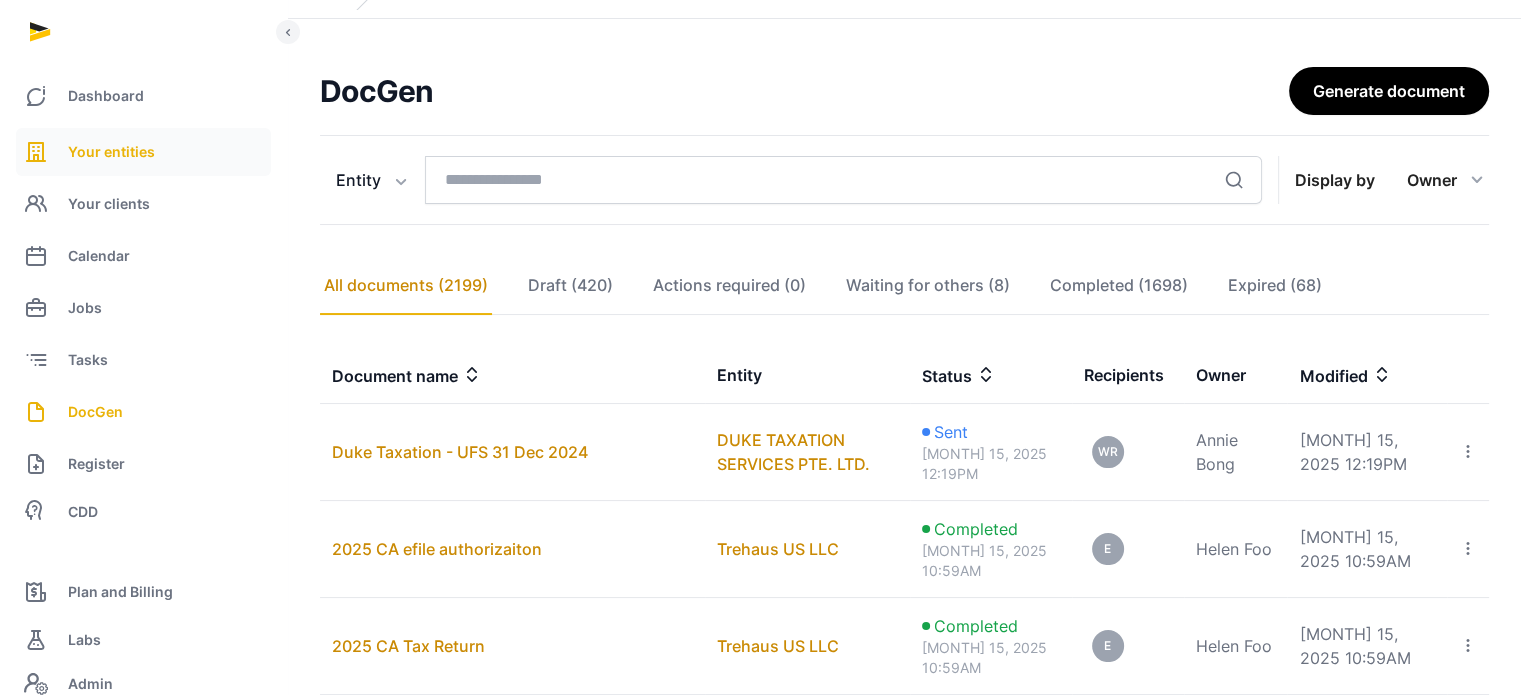 click on "Your entities" at bounding box center [111, 152] 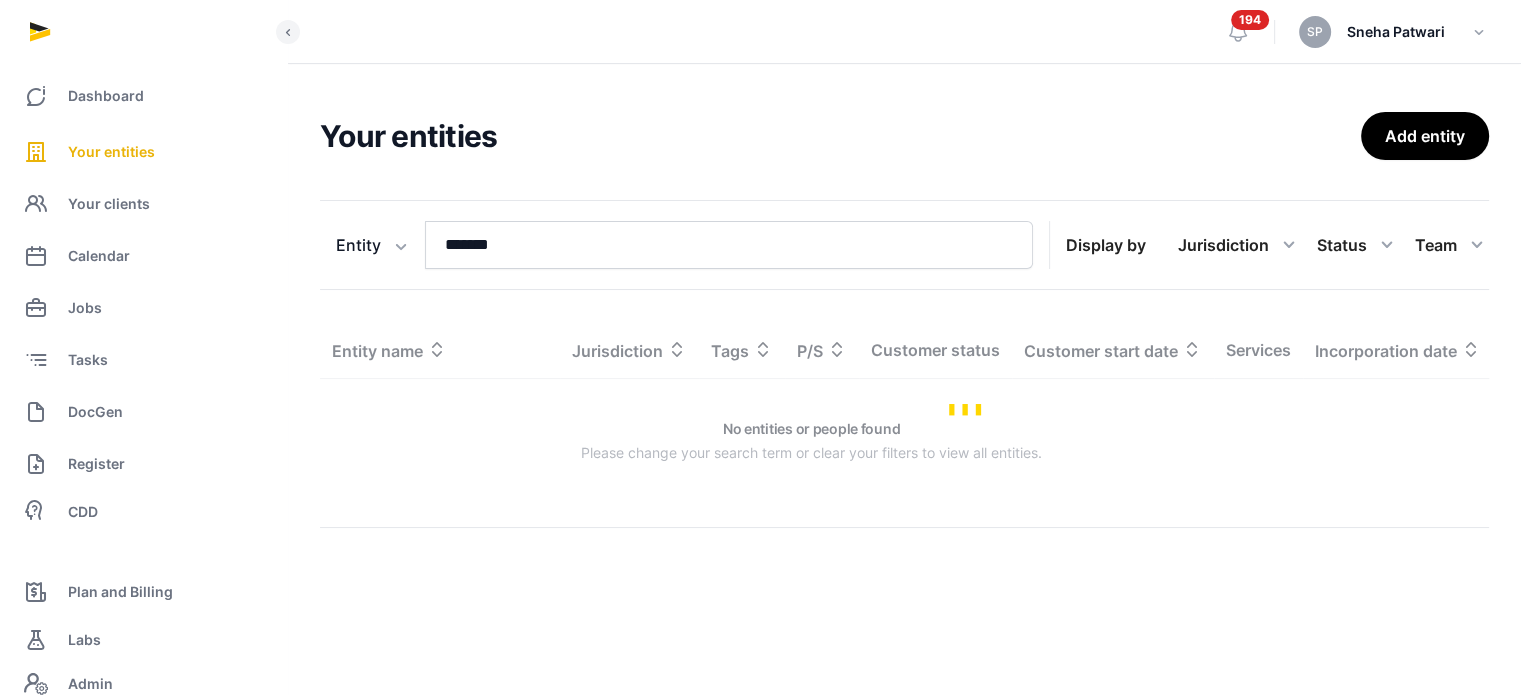 scroll, scrollTop: 0, scrollLeft: 0, axis: both 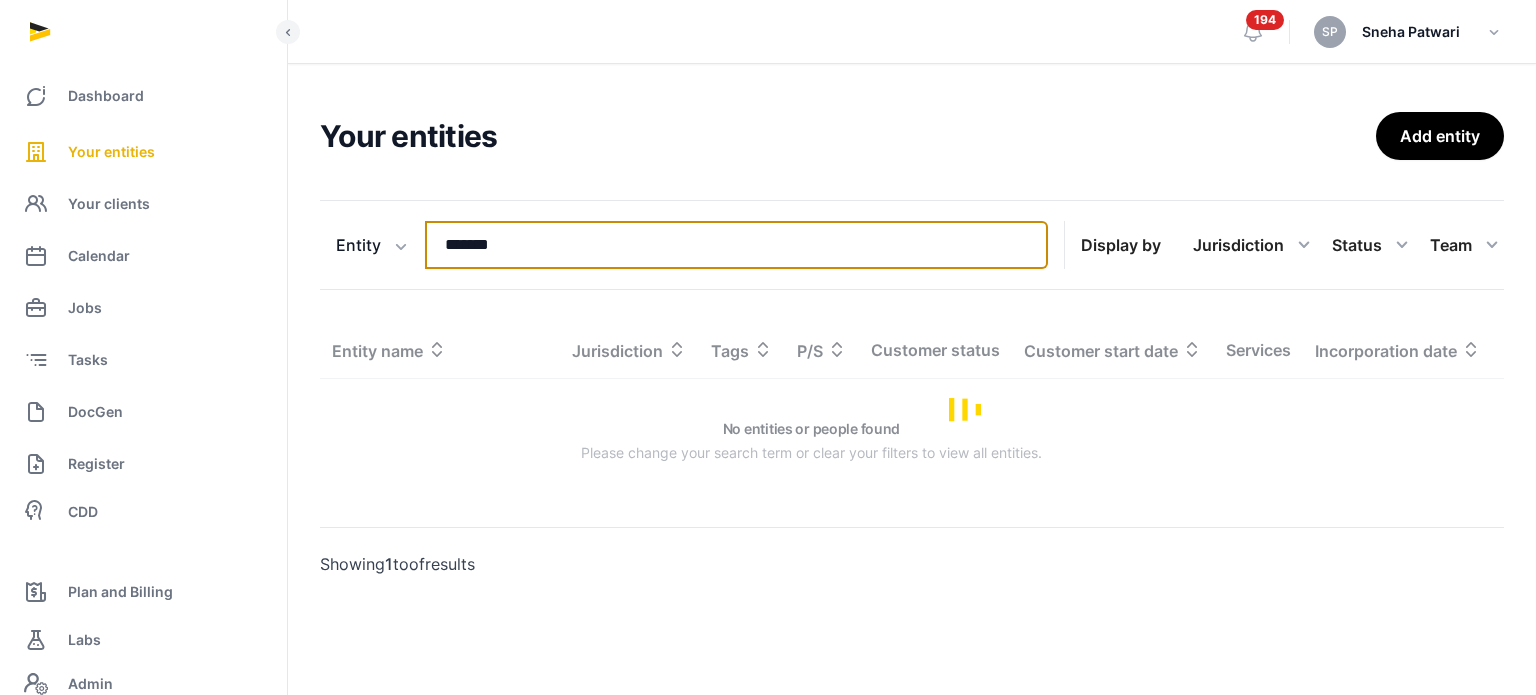 click on "*******" at bounding box center [736, 245] 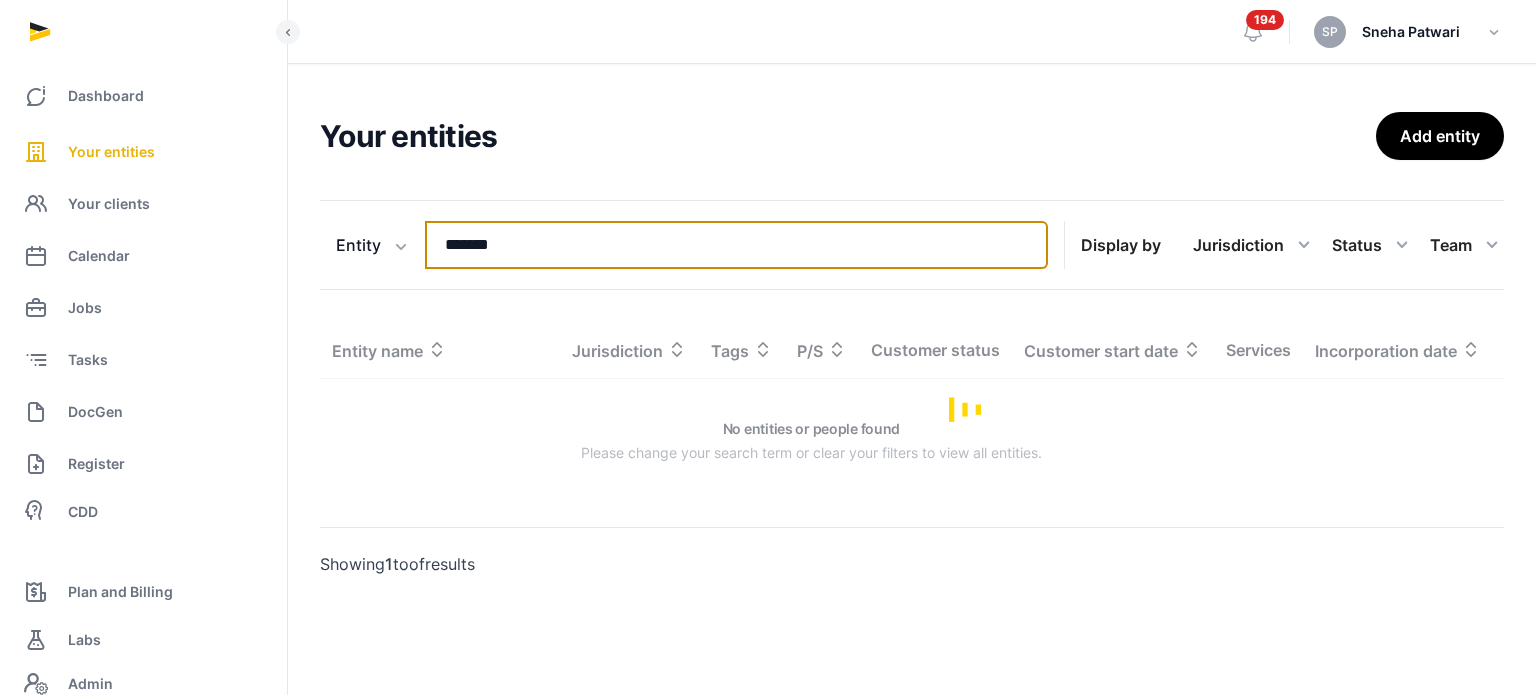 click on "*******" at bounding box center [736, 245] 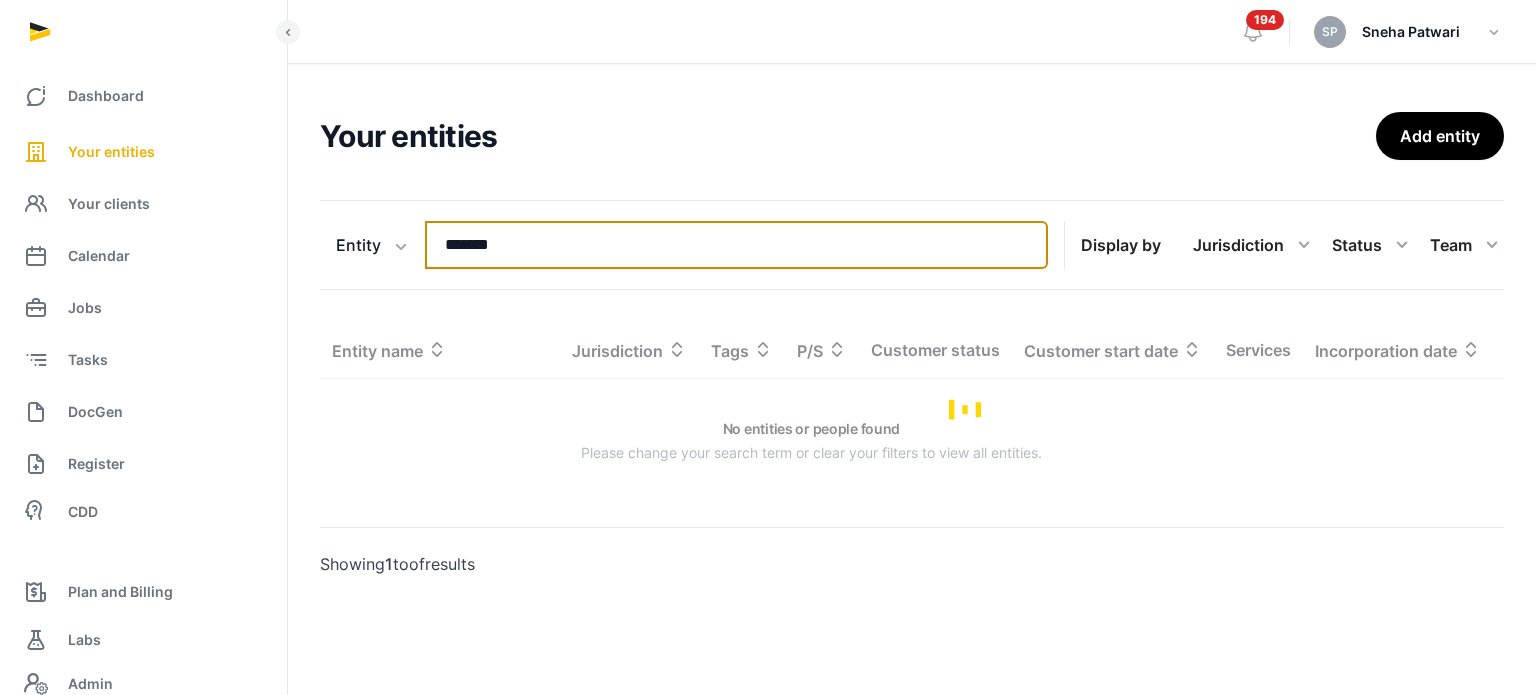 click on "*******" at bounding box center [736, 245] 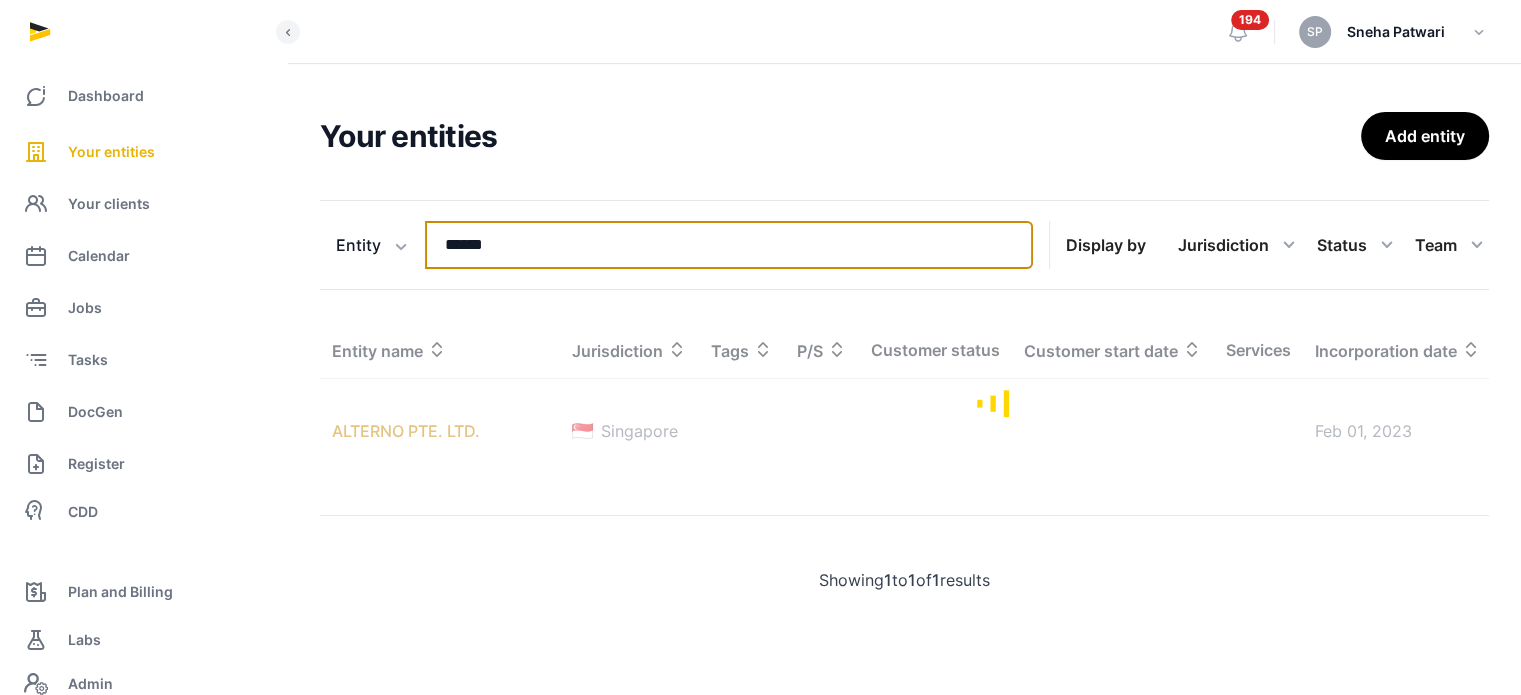 type on "******" 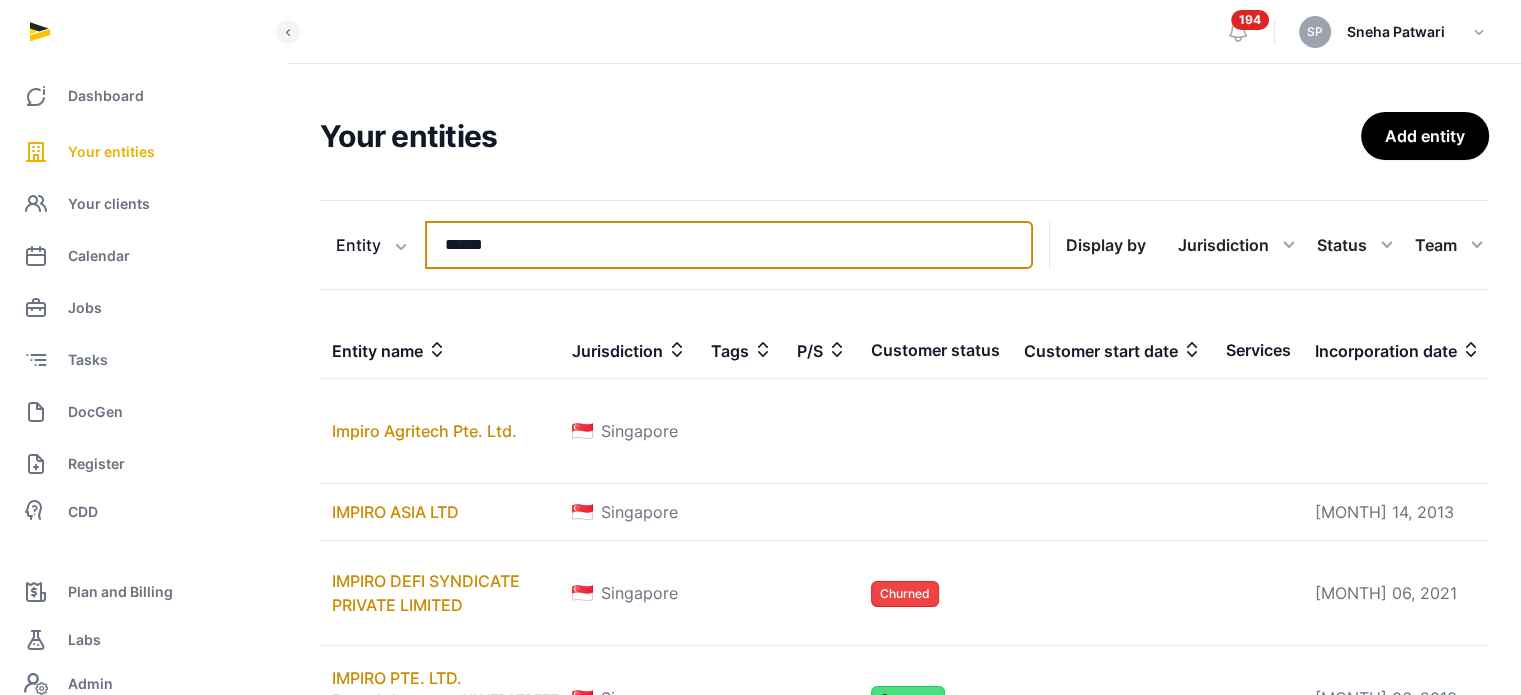 scroll, scrollTop: 542, scrollLeft: 0, axis: vertical 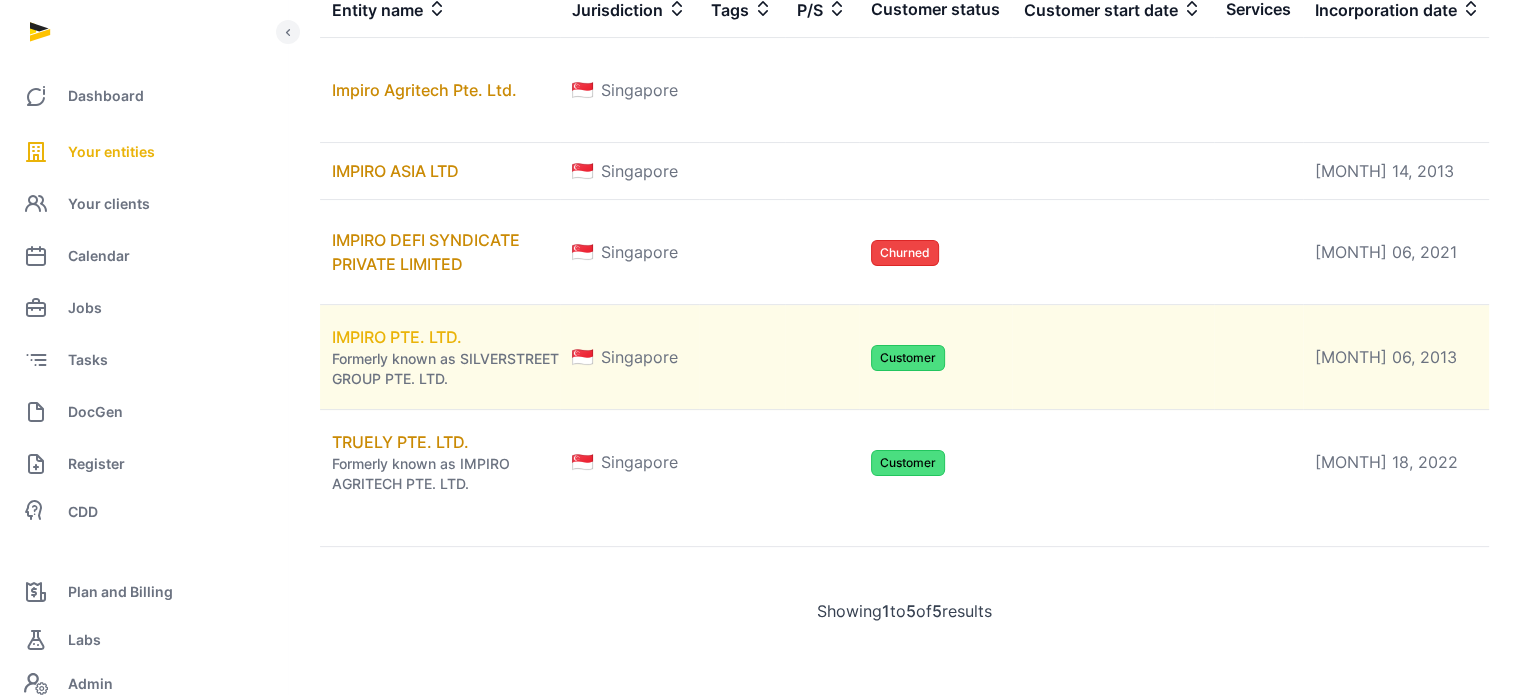 click on "IMPIRO PTE. LTD." at bounding box center (397, 337) 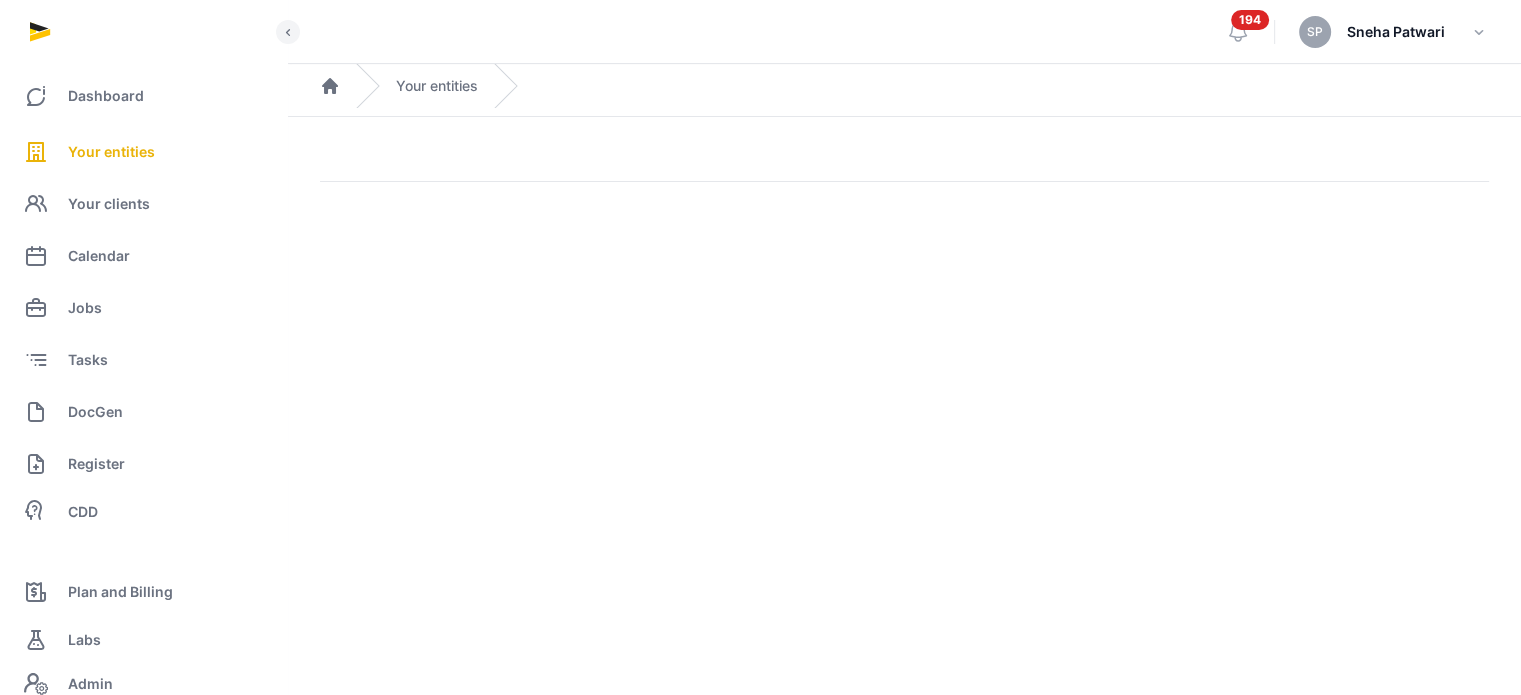 scroll, scrollTop: 0, scrollLeft: 0, axis: both 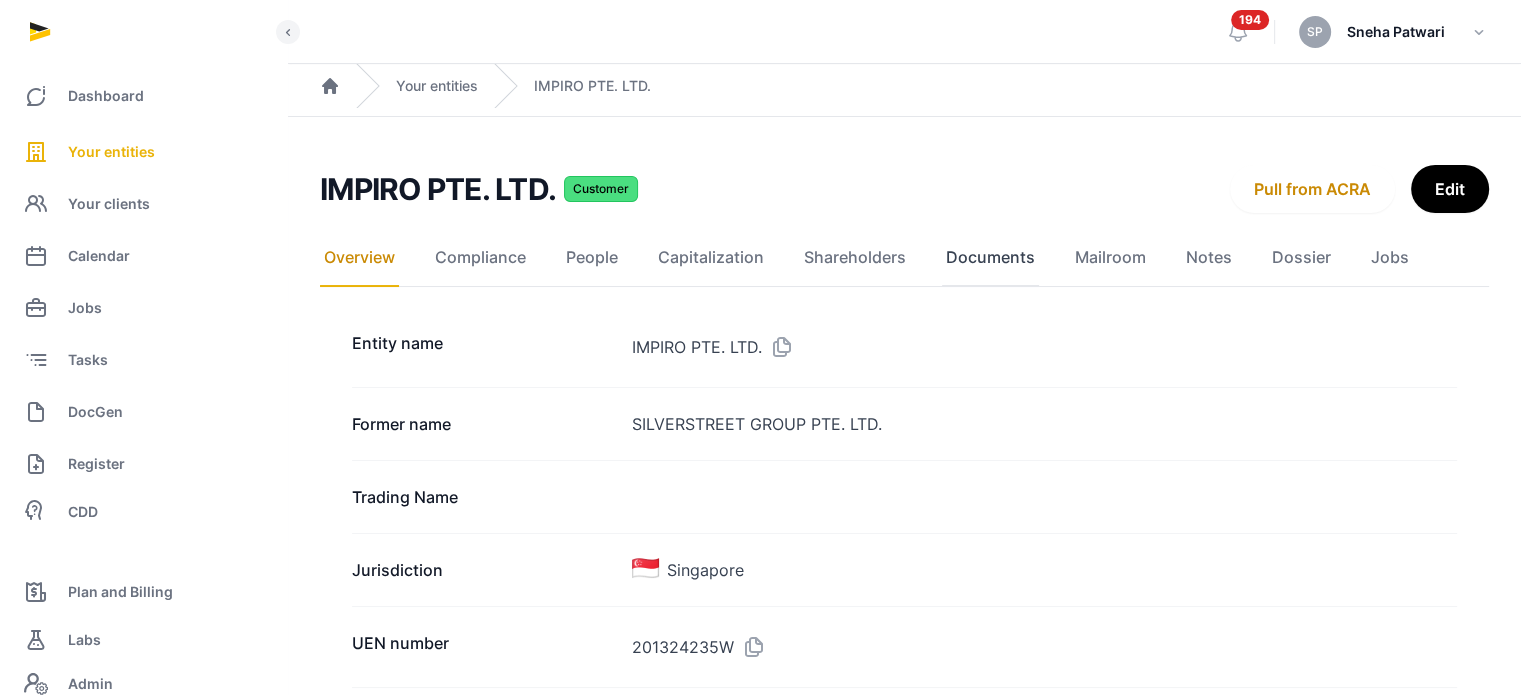 click on "Documents" 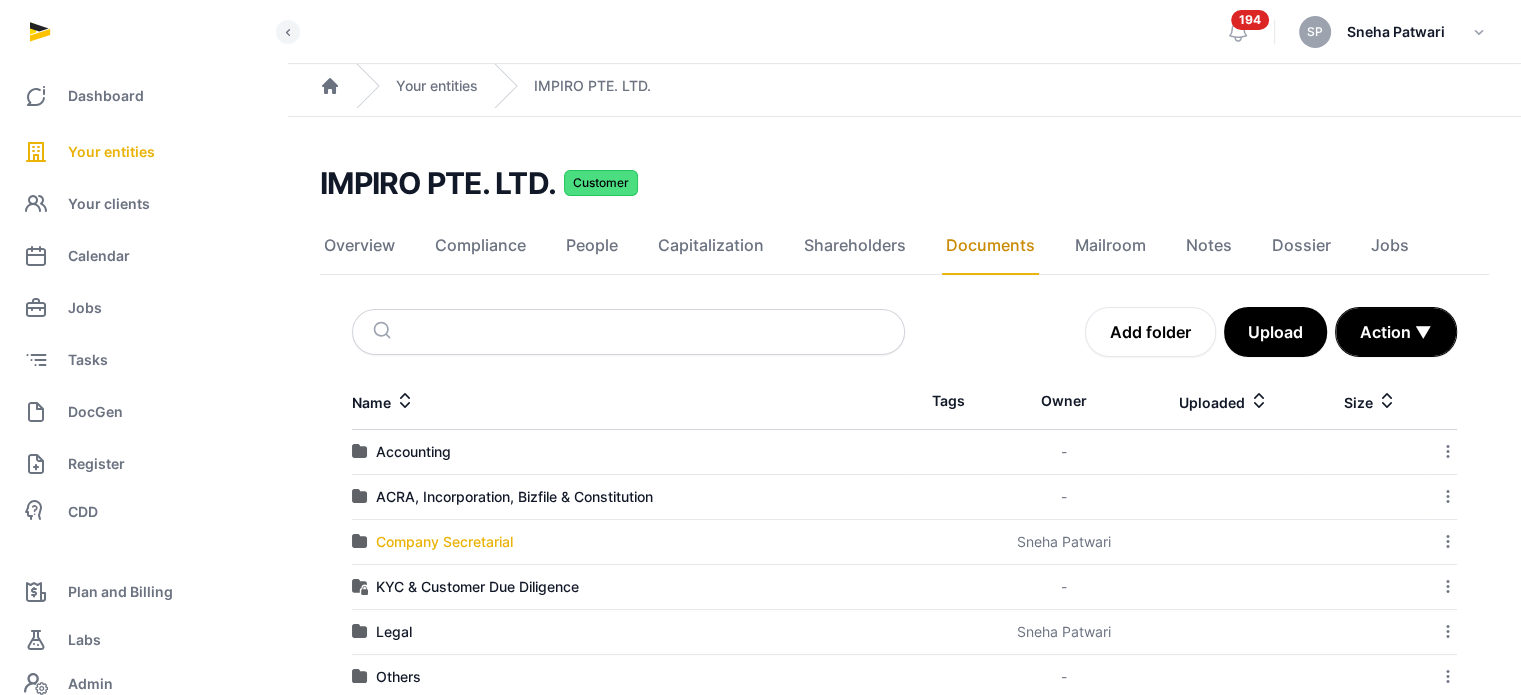 click on "Company Secretarial" at bounding box center [444, 542] 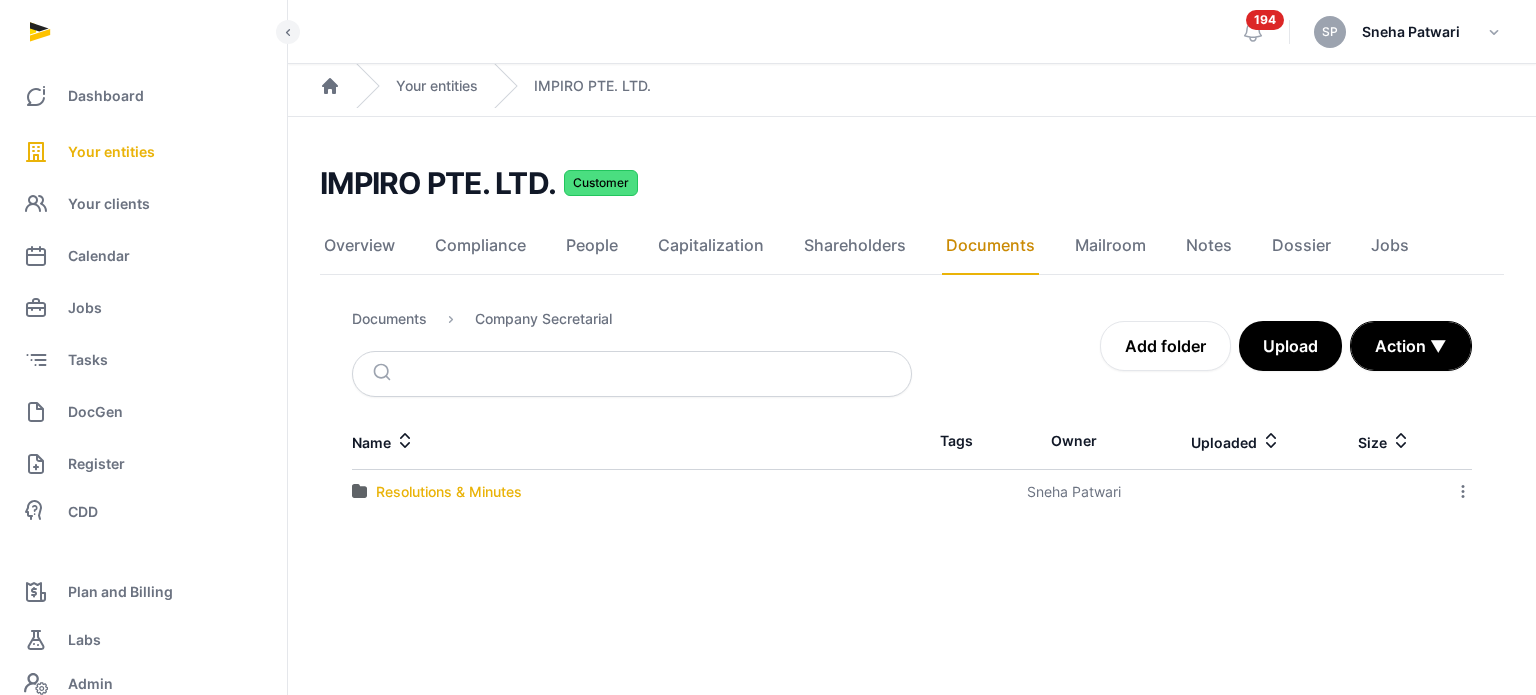 click on "Resolutions & Minutes" at bounding box center [449, 492] 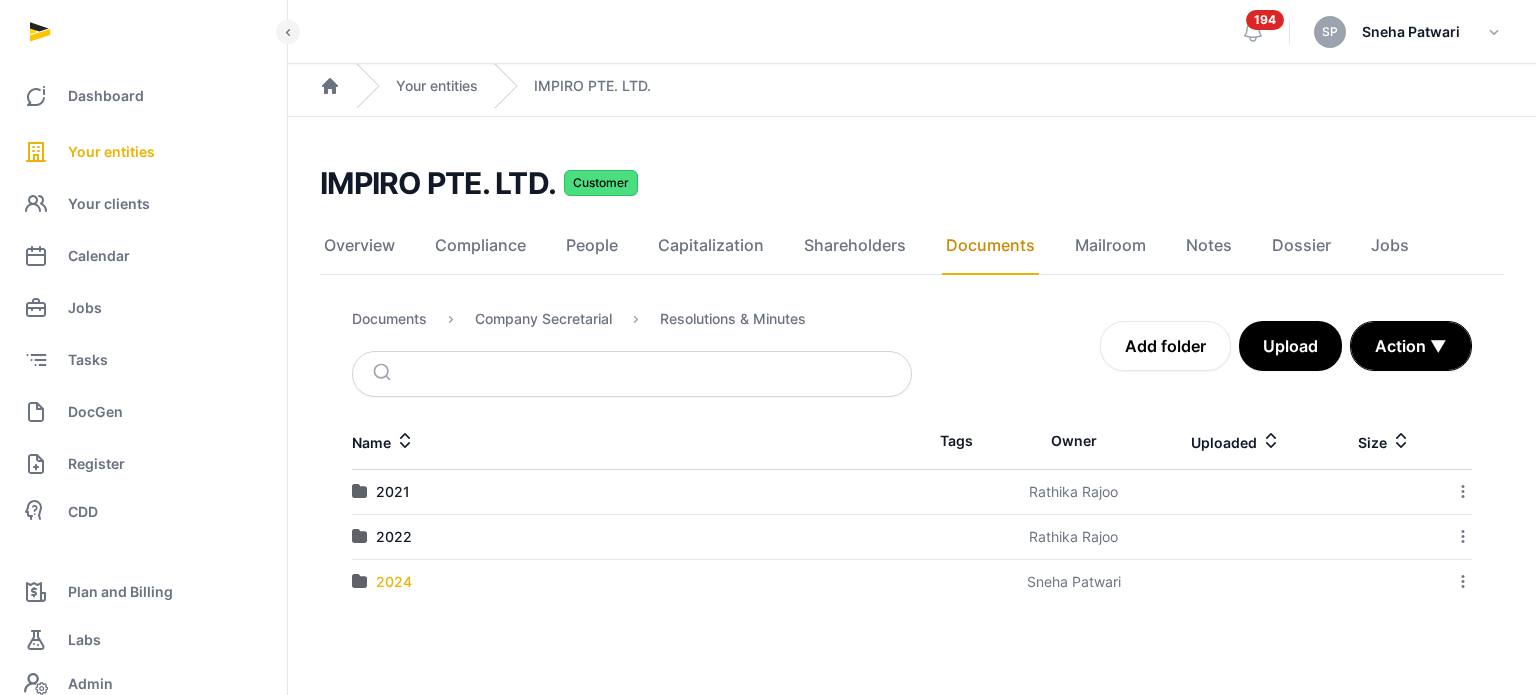 click on "2024" at bounding box center [394, 582] 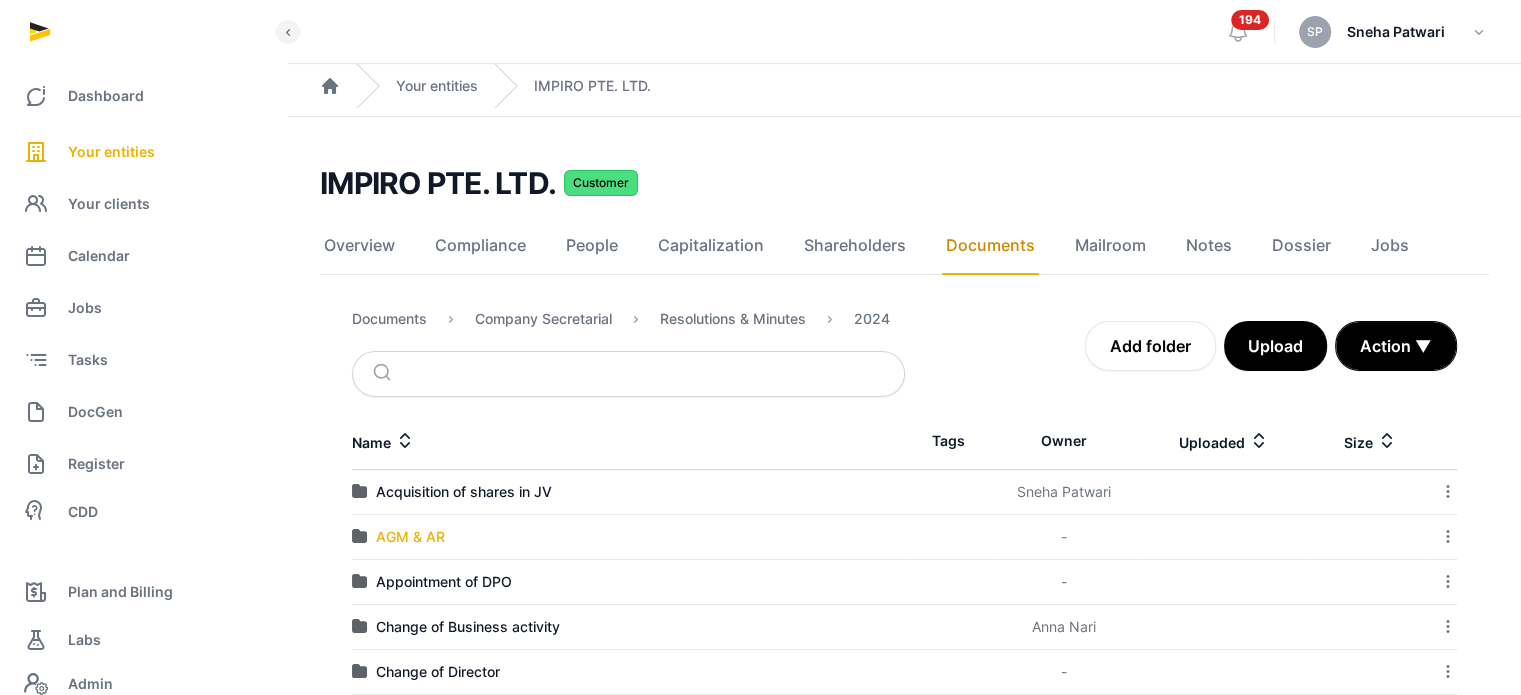 click on "AGM & AR" at bounding box center [410, 537] 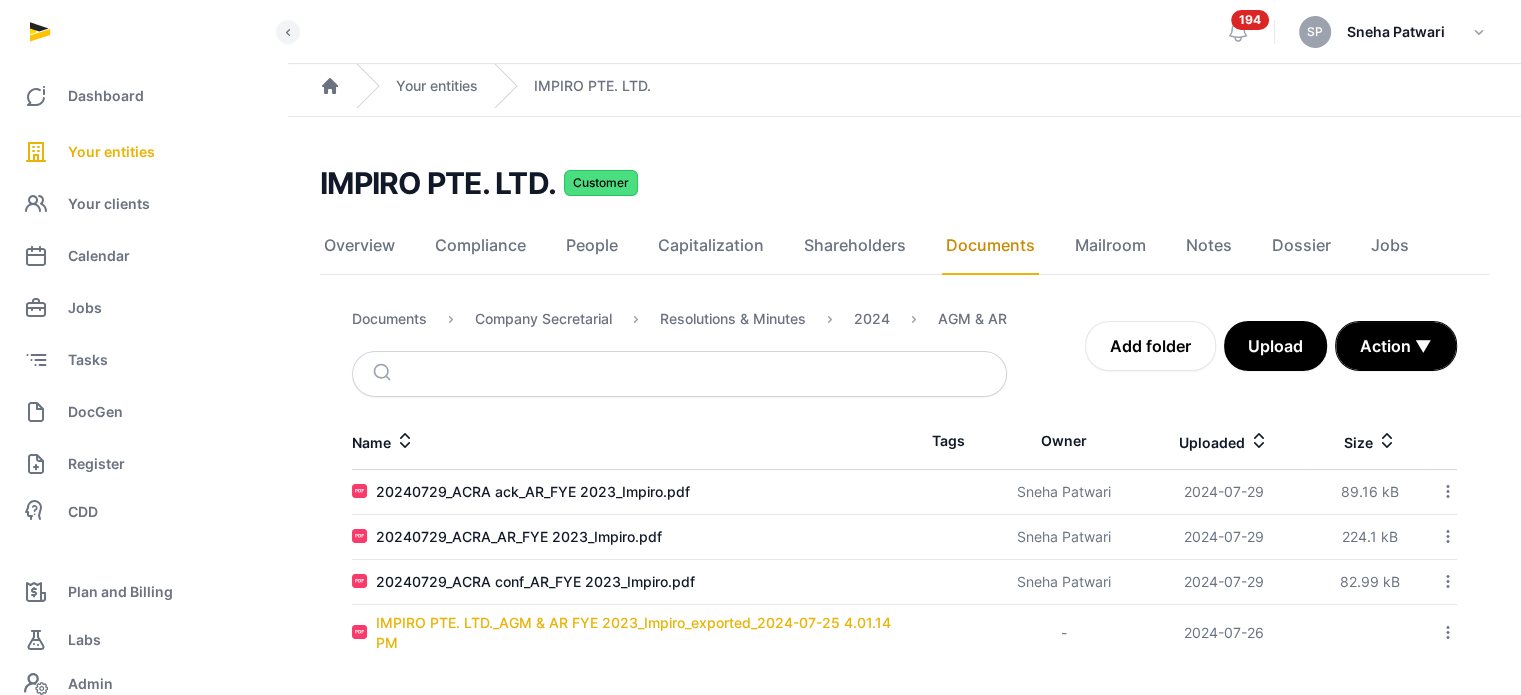 click on "IMPIRO PTE. LTD._AGM & AR FYE 2023_Impiro_exported_2024-07-25 4.01.14 PM" at bounding box center (640, 633) 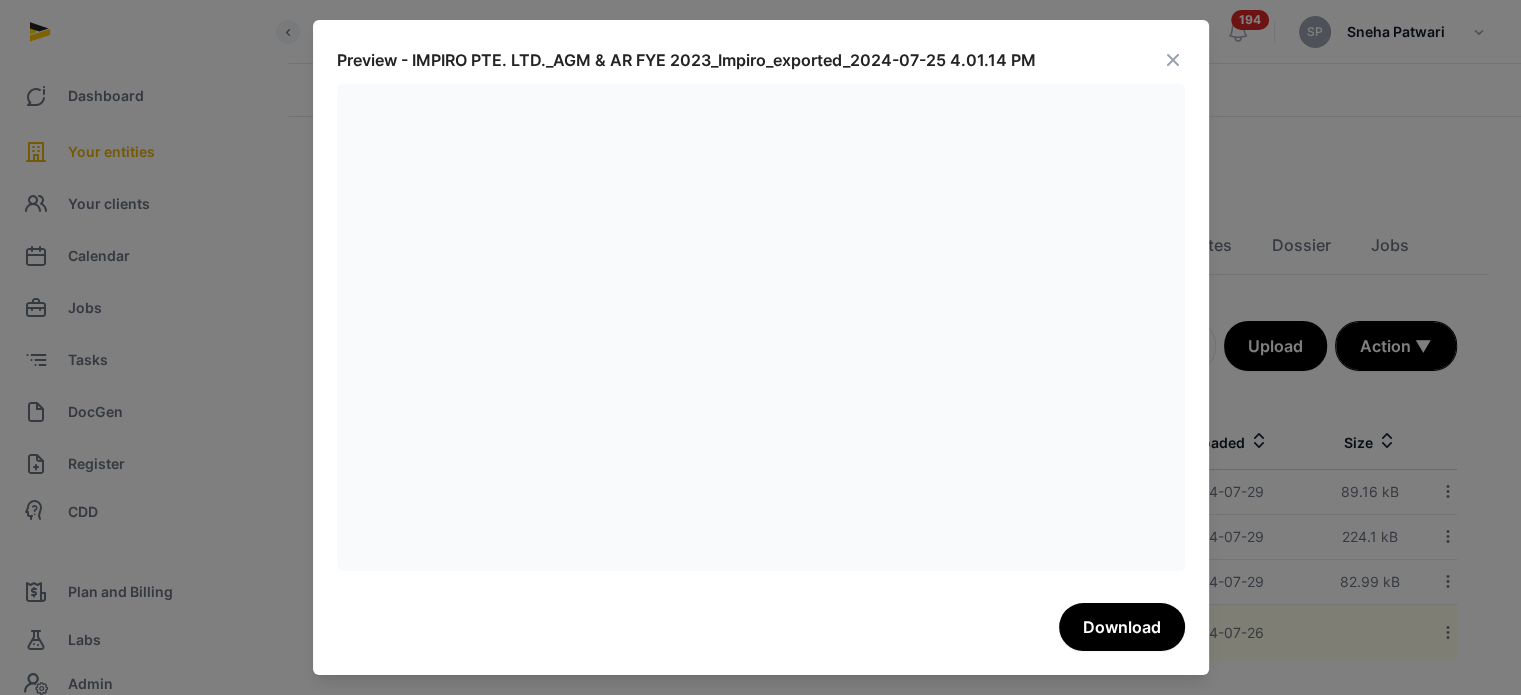 click at bounding box center (1173, 60) 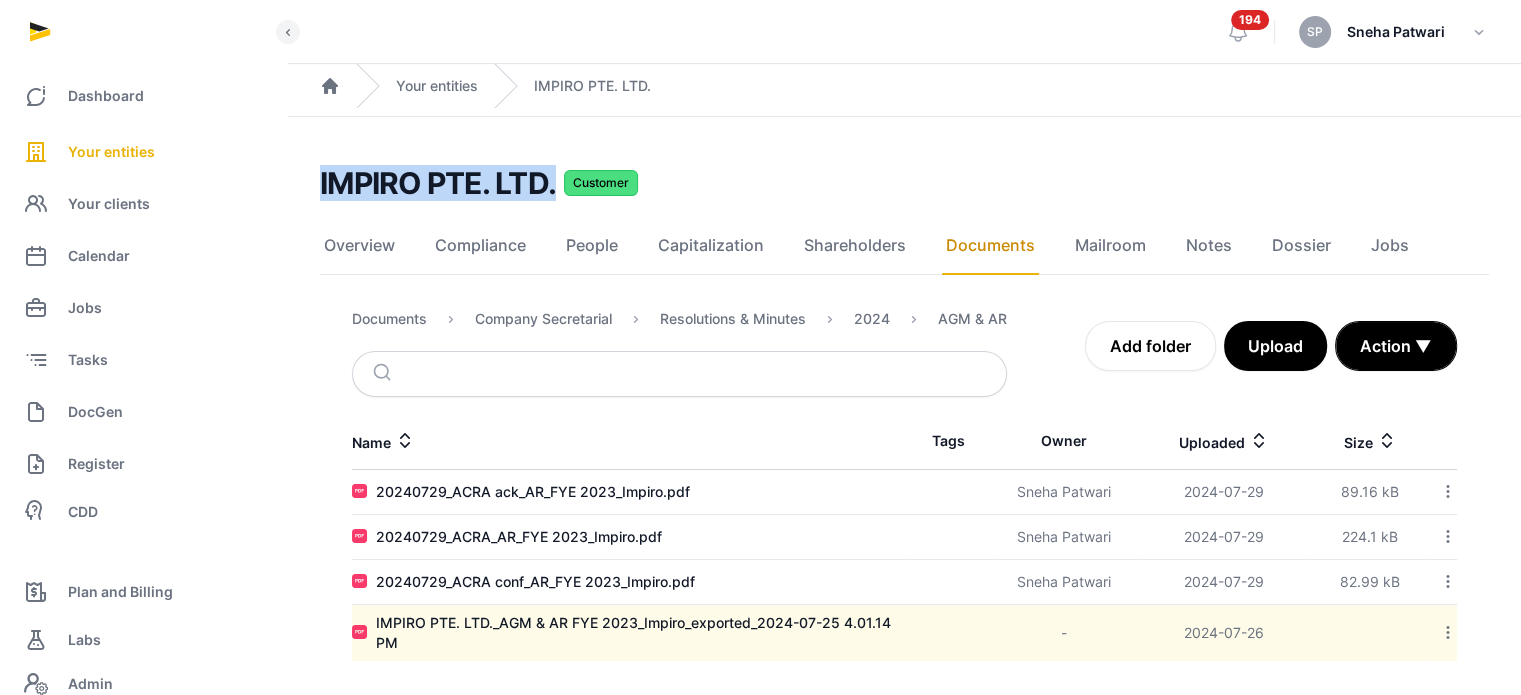 drag, startPoint x: 557, startPoint y: 198, endPoint x: 320, endPoint y: 174, distance: 238.2121 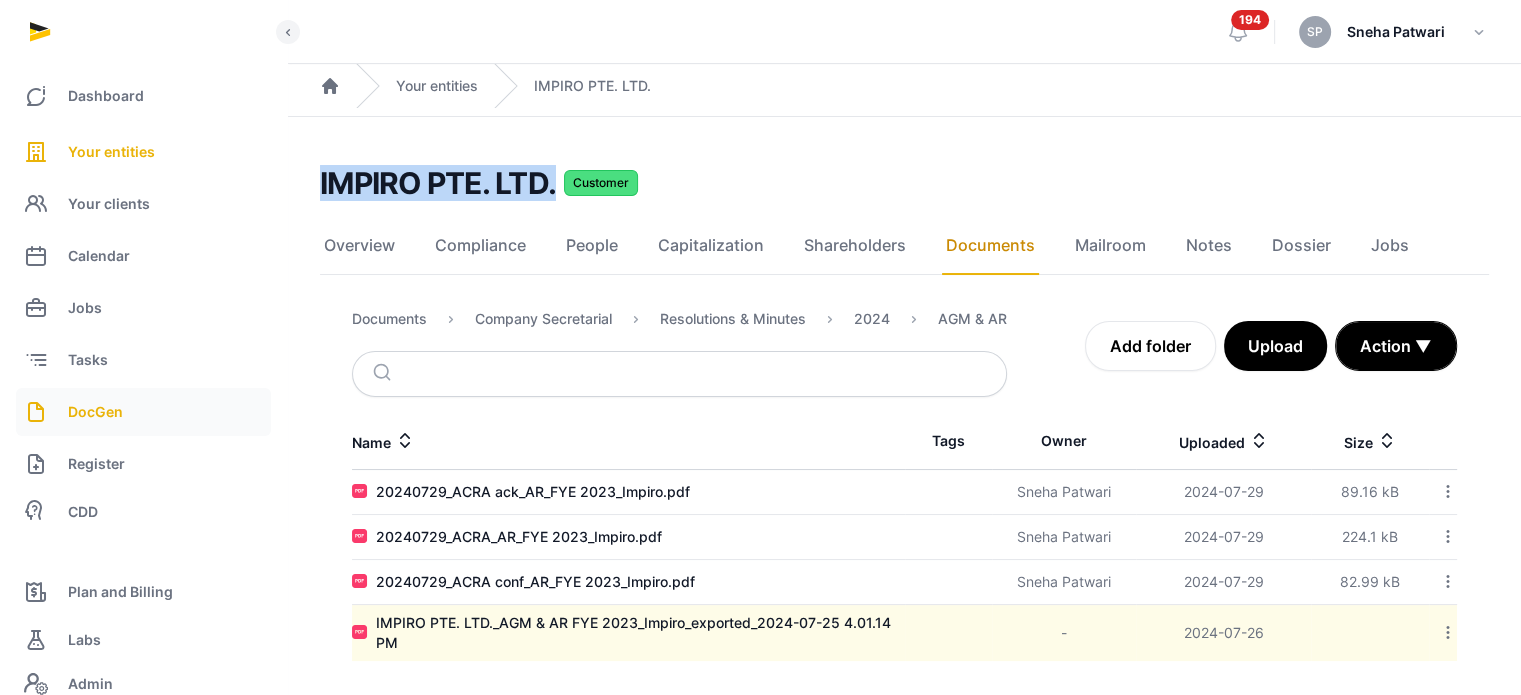 click on "DocGen" at bounding box center (143, 412) 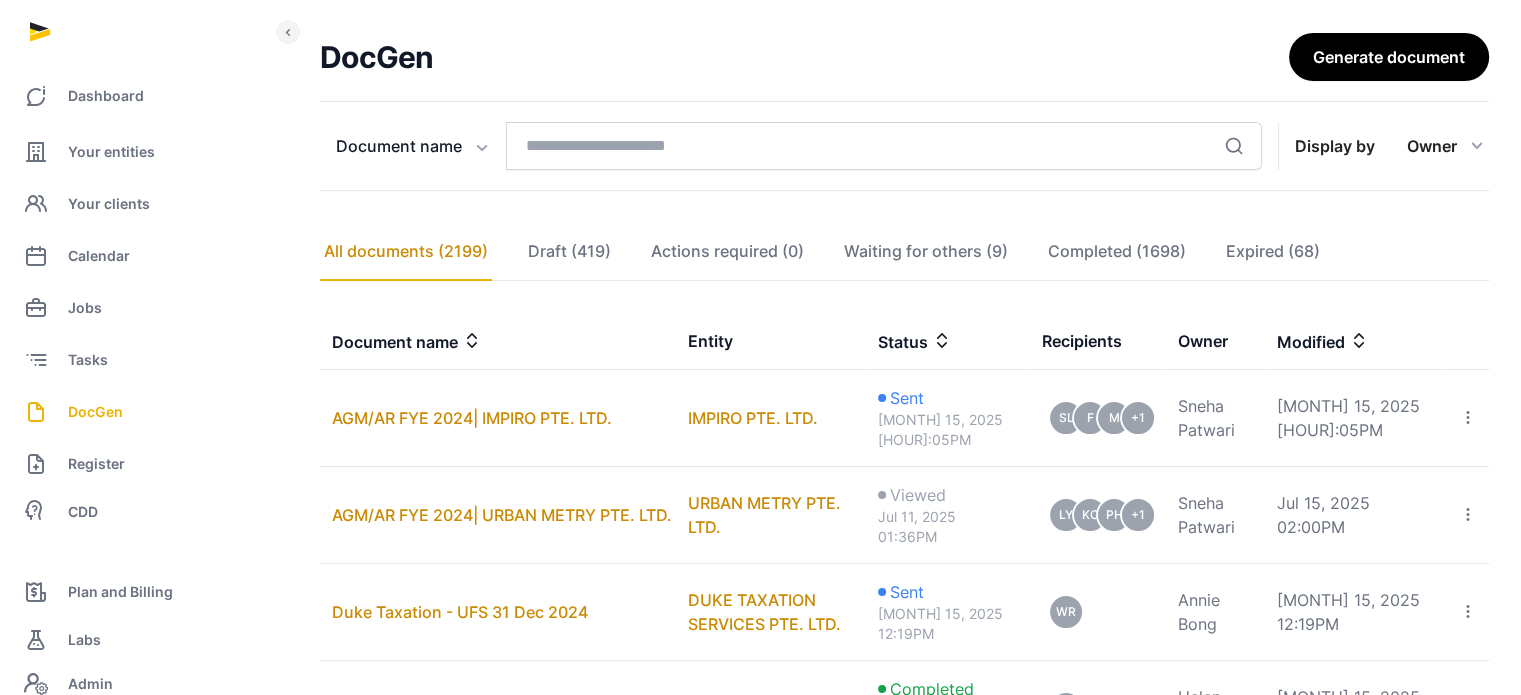 scroll, scrollTop: 151, scrollLeft: 0, axis: vertical 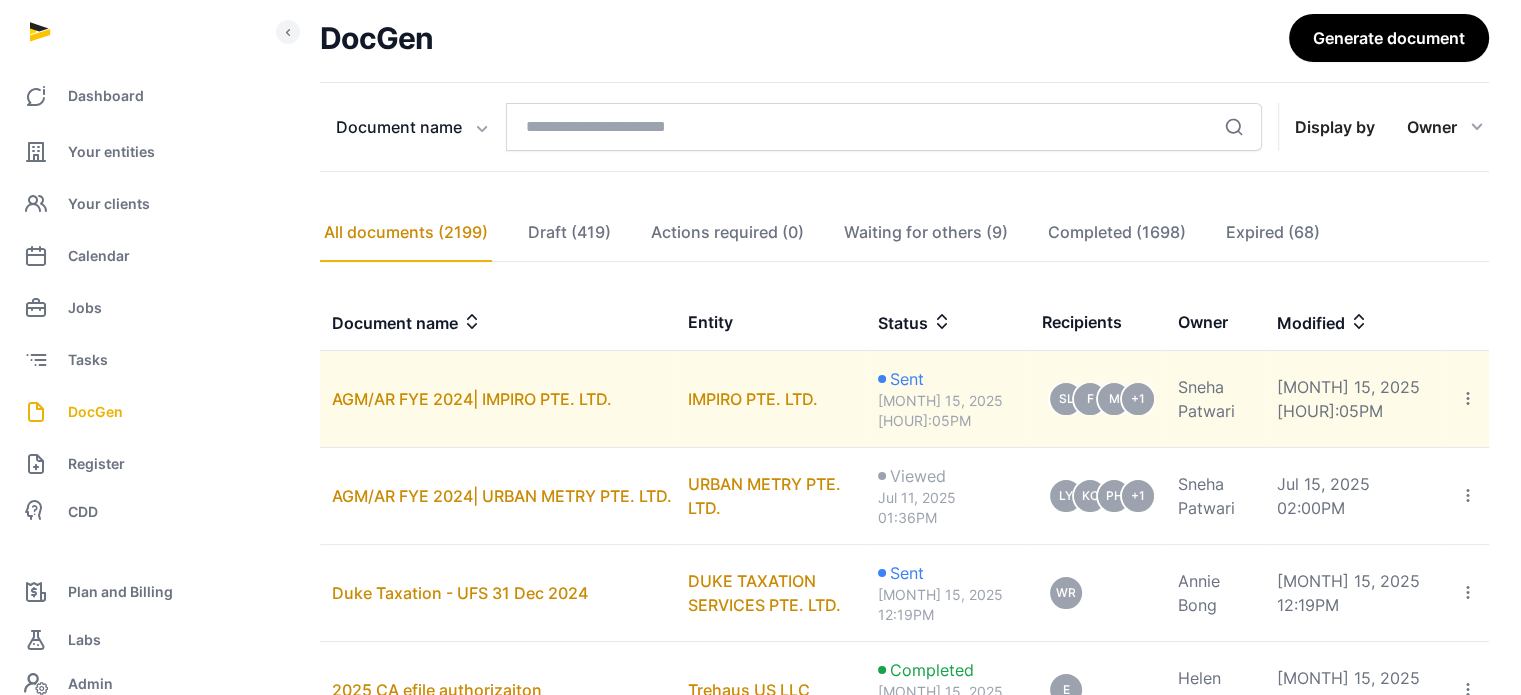 click 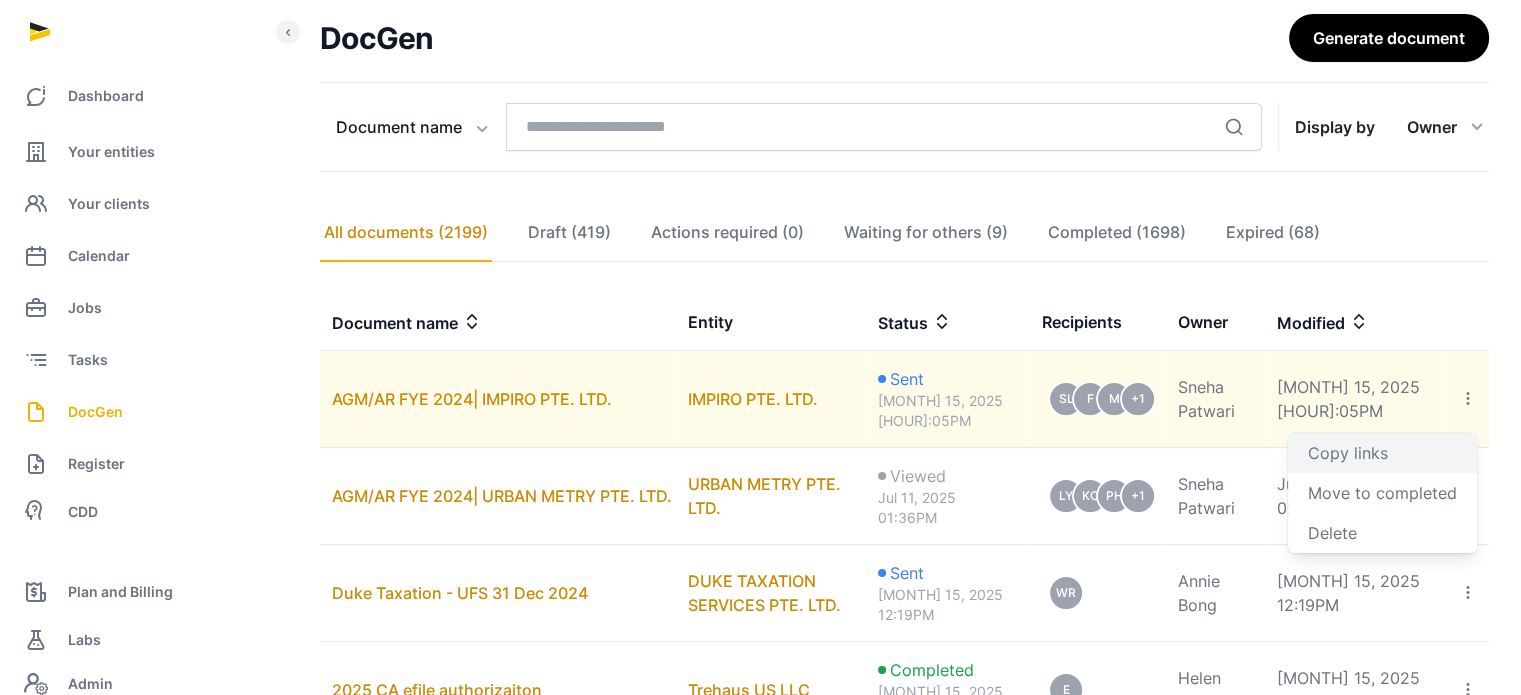 click on "Copy links" 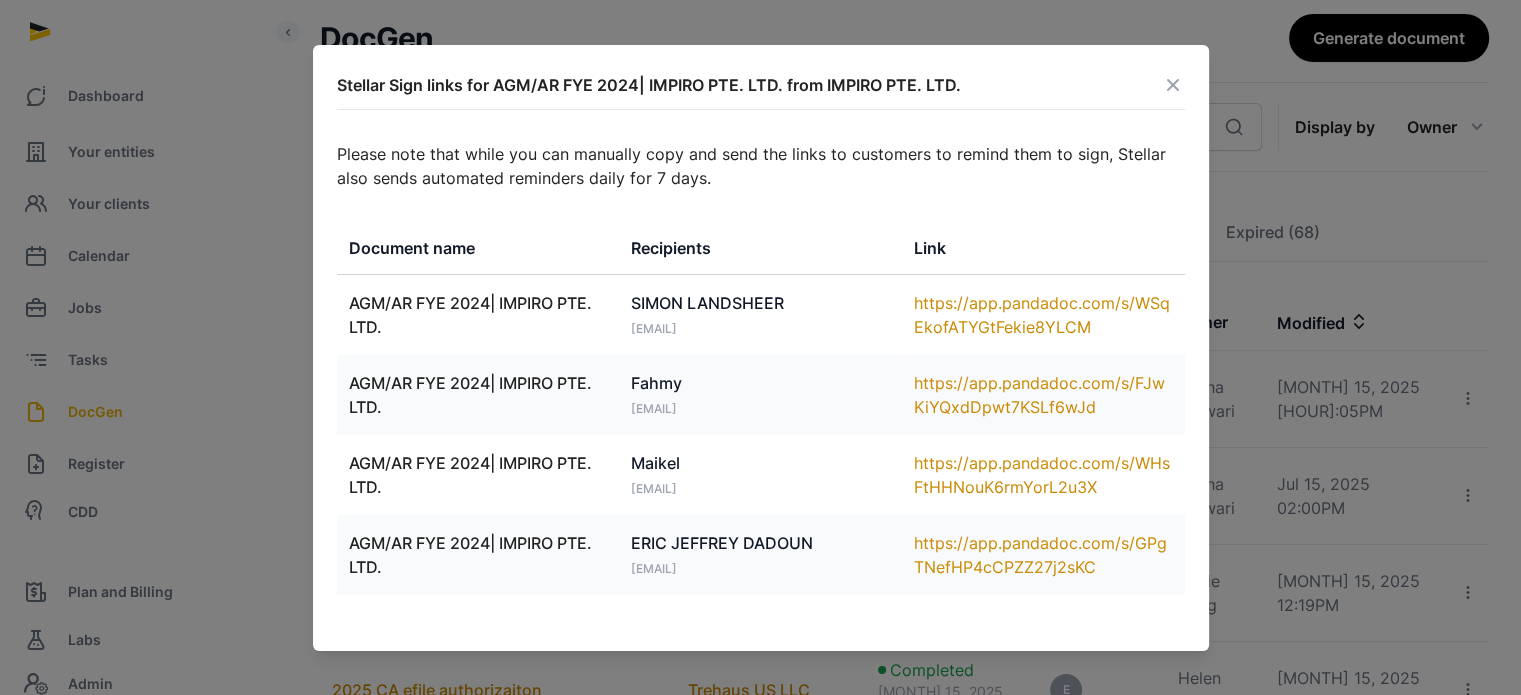 drag, startPoint x: 726, startPoint y: 334, endPoint x: 624, endPoint y: 339, distance: 102.122475 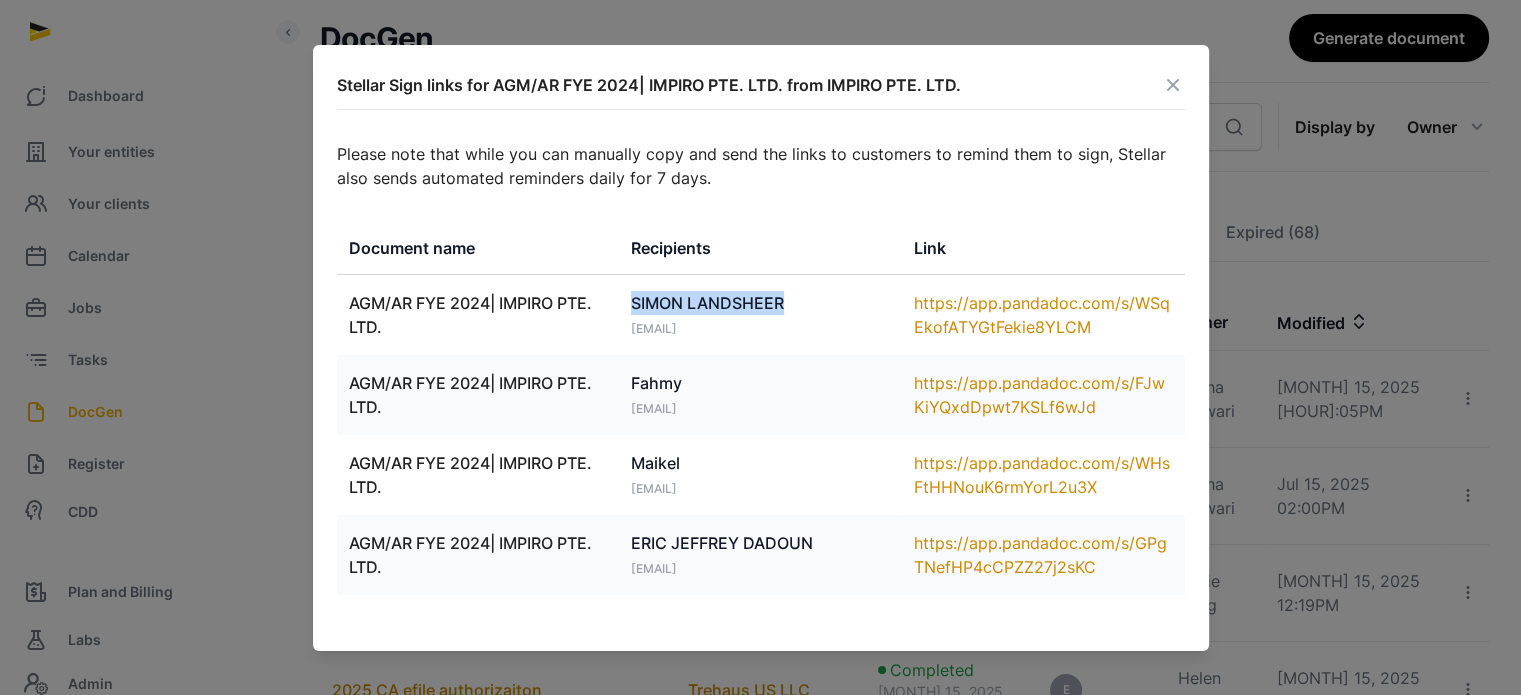 drag, startPoint x: 801, startPoint y: 311, endPoint x: 628, endPoint y: 307, distance: 173.04623 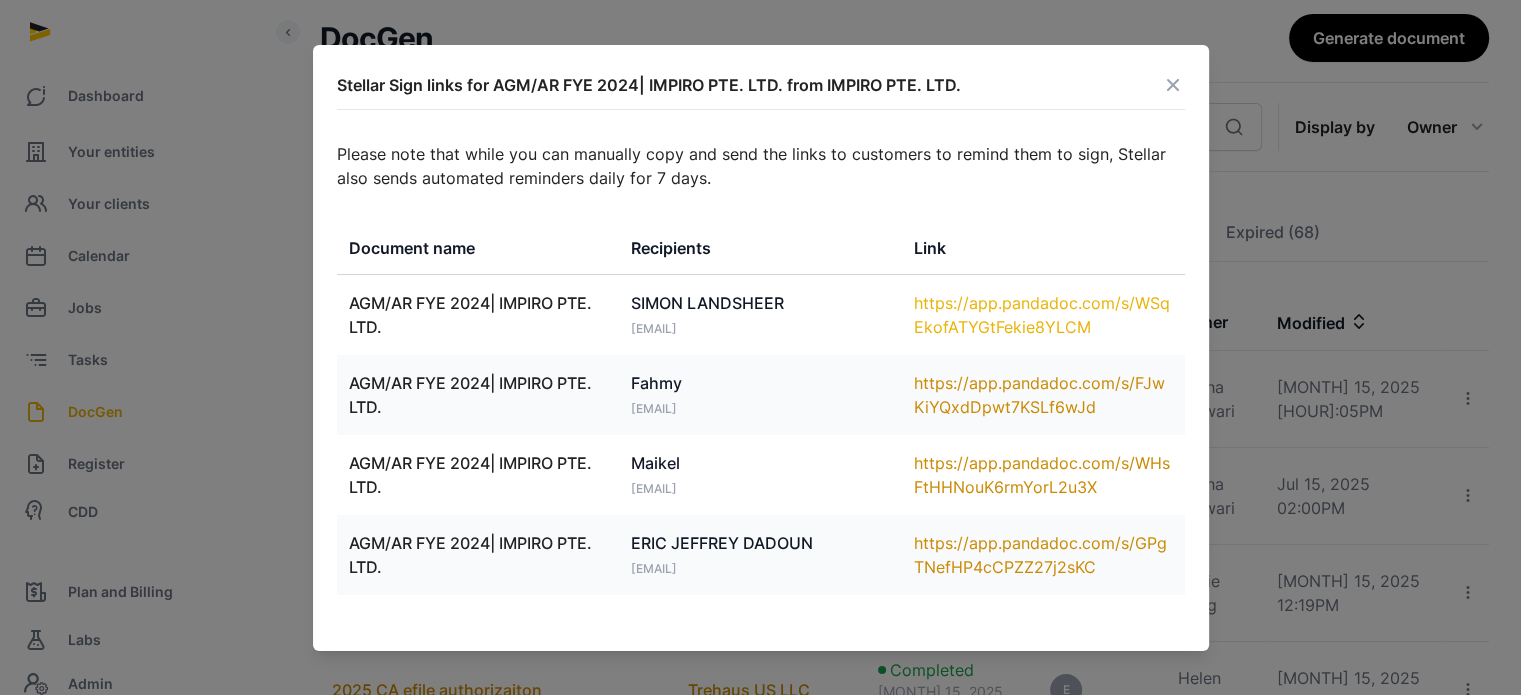 click on "https://app.pandadoc.com/s/WSqEkofATYGtFekie8YLCM" at bounding box center (1043, 315) 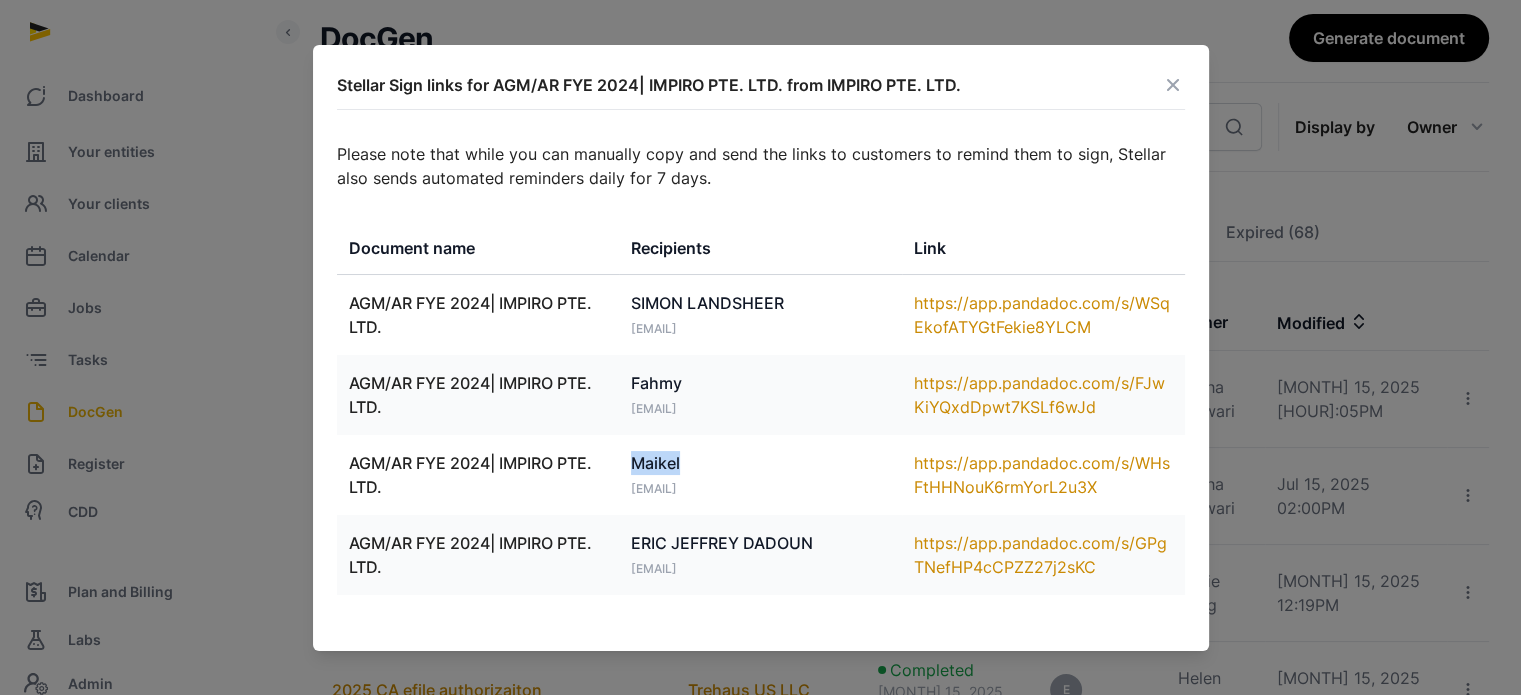 drag, startPoint x: 695, startPoint y: 455, endPoint x: 629, endPoint y: 455, distance: 66 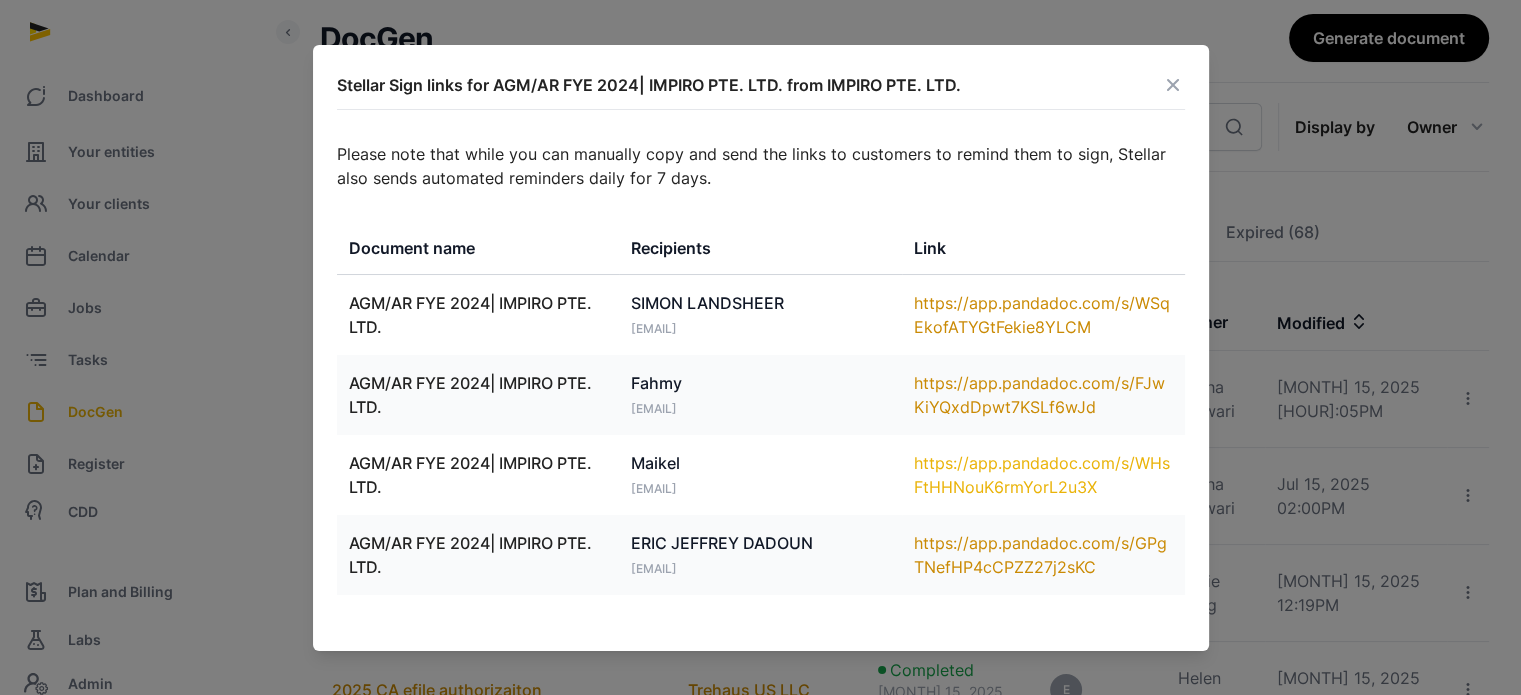 click on "https://app.pandadoc.com/s/WHsFtHHNouK6rmYorL2u3X" at bounding box center [1043, 475] 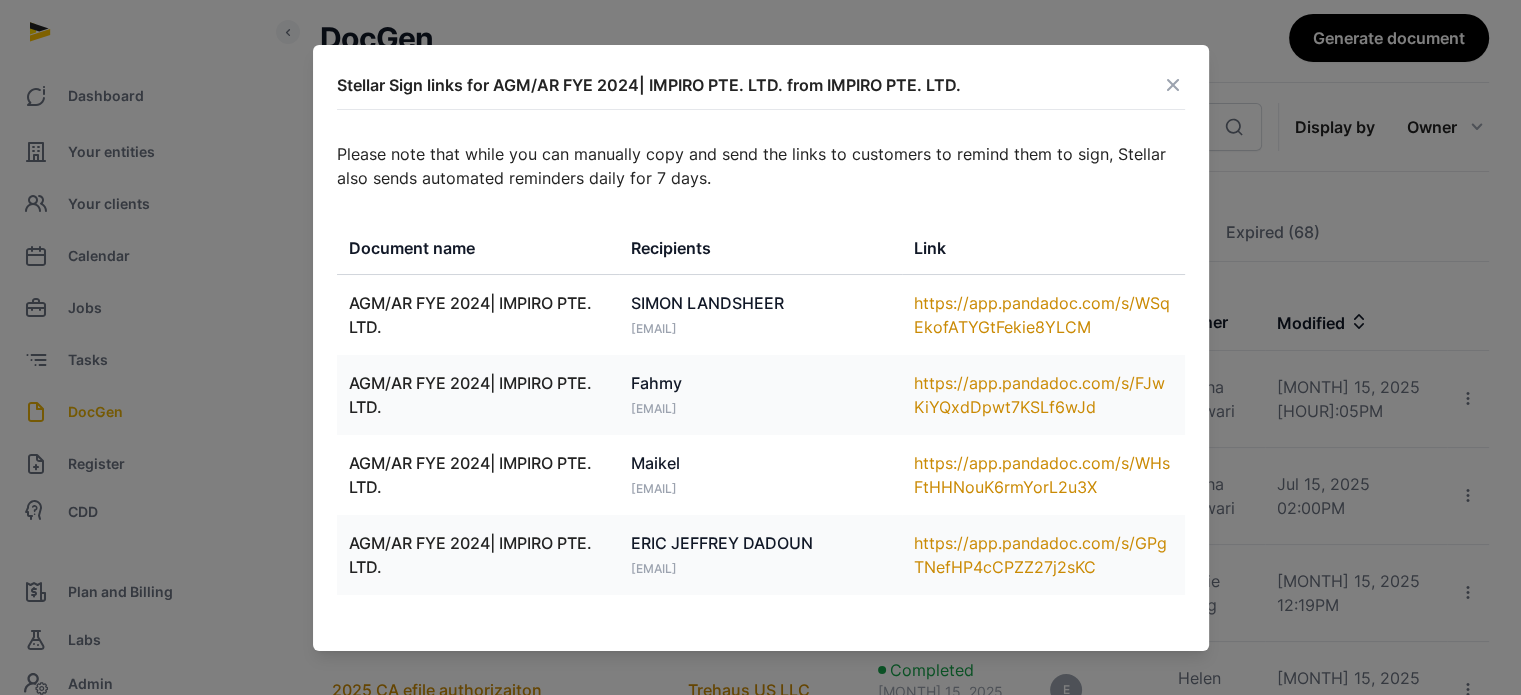 drag, startPoint x: 762, startPoint y: 569, endPoint x: 630, endPoint y: 582, distance: 132.63861 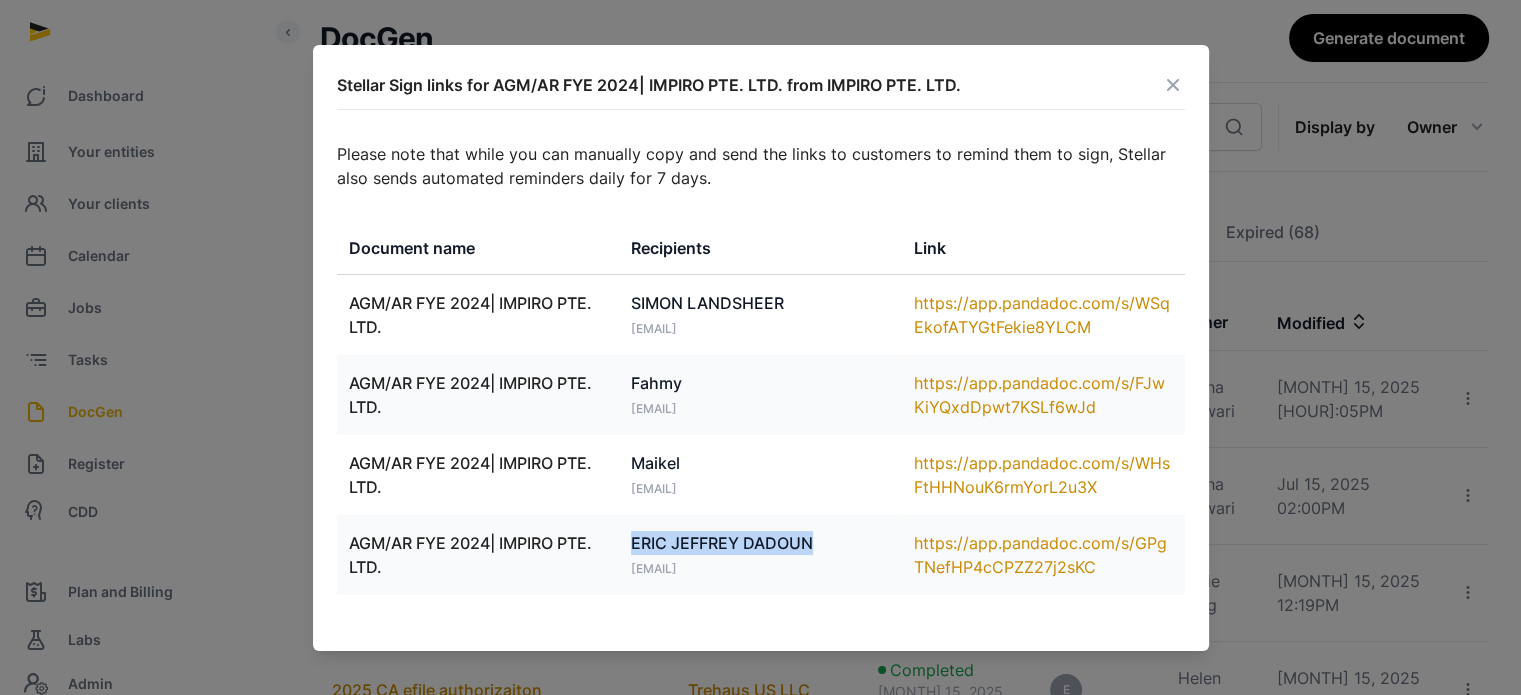 drag, startPoint x: 836, startPoint y: 543, endPoint x: 631, endPoint y: 544, distance: 205.00244 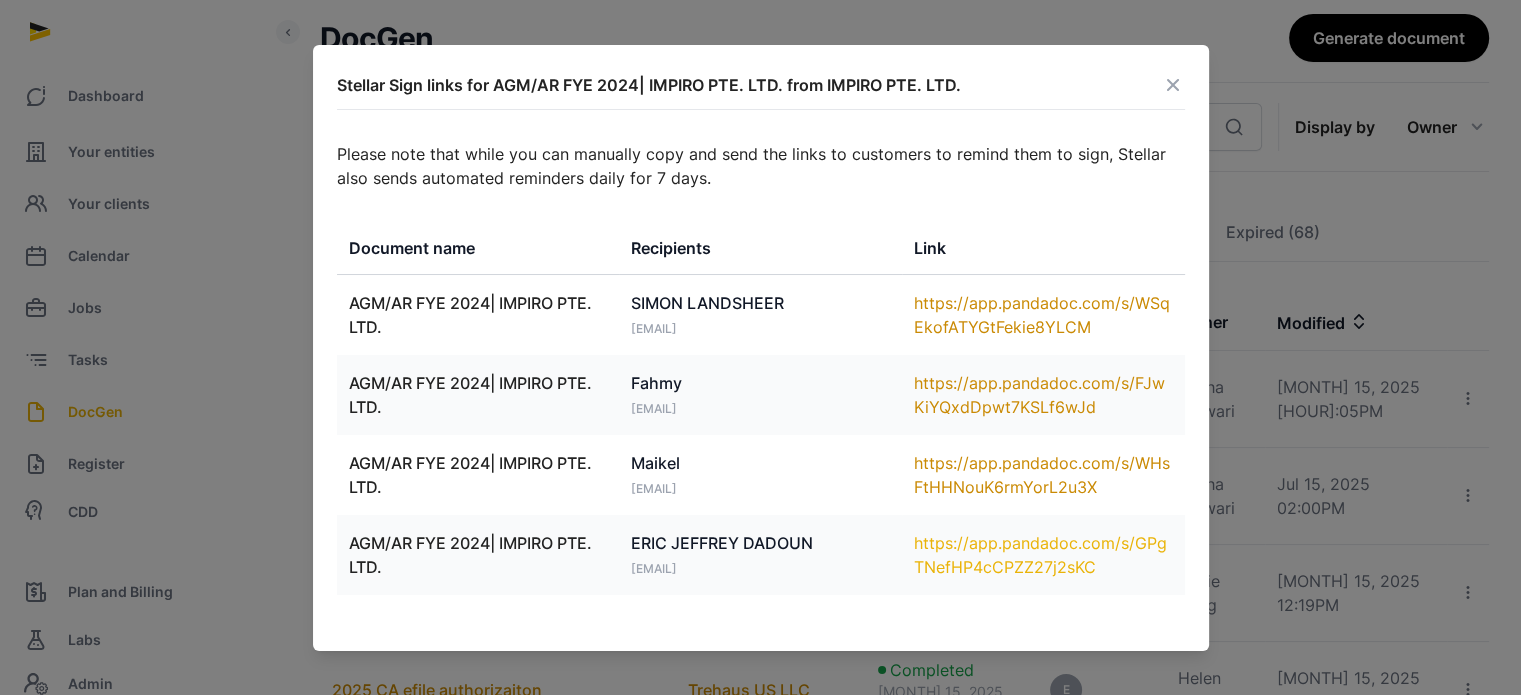 click on "https://app.pandadoc.com/s/GPgTNefHP4cCPZZ27j2sKC" at bounding box center (1043, 555) 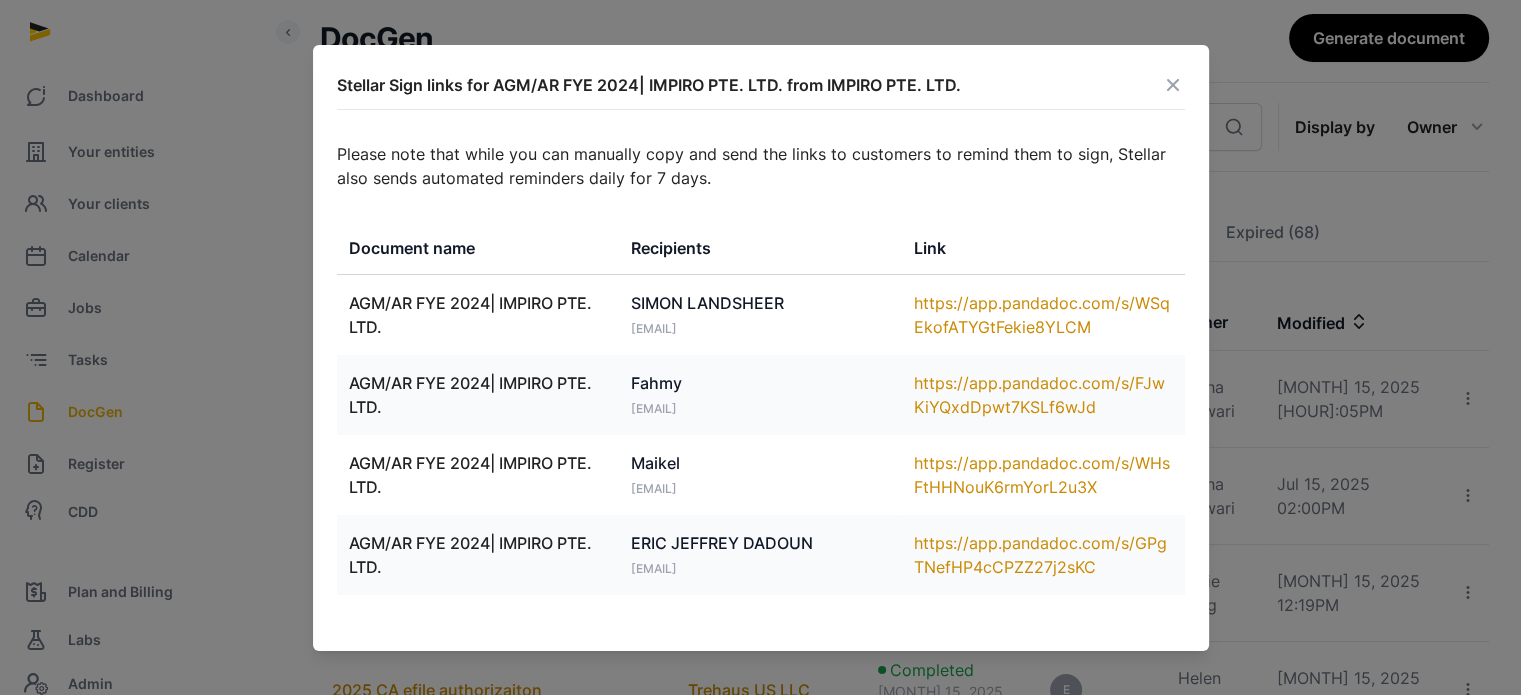 click at bounding box center (1173, 85) 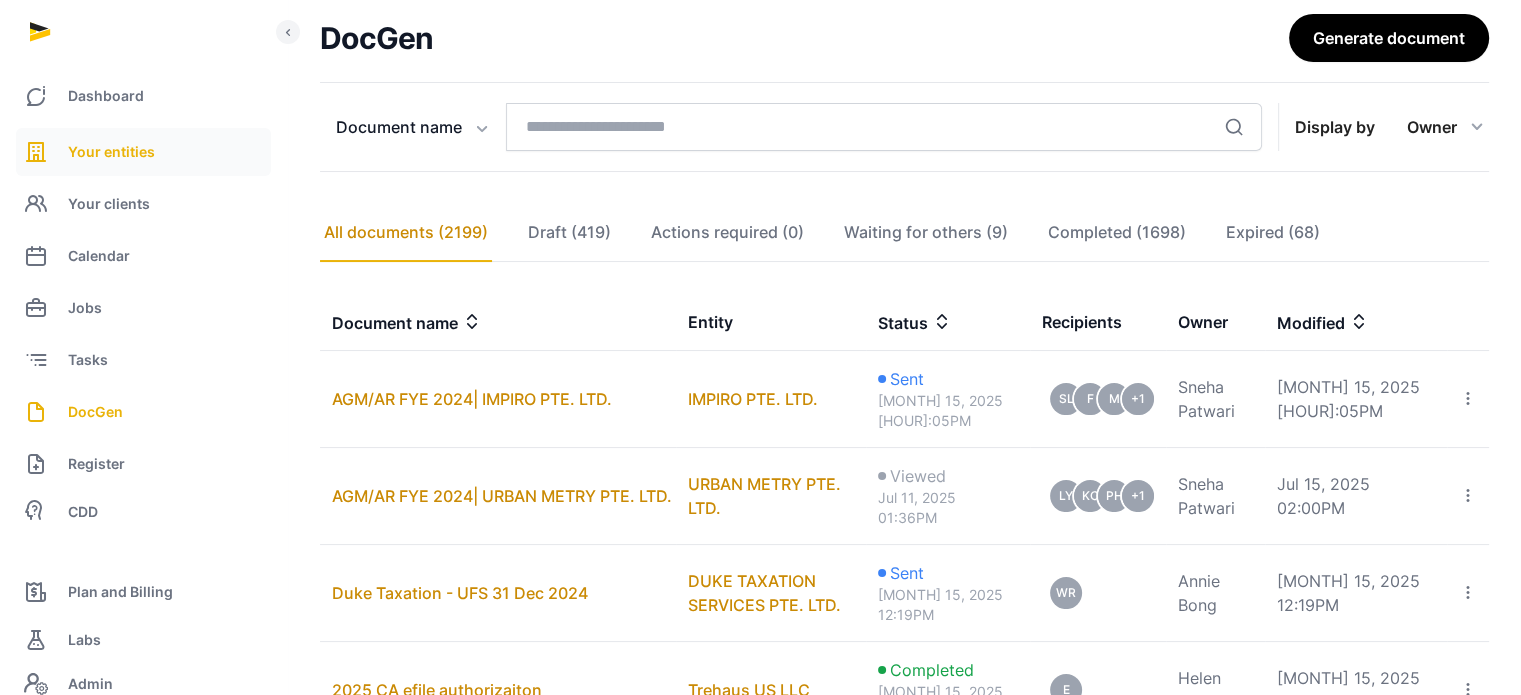 click on "Your entities" at bounding box center (111, 152) 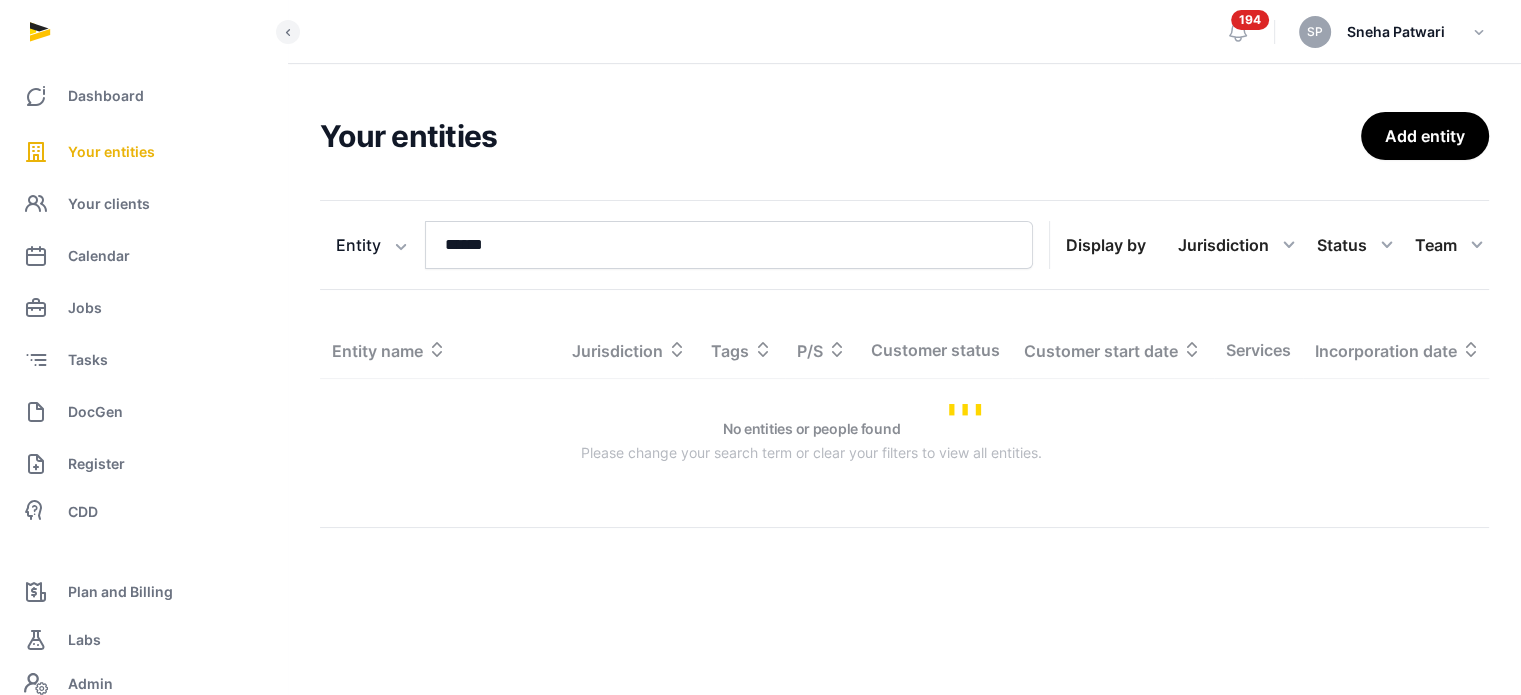 scroll, scrollTop: 0, scrollLeft: 0, axis: both 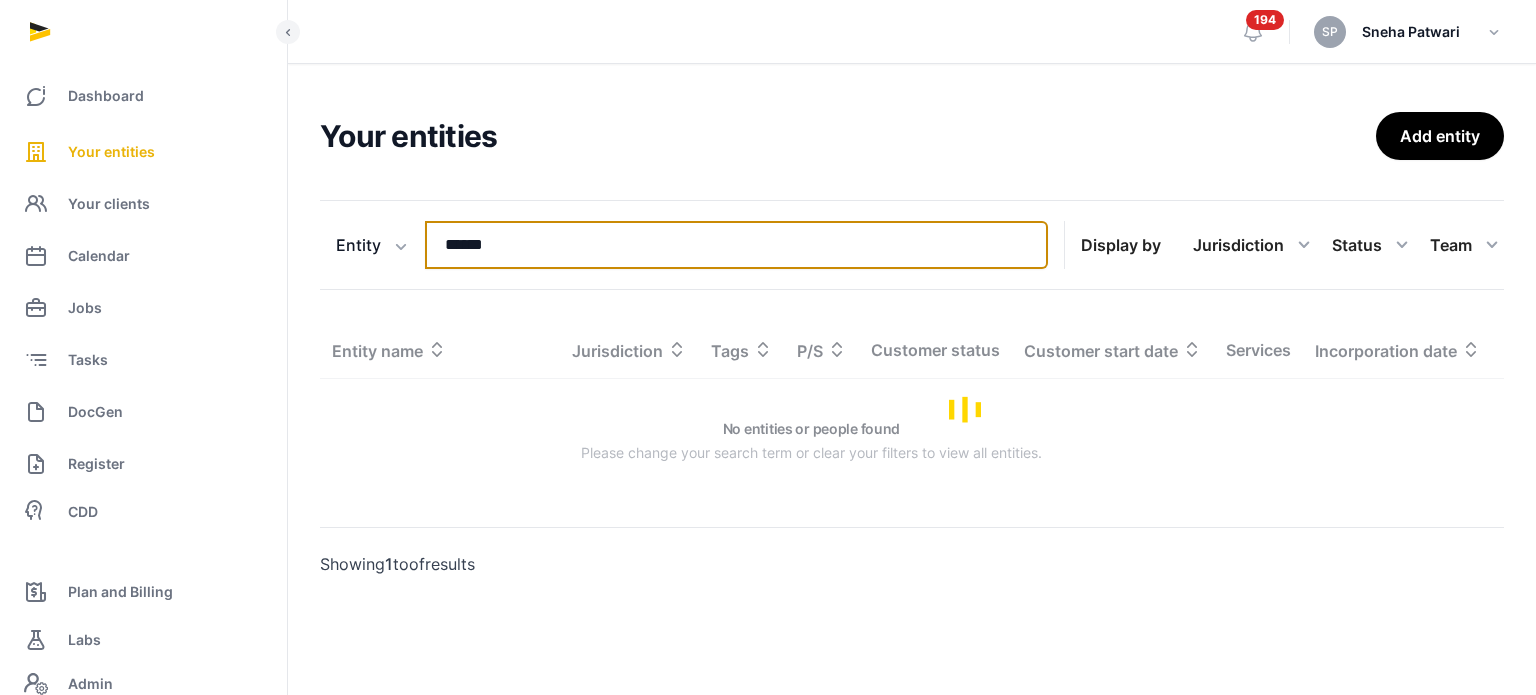 click on "******" at bounding box center [736, 245] 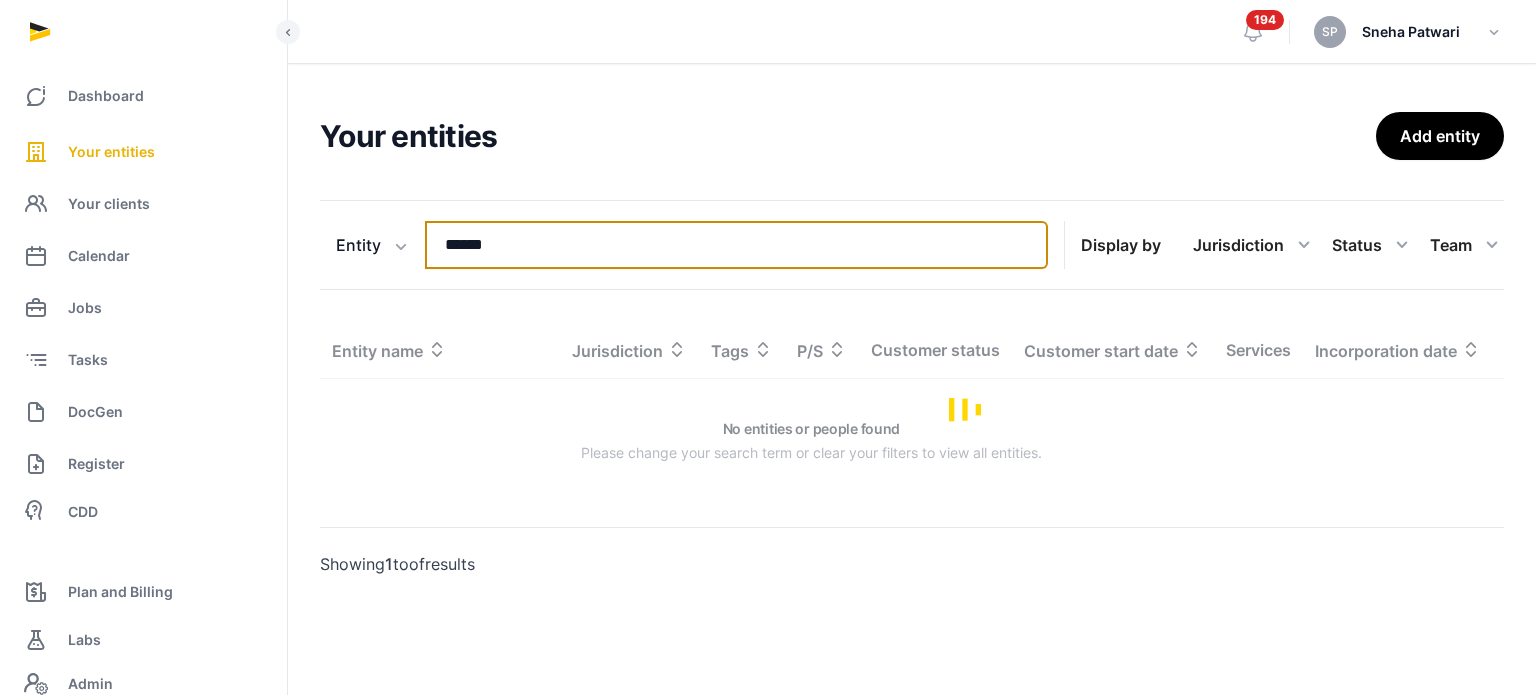 click on "******" at bounding box center [736, 245] 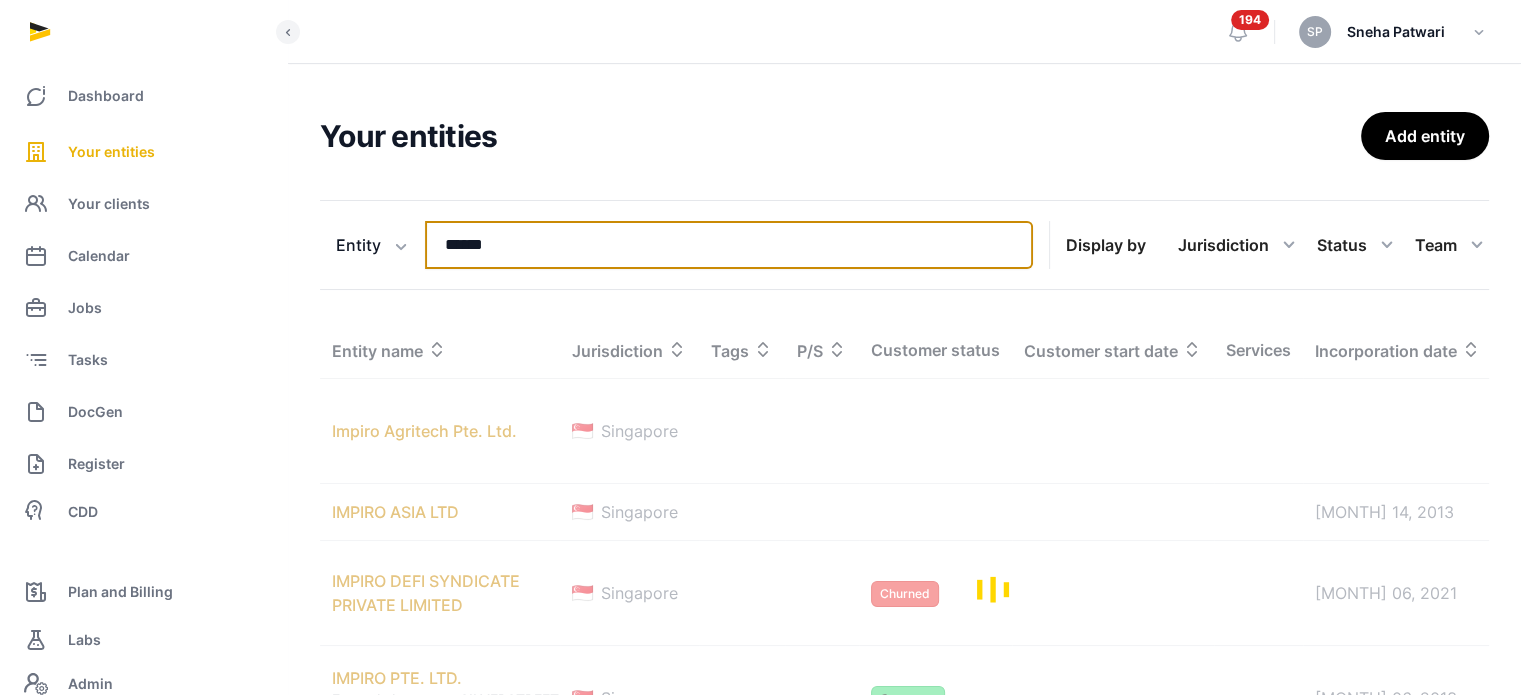 click on "******" at bounding box center [729, 245] 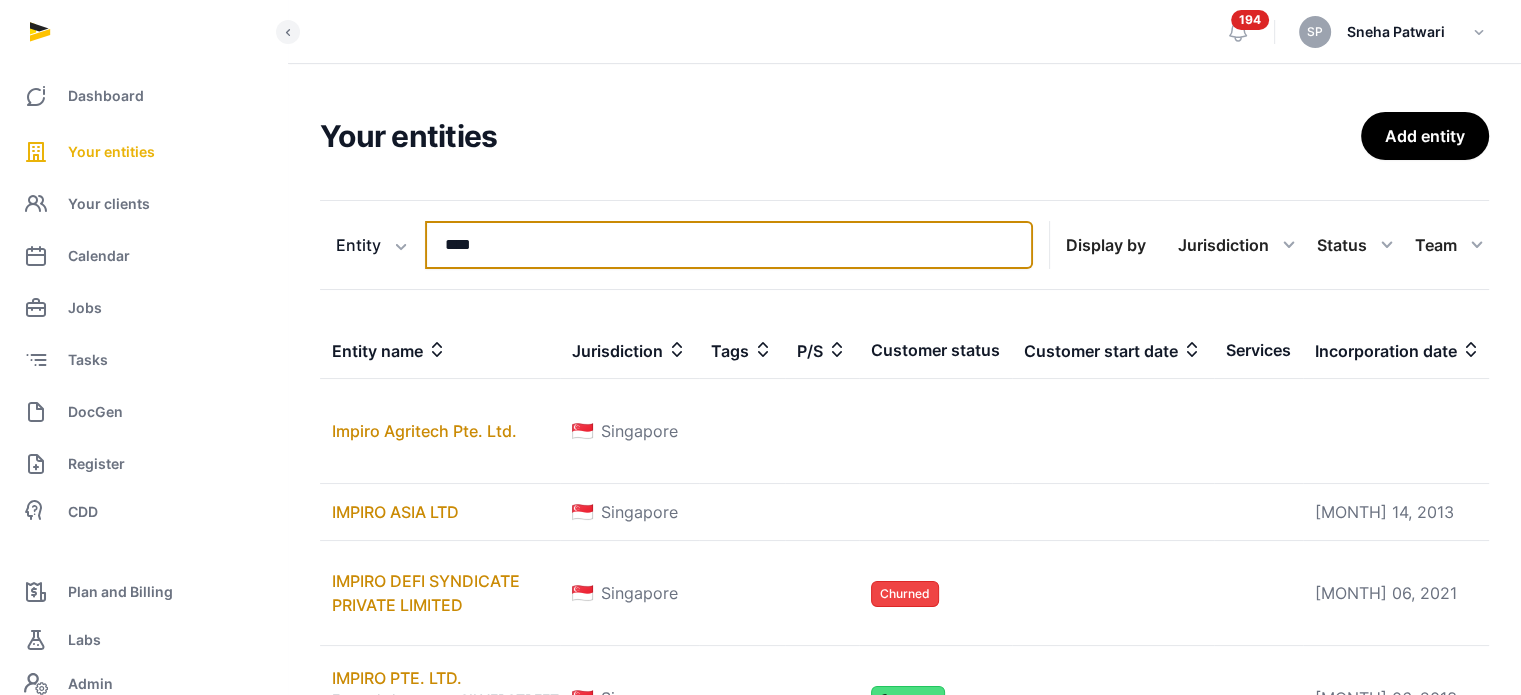 type on "****" 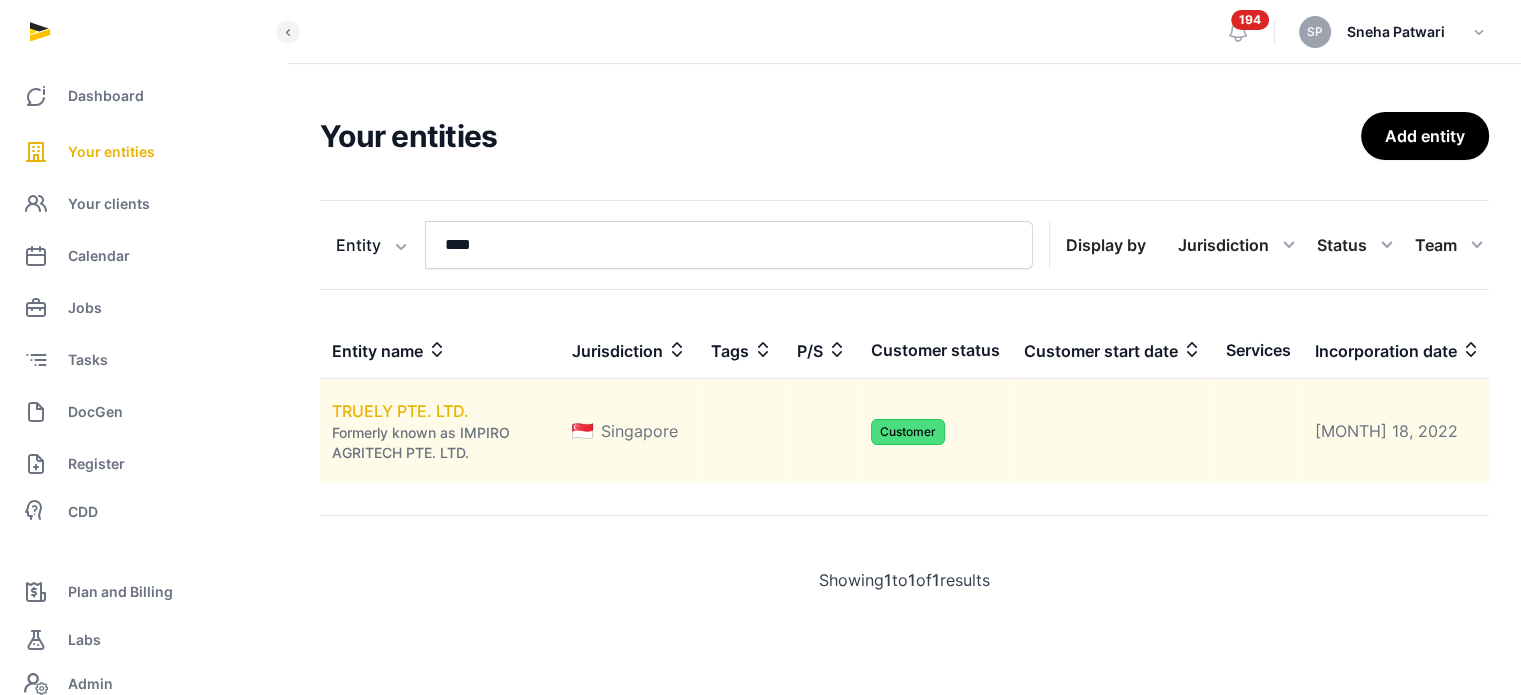 click on "TRUELY PTE. LTD." at bounding box center (400, 411) 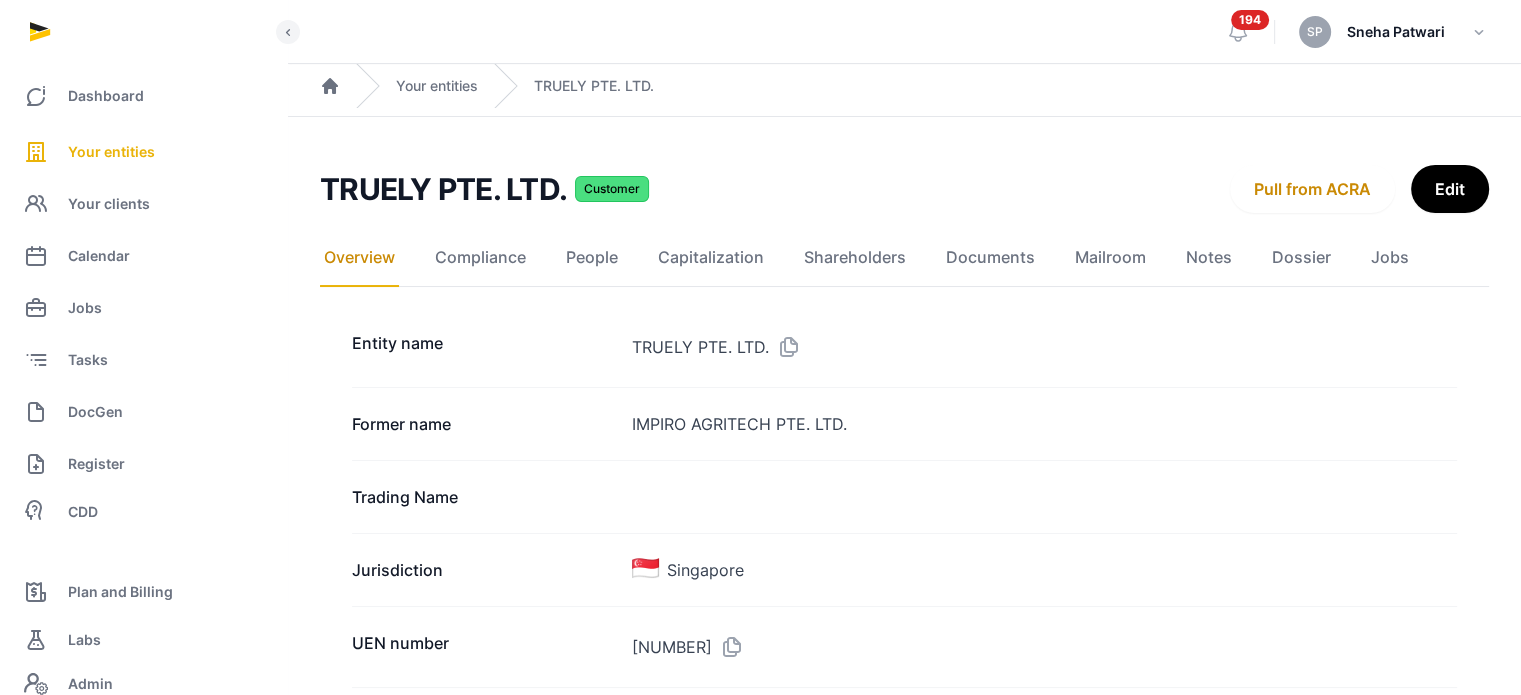 click at bounding box center [785, 347] 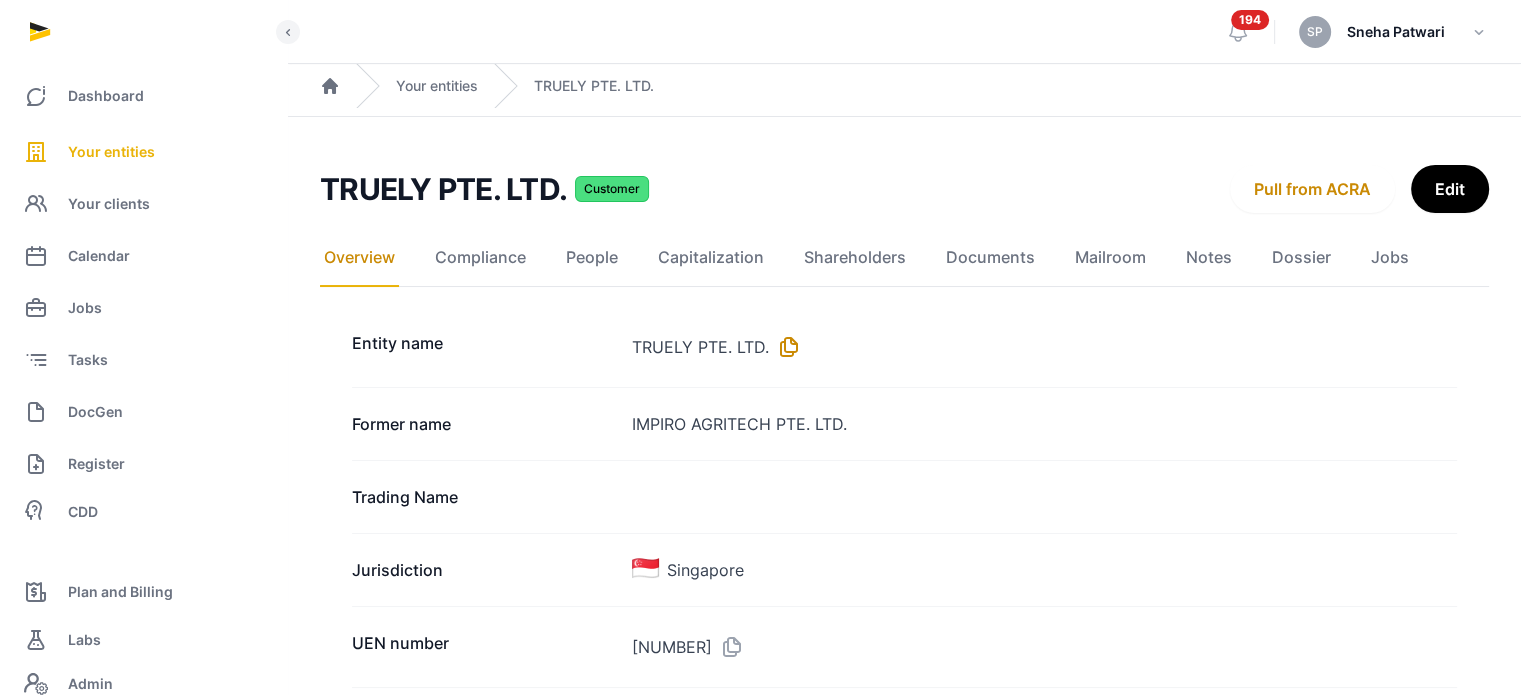 click at bounding box center (785, 347) 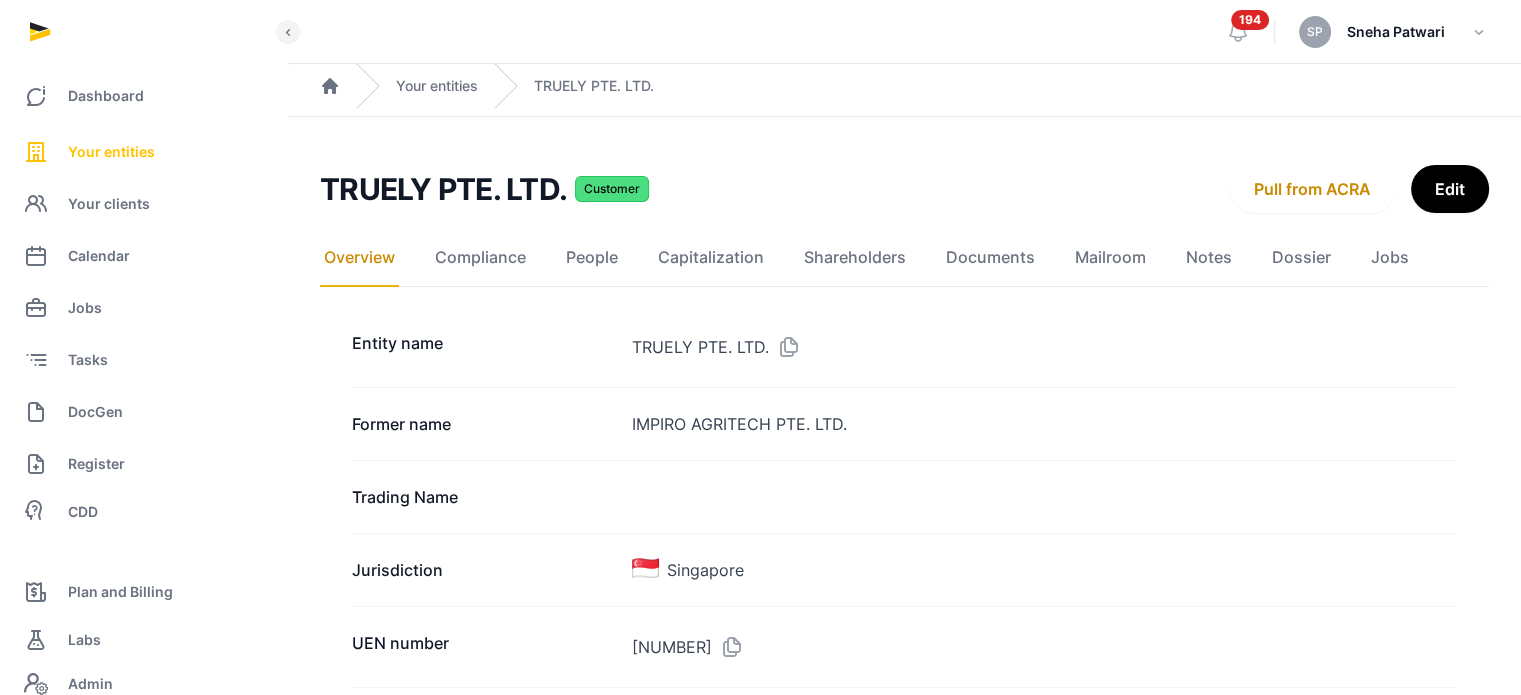 click on "Your entities" at bounding box center [143, 152] 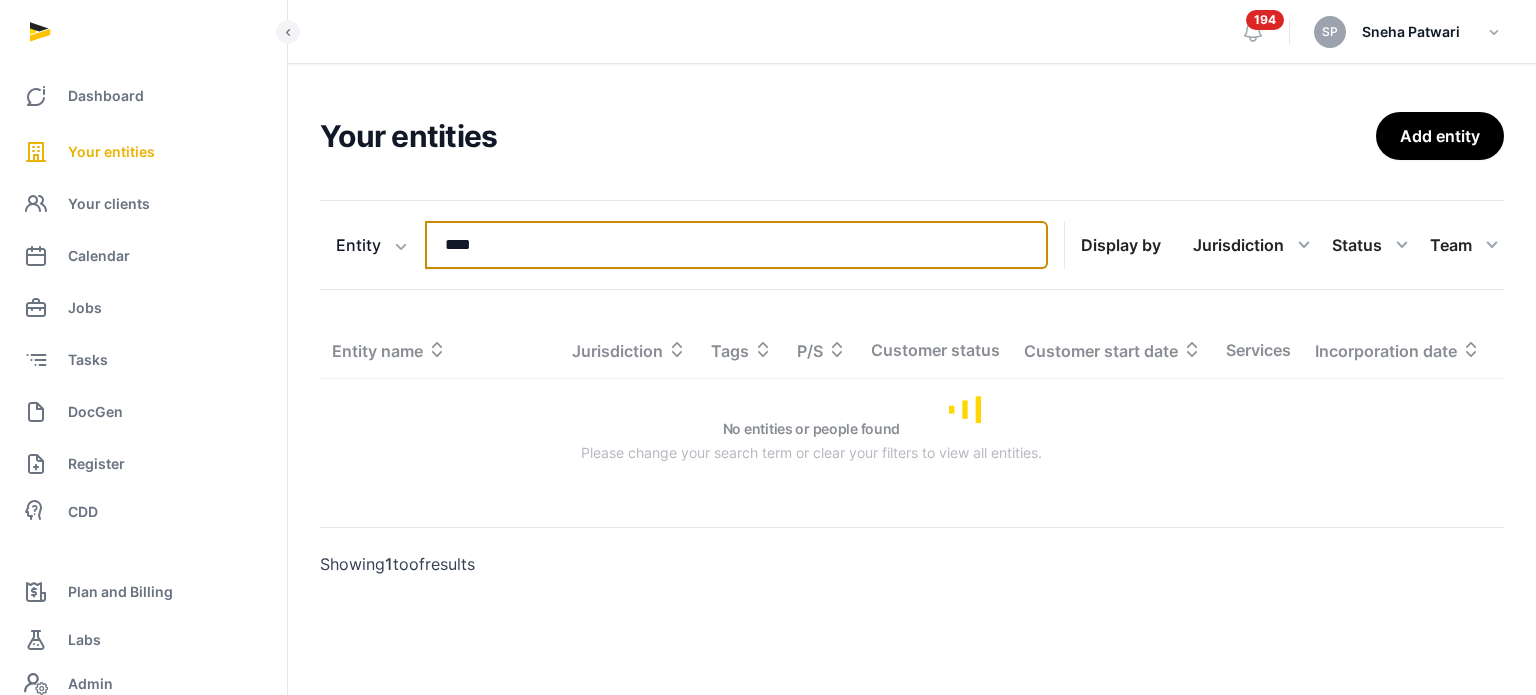 click on "****" at bounding box center (736, 245) 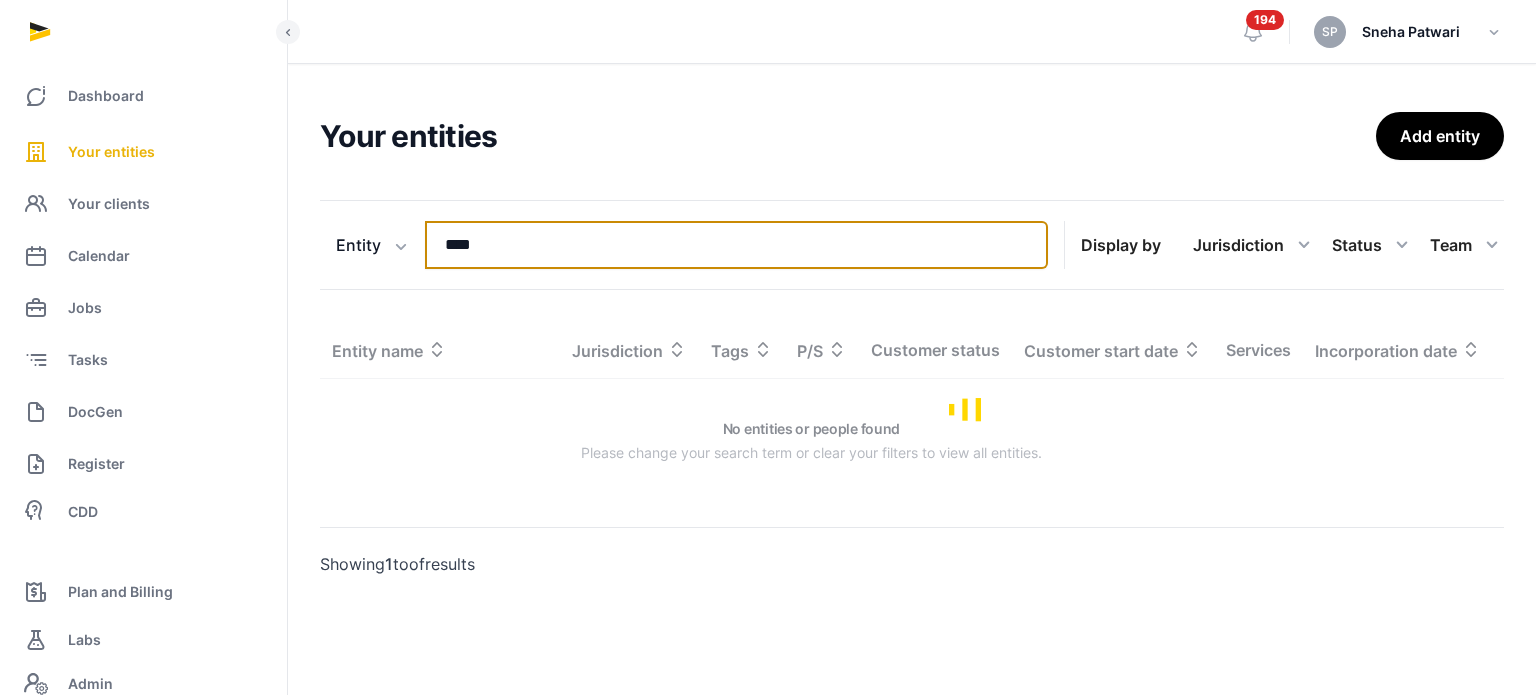 click on "****" at bounding box center [736, 245] 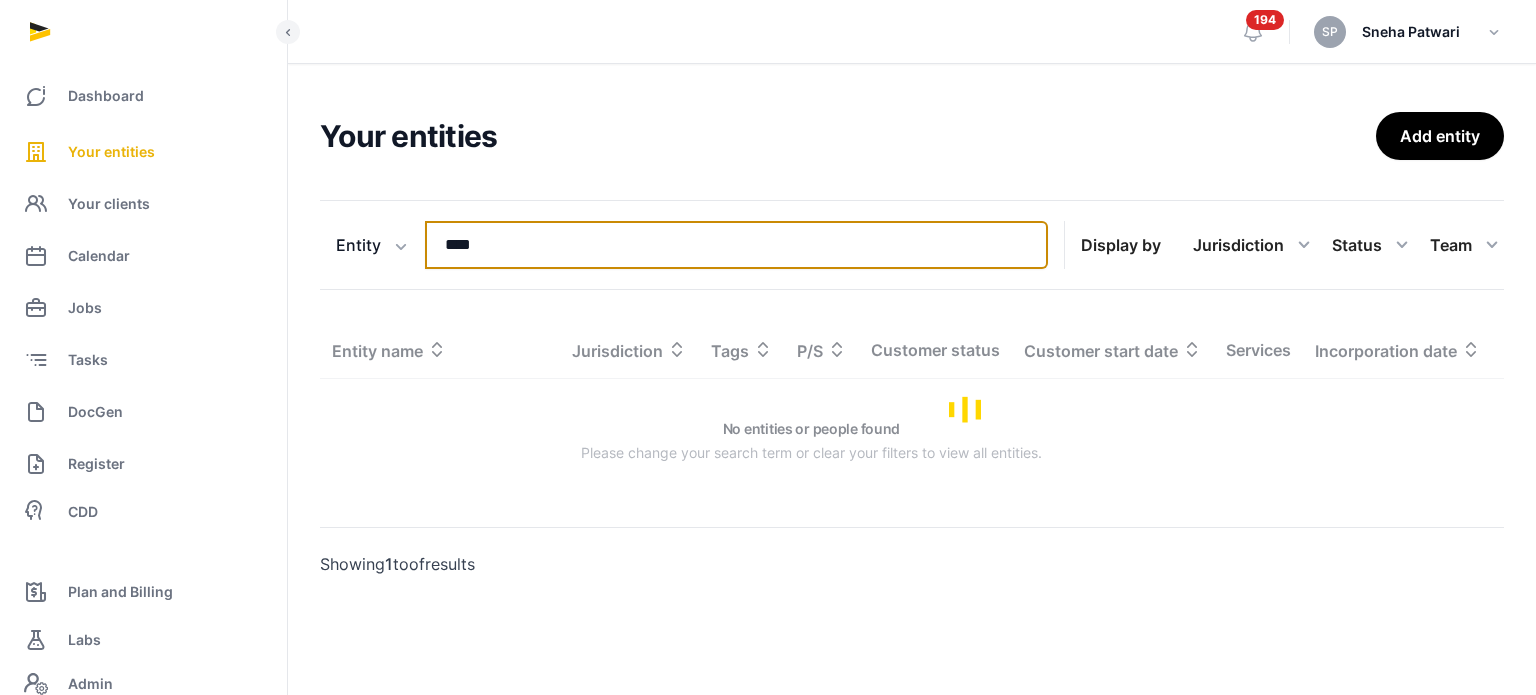 click on "****" at bounding box center [736, 245] 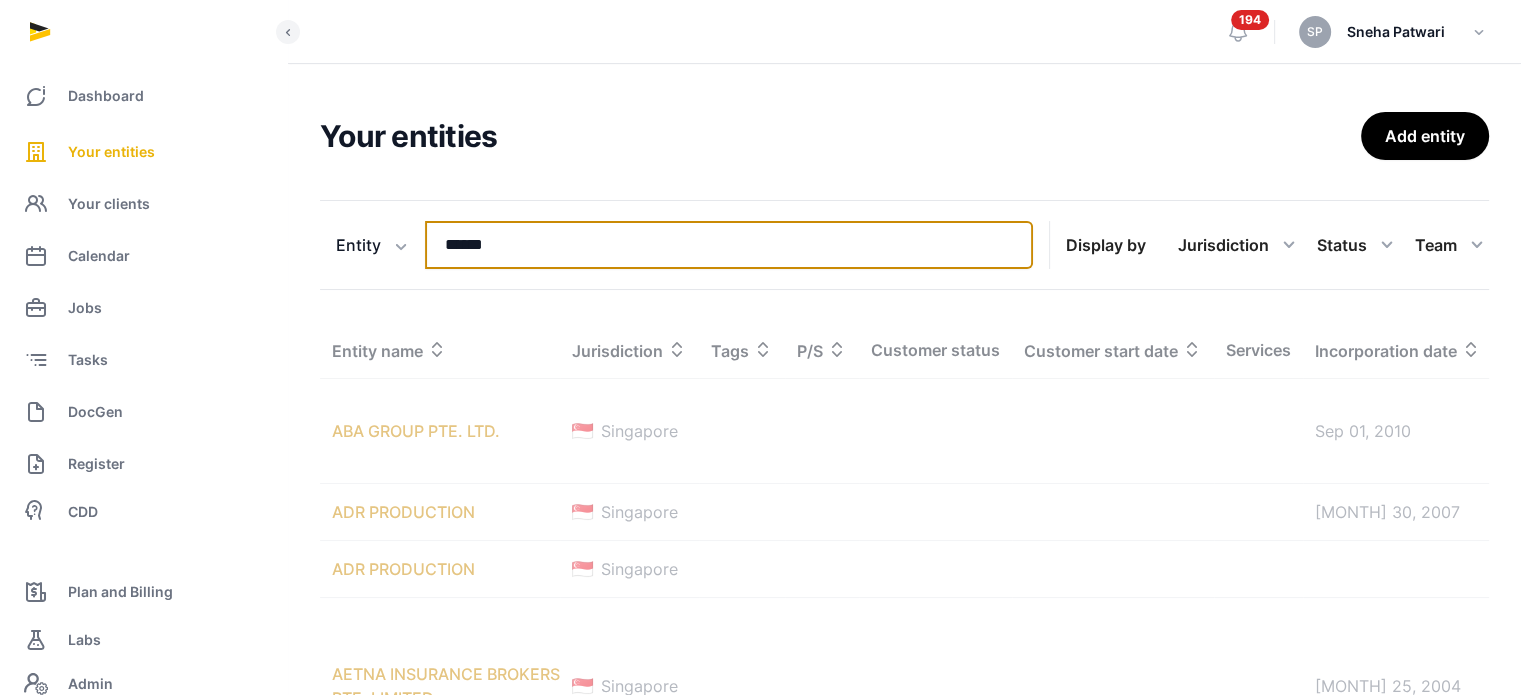 type on "******" 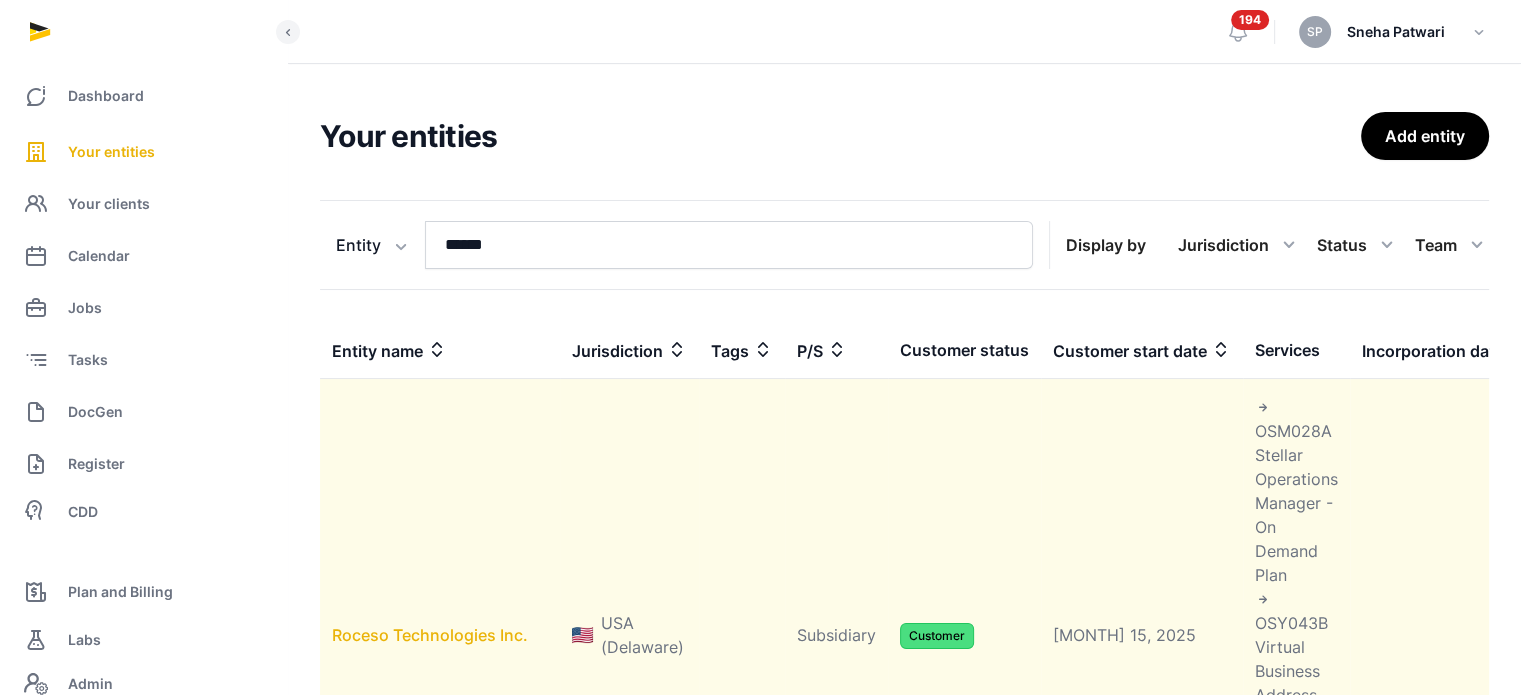 click on "Roceso Technologies Inc." at bounding box center [430, 635] 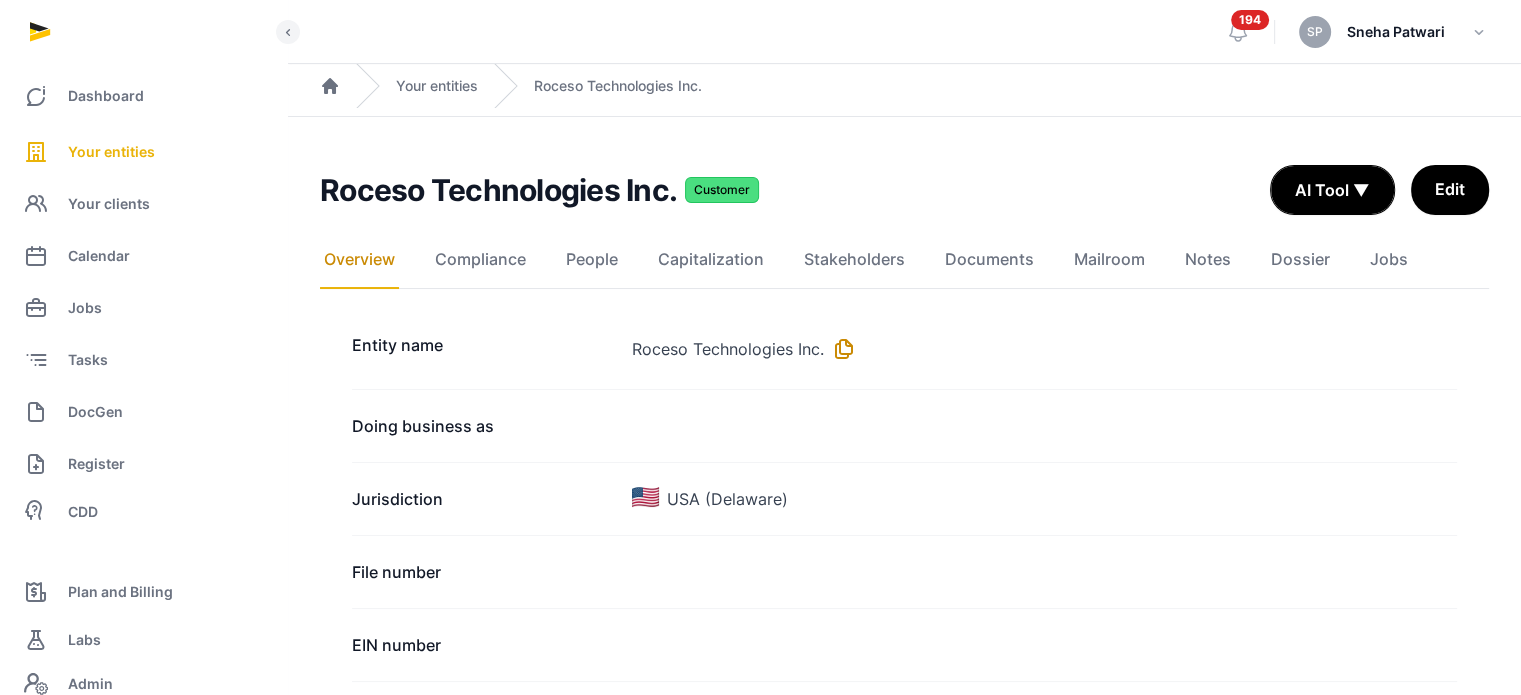 click at bounding box center [840, 349] 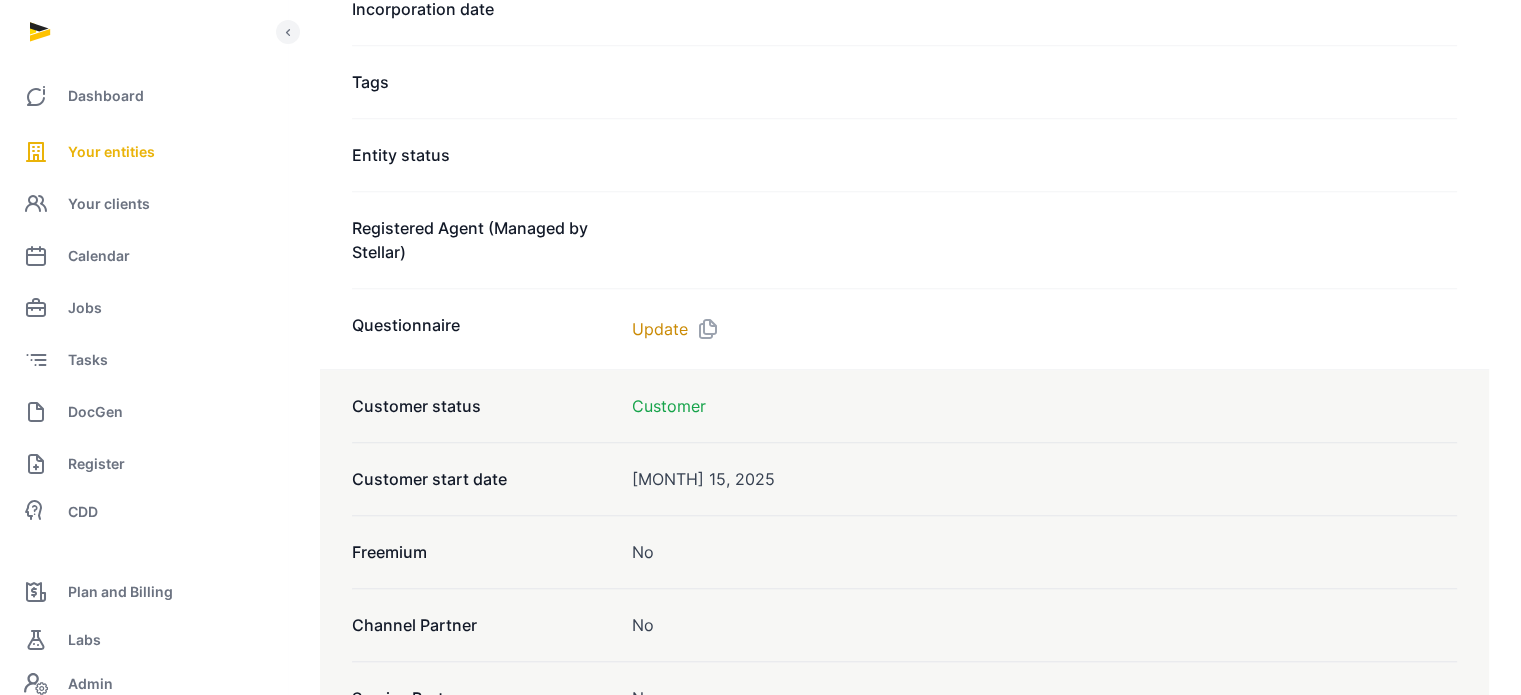 scroll, scrollTop: 1832, scrollLeft: 0, axis: vertical 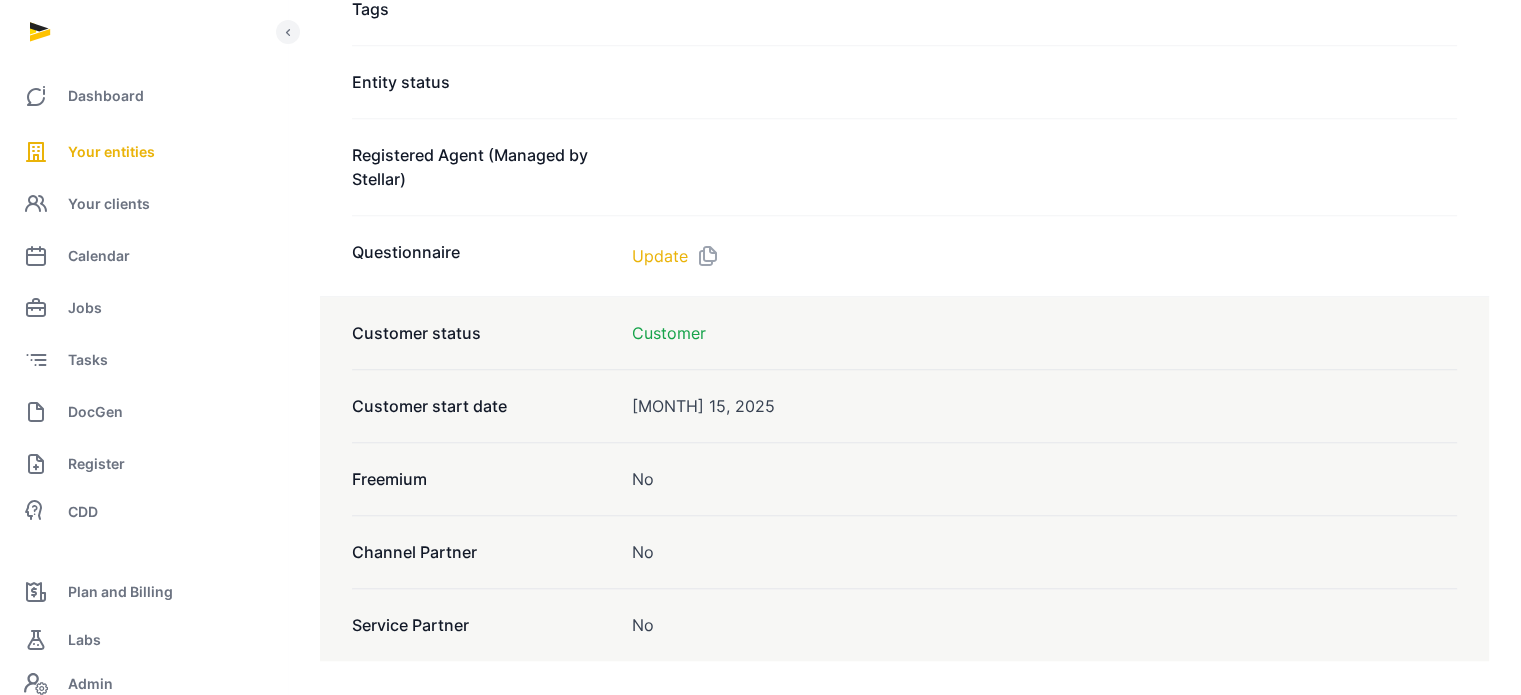 click on "Update" at bounding box center [660, 256] 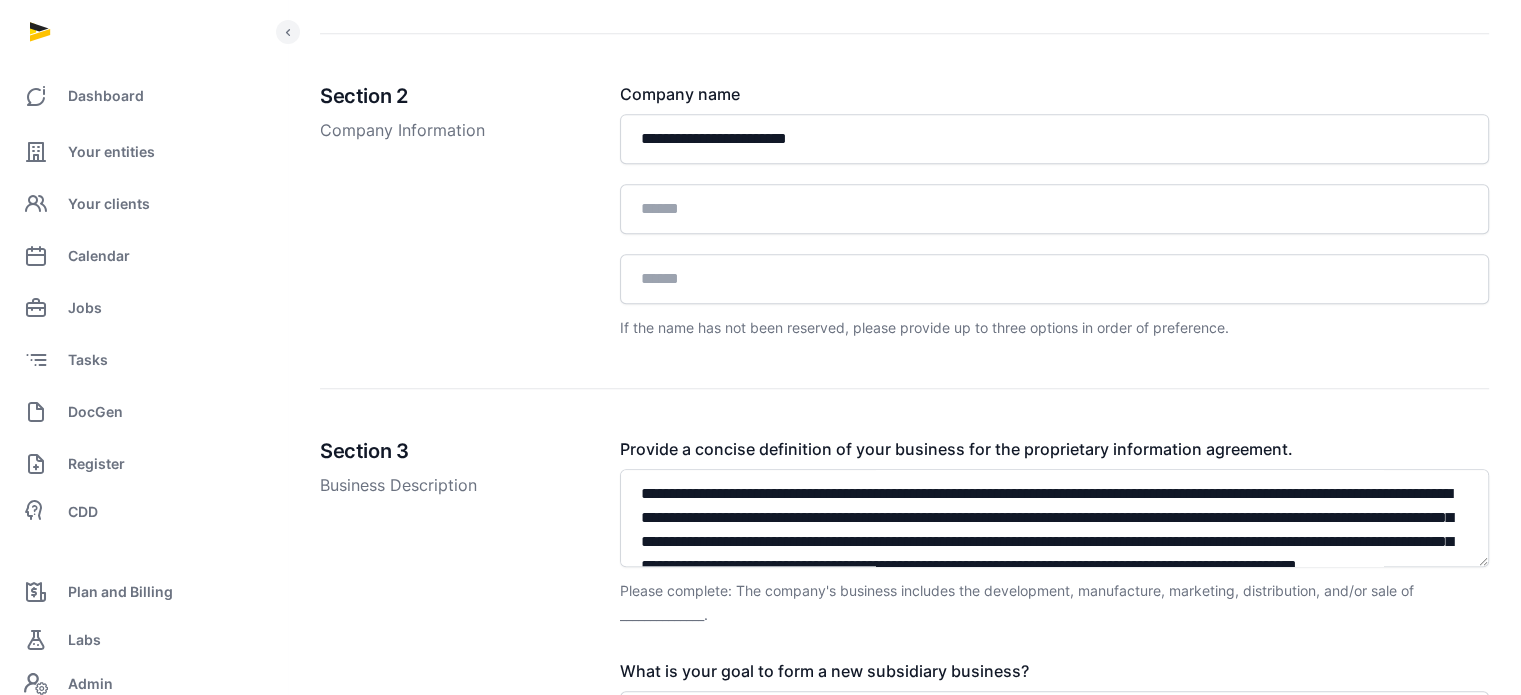 scroll, scrollTop: 1051, scrollLeft: 0, axis: vertical 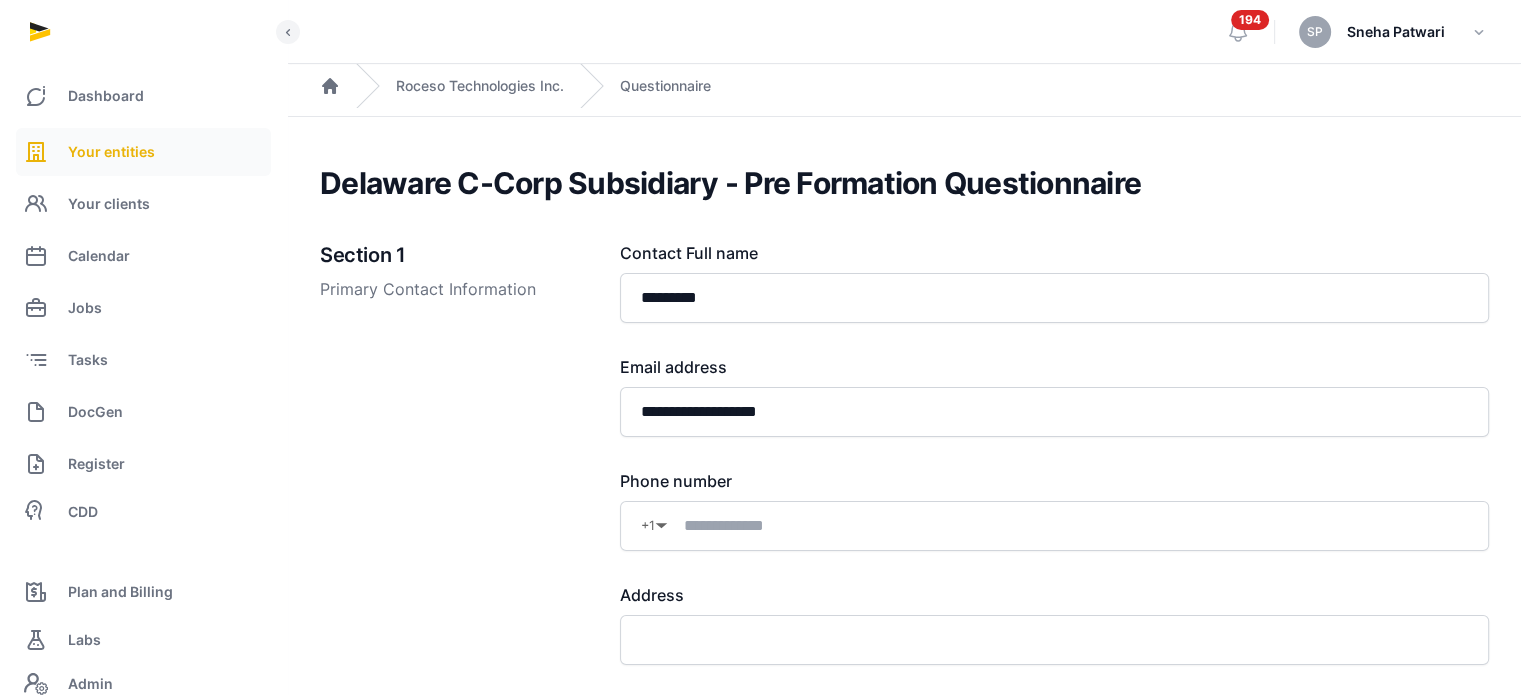 click on "Your entities" at bounding box center [111, 152] 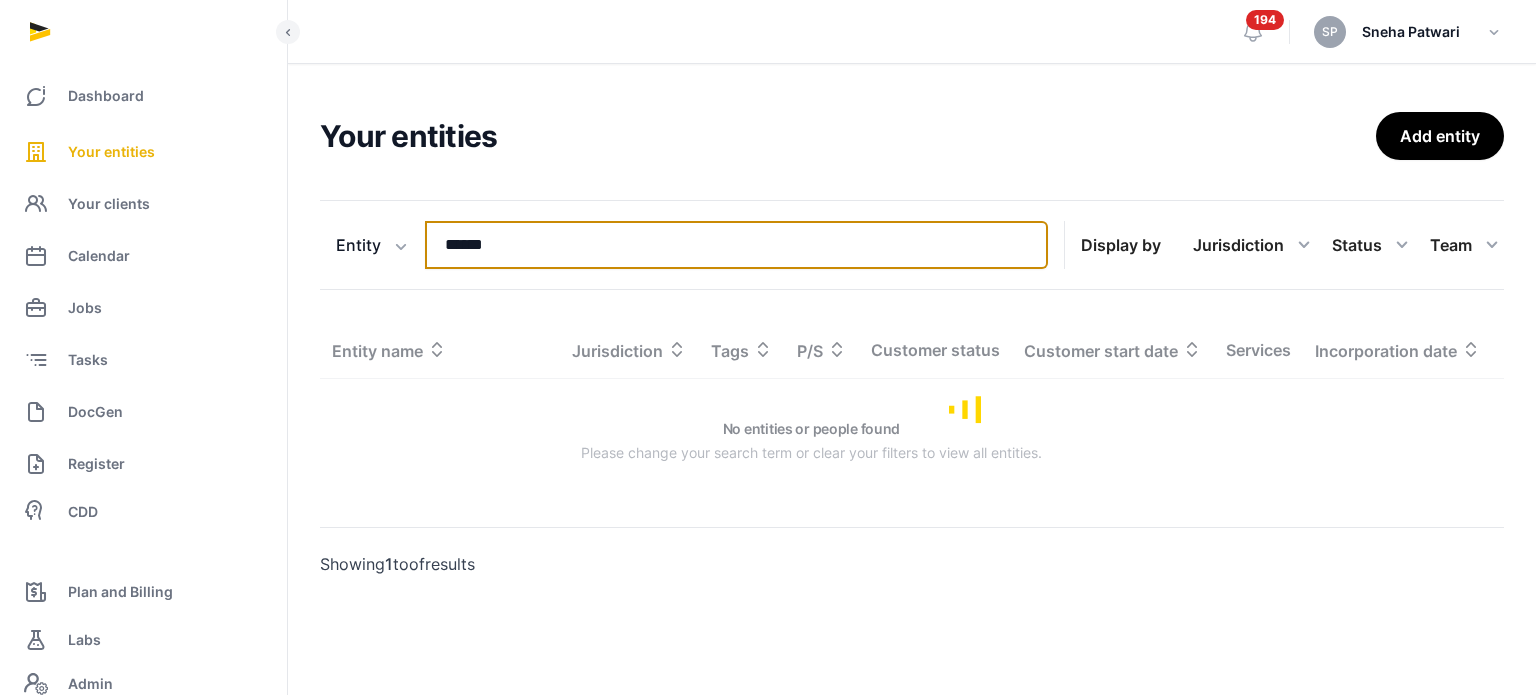 click on "******" at bounding box center [736, 245] 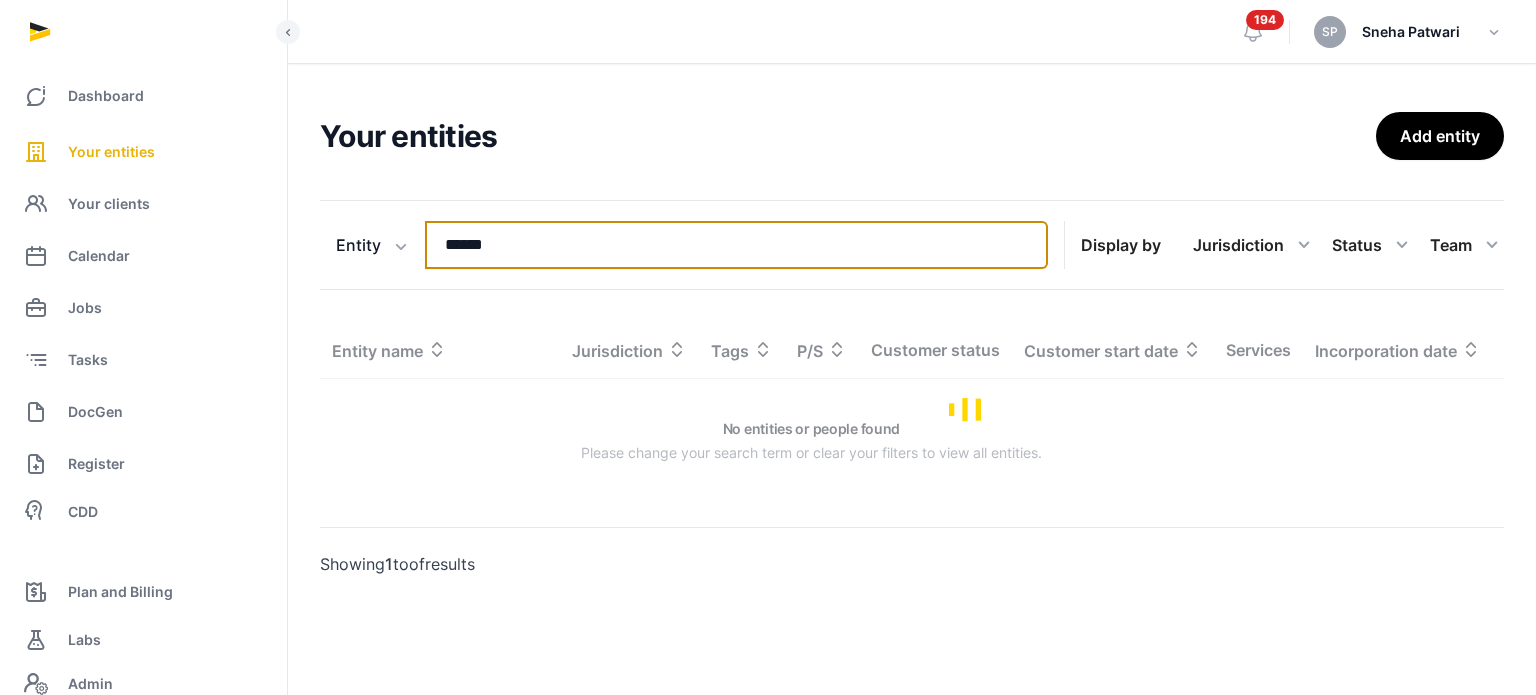 click on "******" at bounding box center [736, 245] 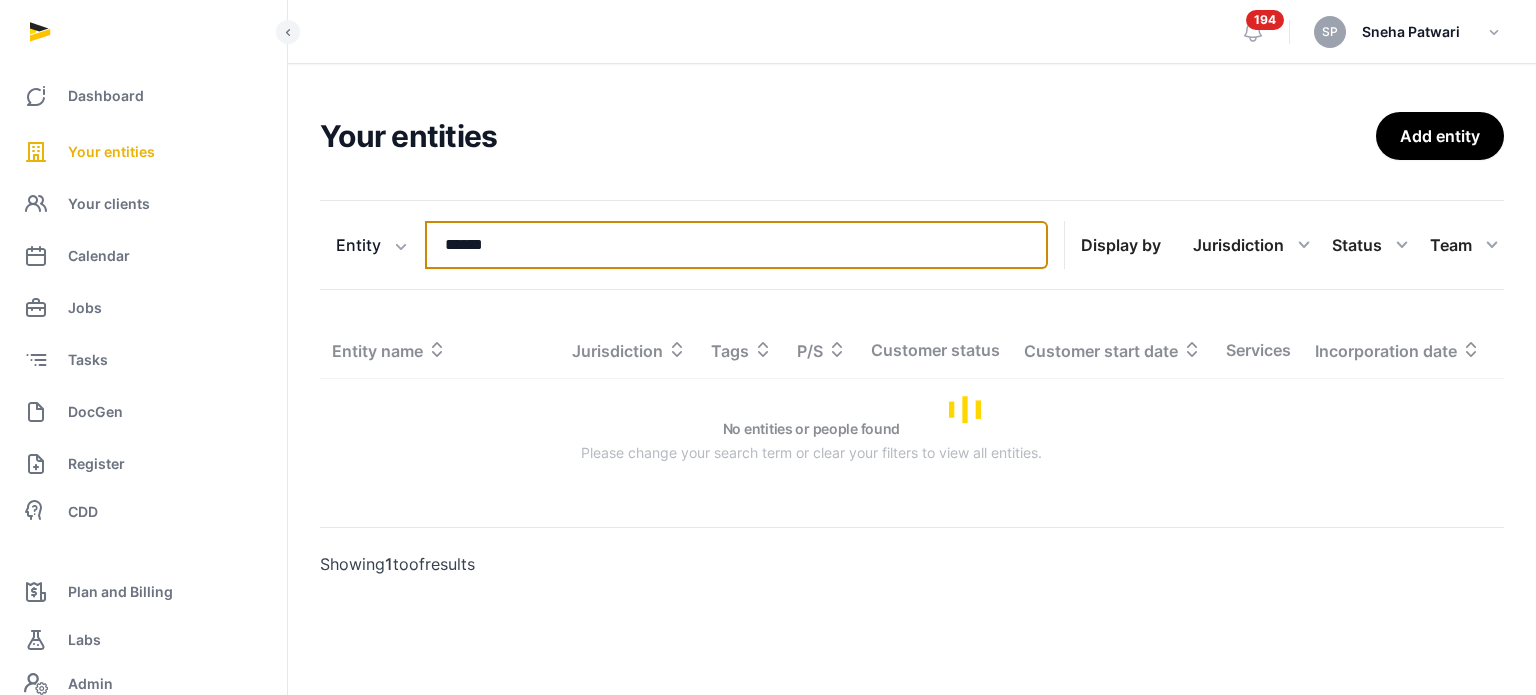 click on "******" at bounding box center [736, 245] 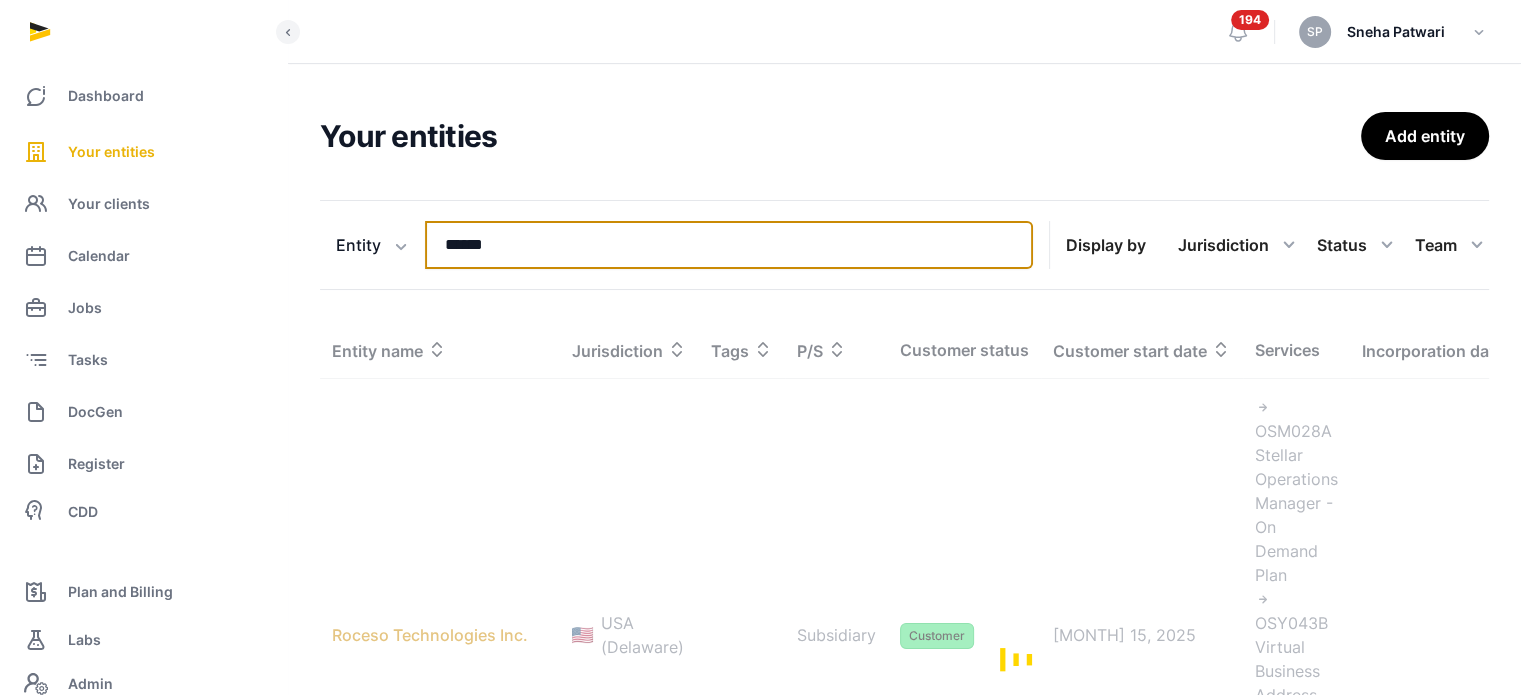 type on "******" 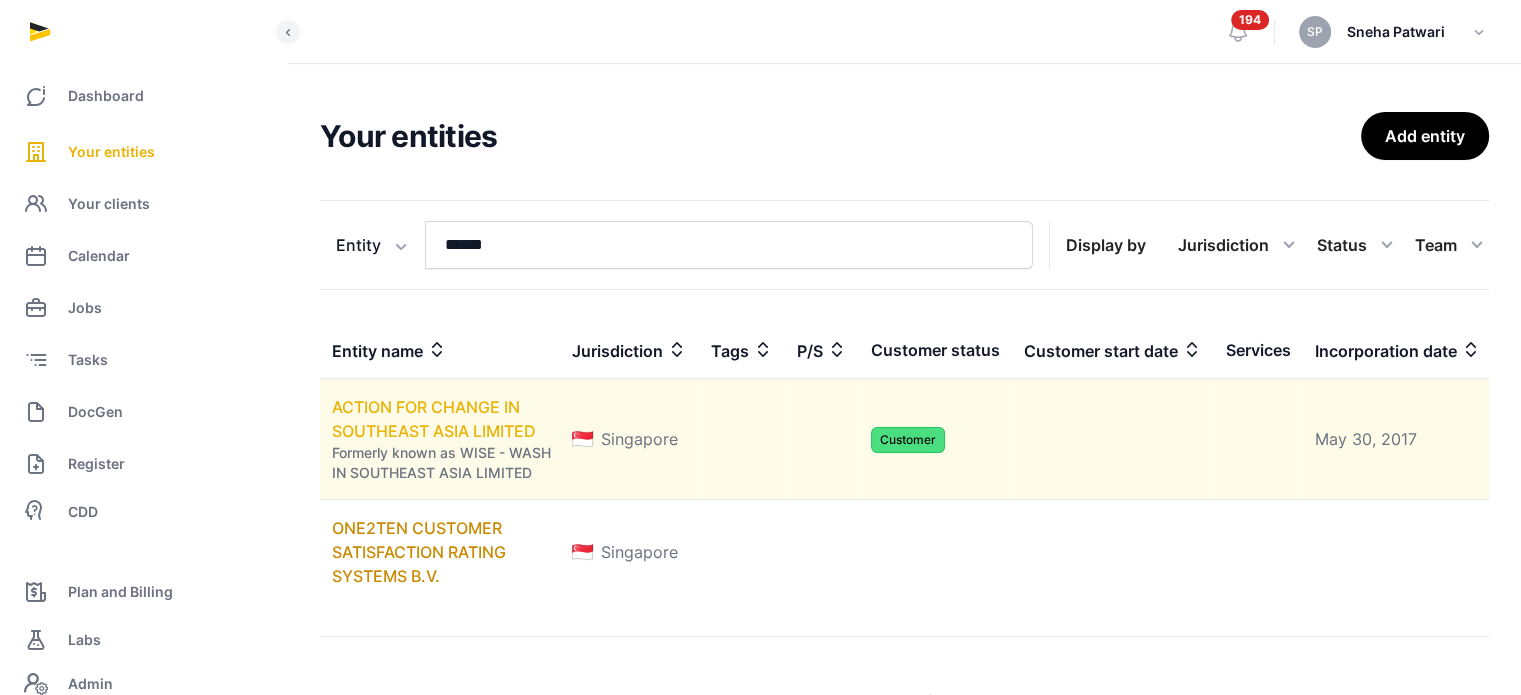 click on "ACTION FOR CHANGE IN SOUTHEAST ASIA LIMITED" at bounding box center (434, 419) 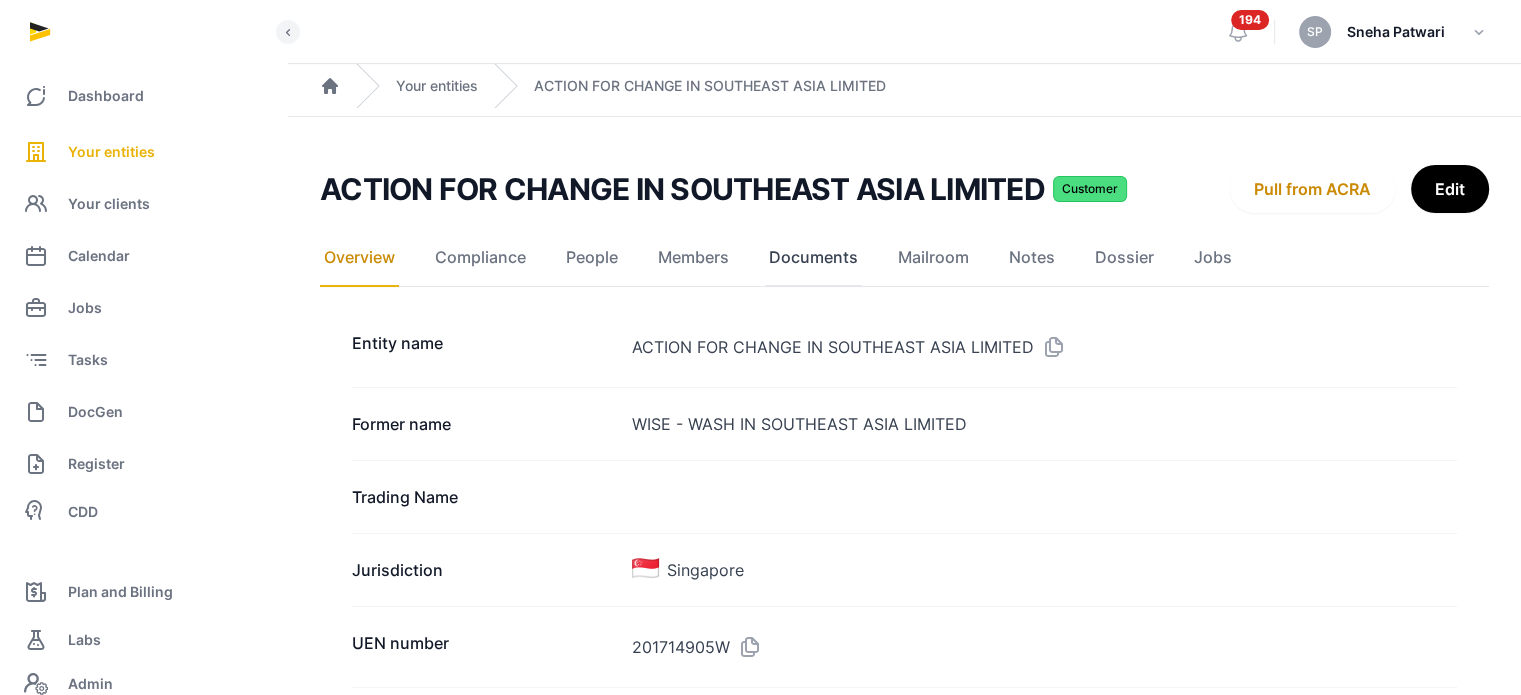 click on "Documents" 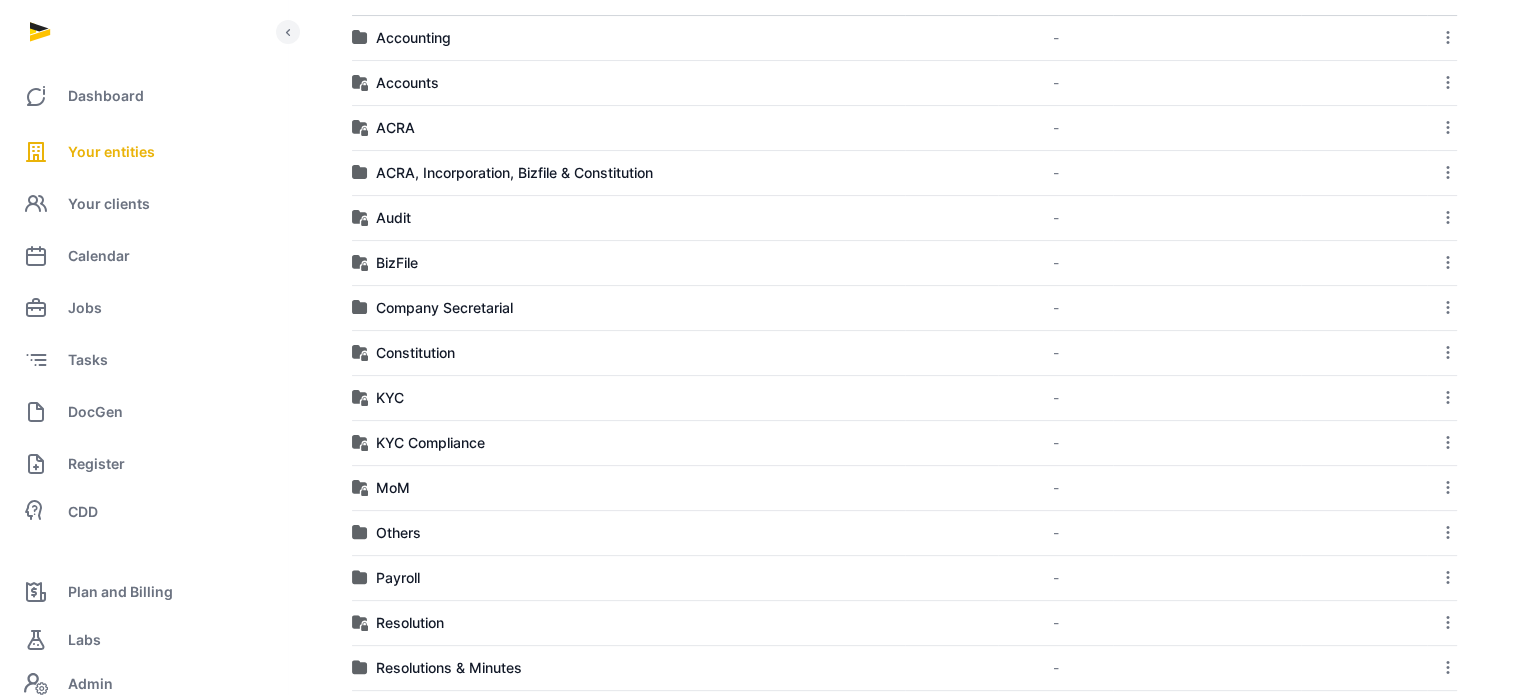 scroll, scrollTop: 422, scrollLeft: 0, axis: vertical 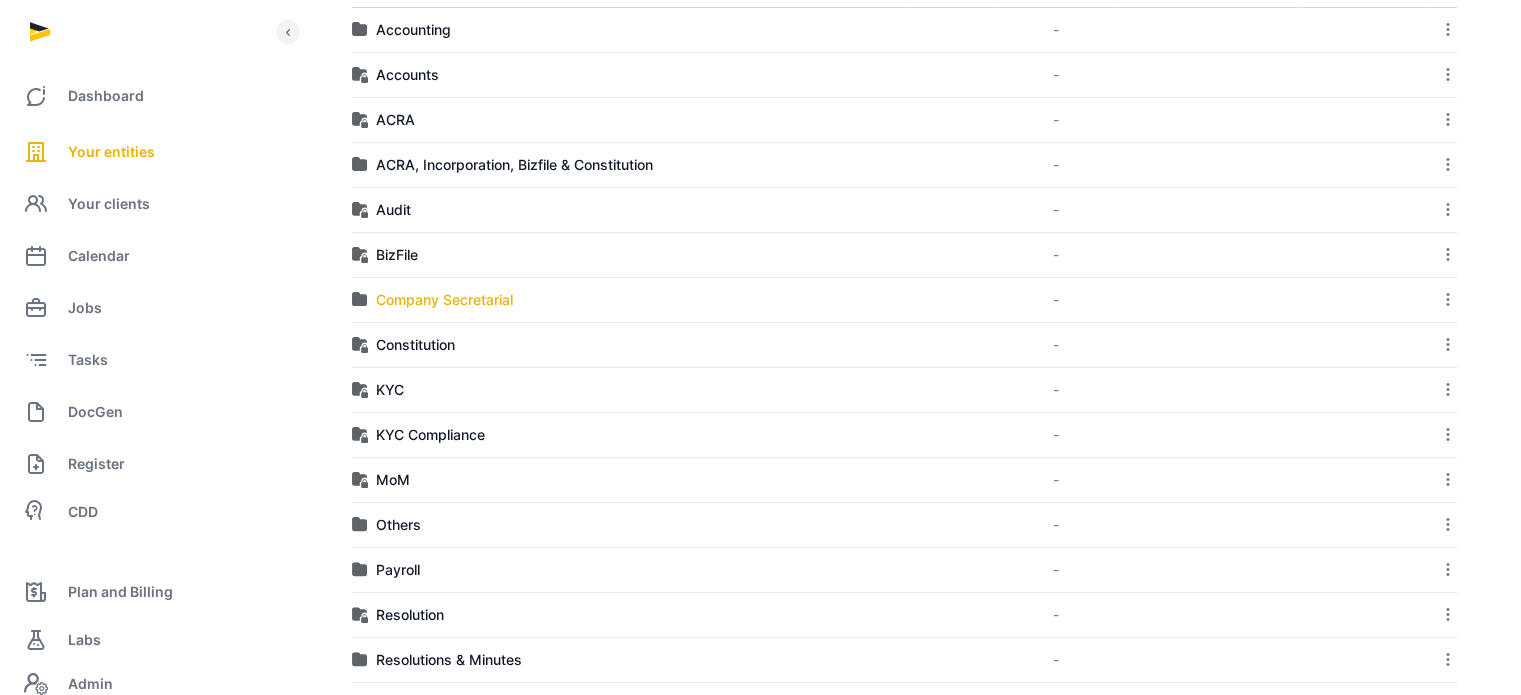 click on "Company Secretarial" at bounding box center [444, 300] 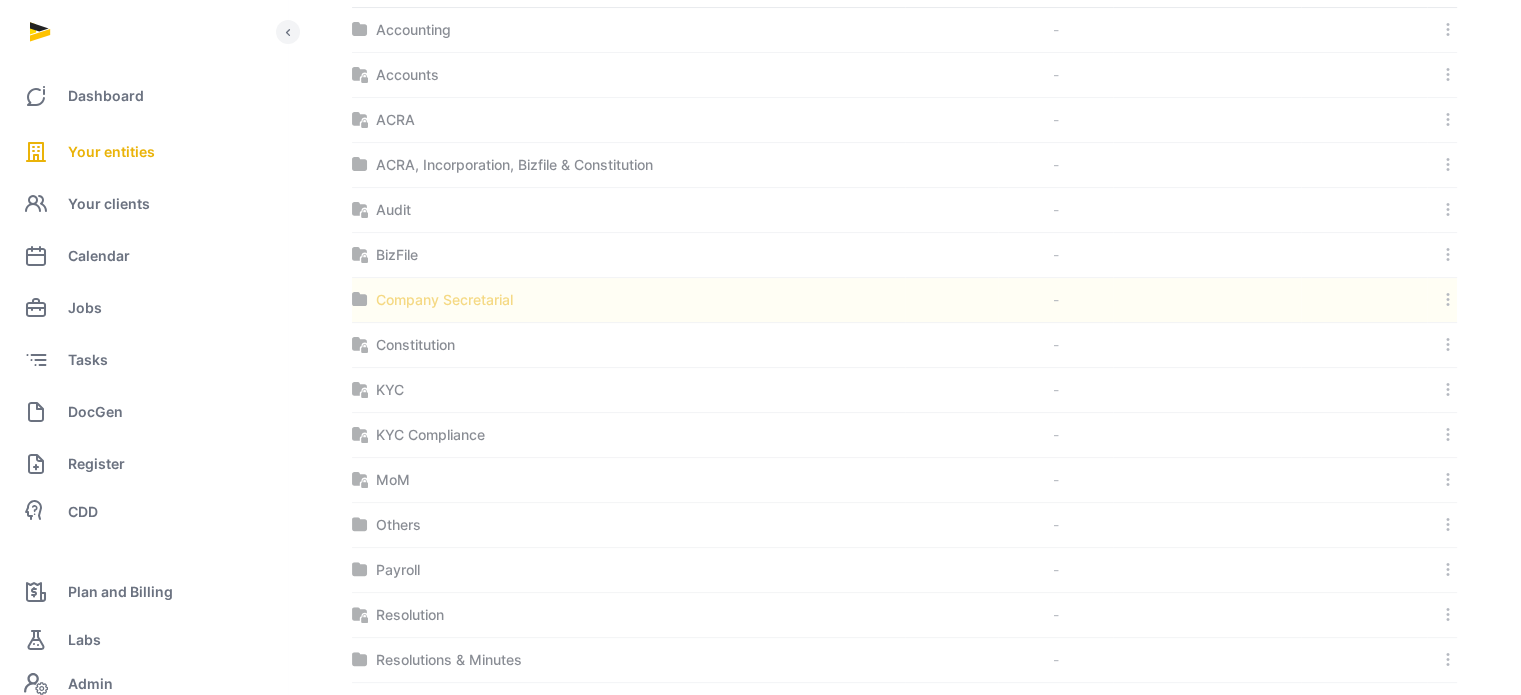 scroll, scrollTop: 0, scrollLeft: 0, axis: both 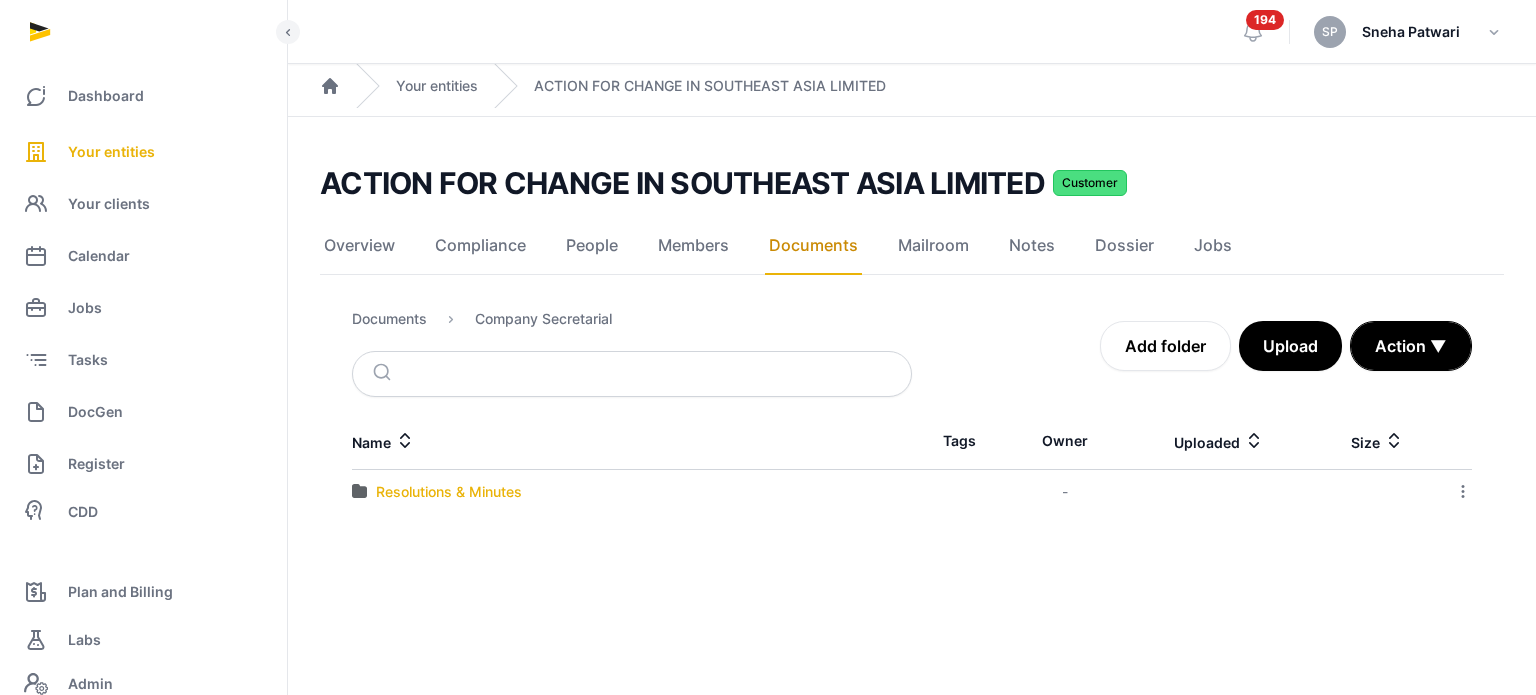 click on "Resolutions & Minutes" at bounding box center [449, 492] 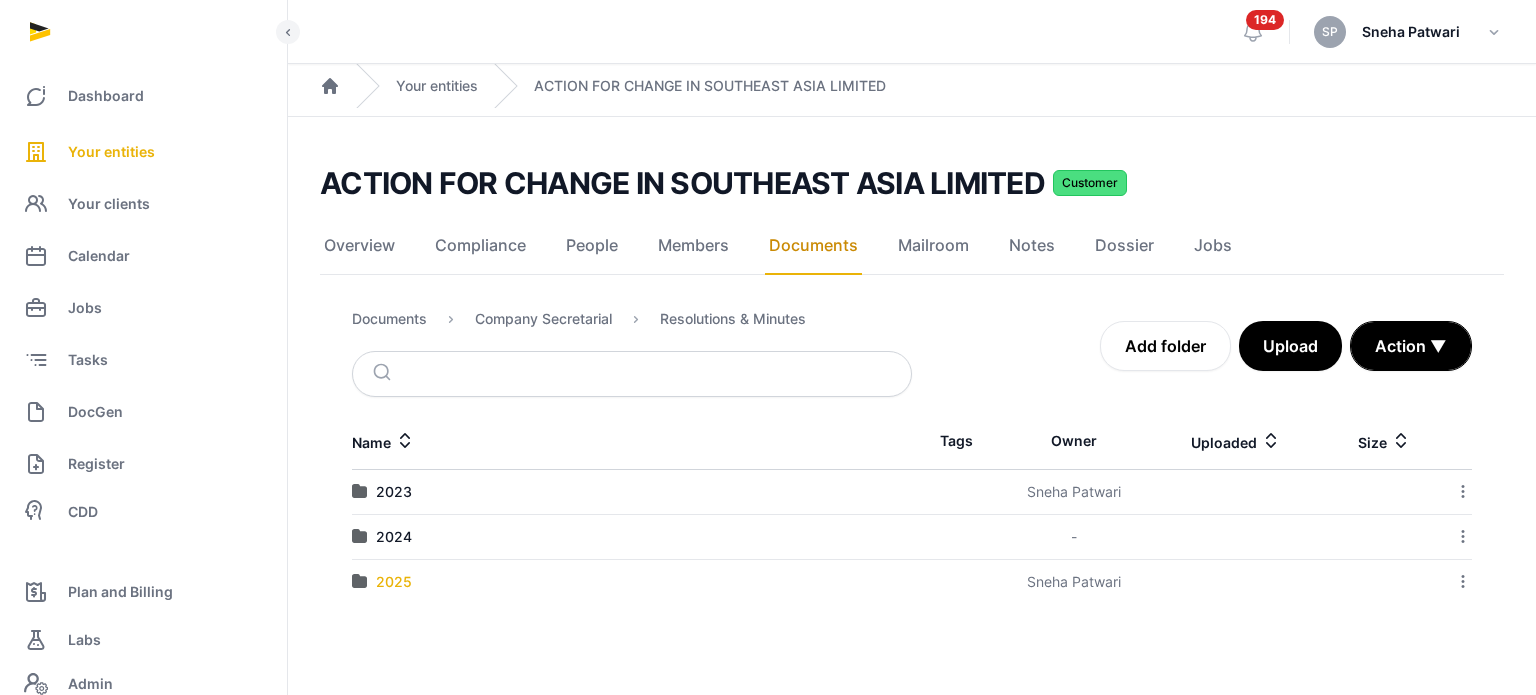click on "2025" at bounding box center [394, 582] 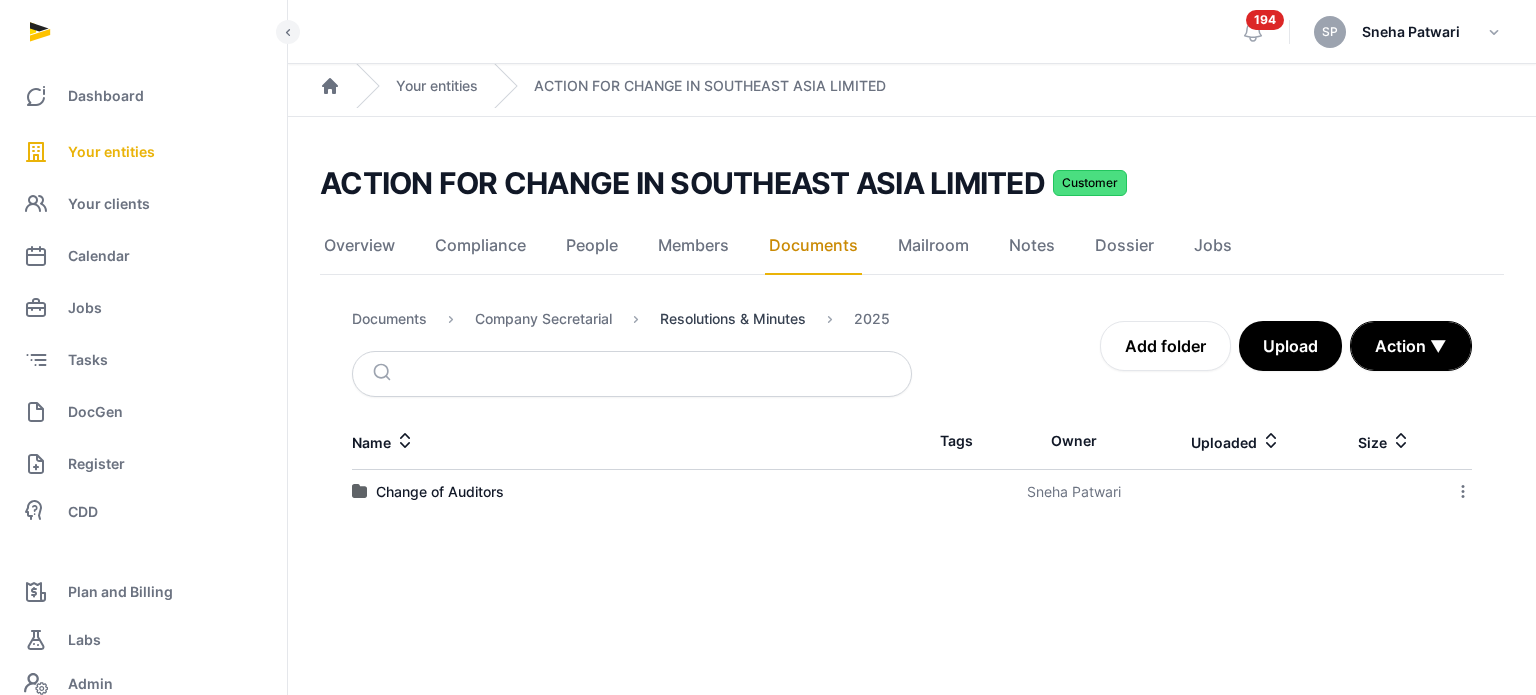 click on "Resolutions & Minutes" at bounding box center [733, 319] 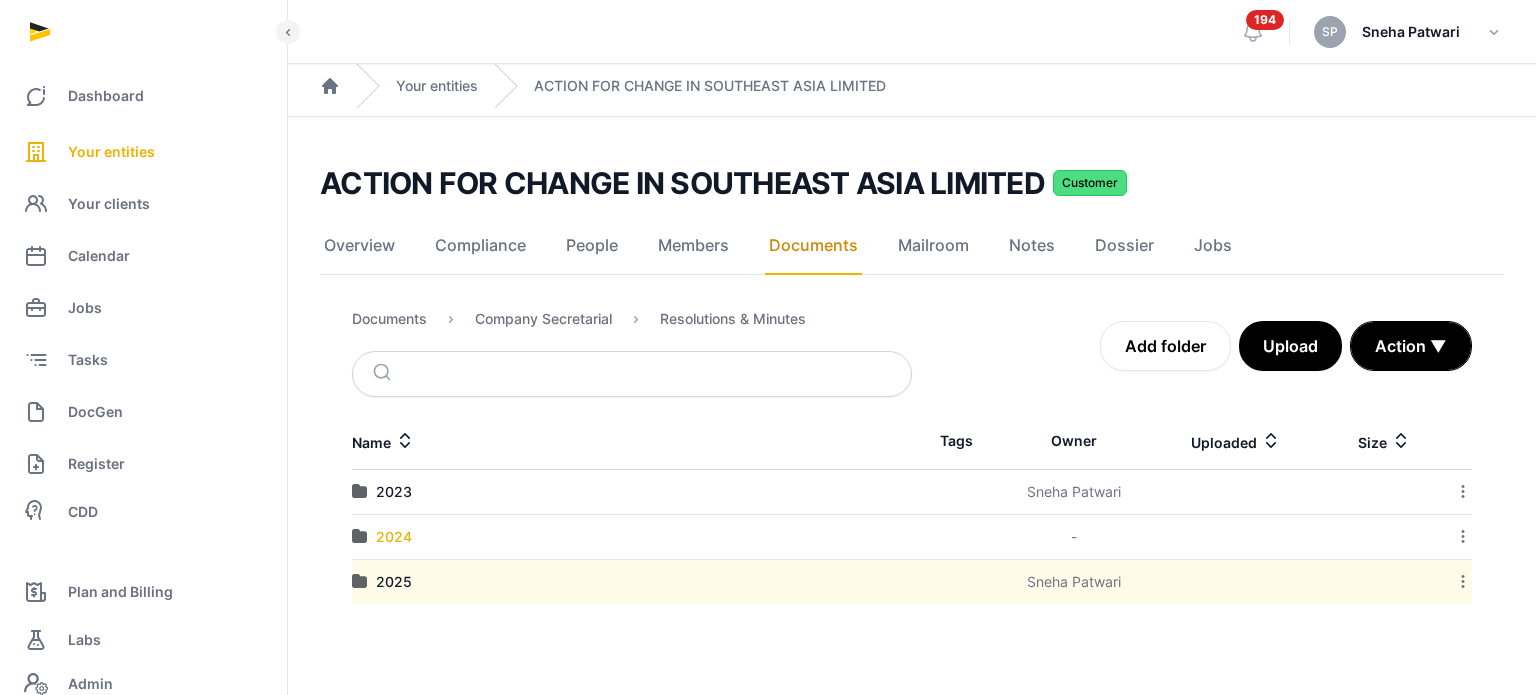 click on "2024" at bounding box center [394, 537] 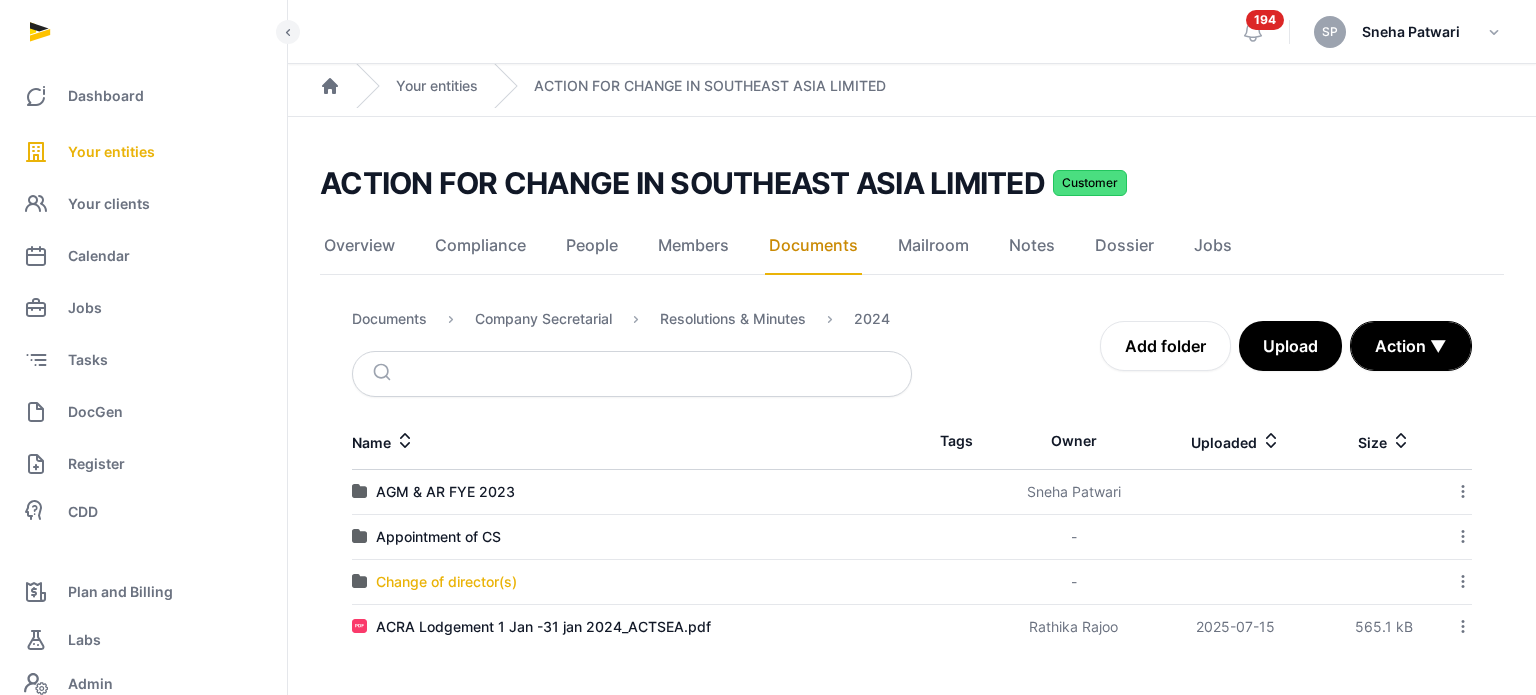 click on "Change of director(s)" at bounding box center (446, 582) 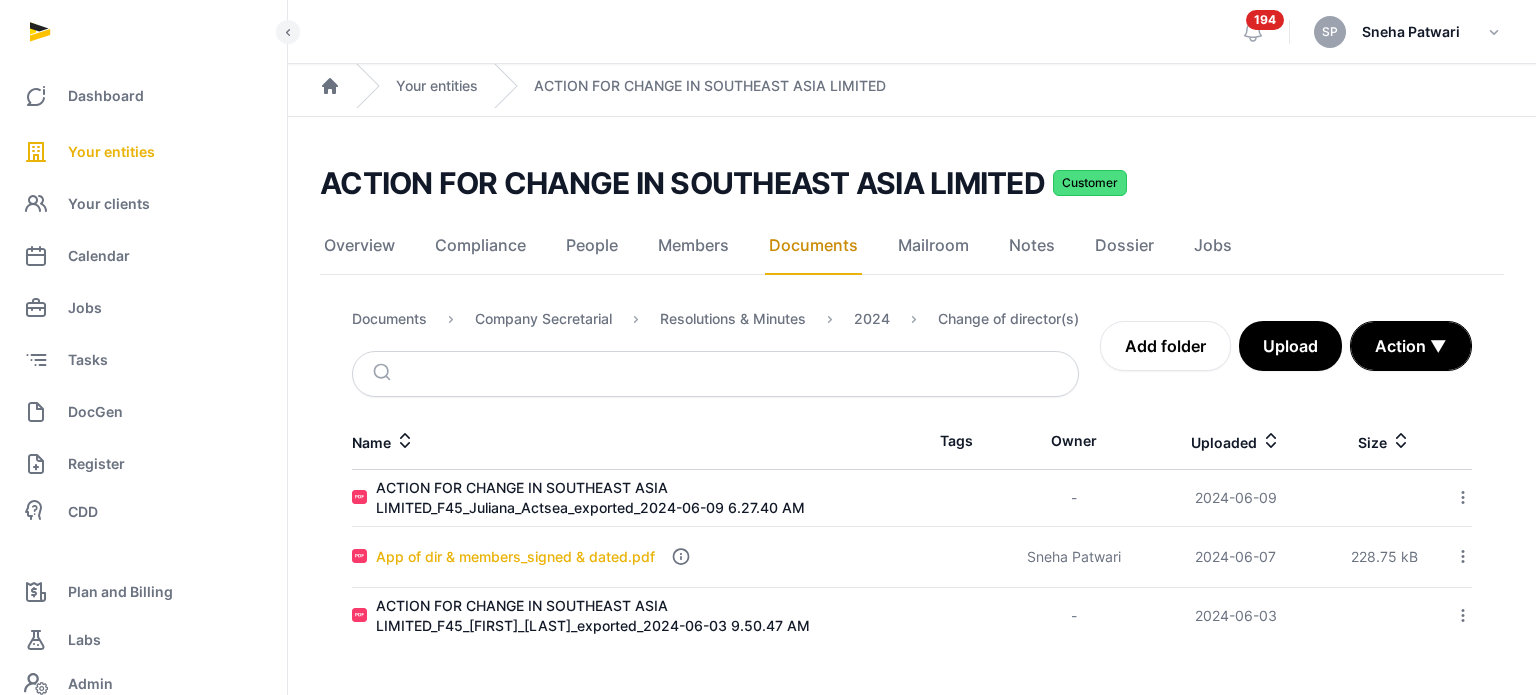 click on "App of  dir & members_signed & dated.pdf" at bounding box center (515, 557) 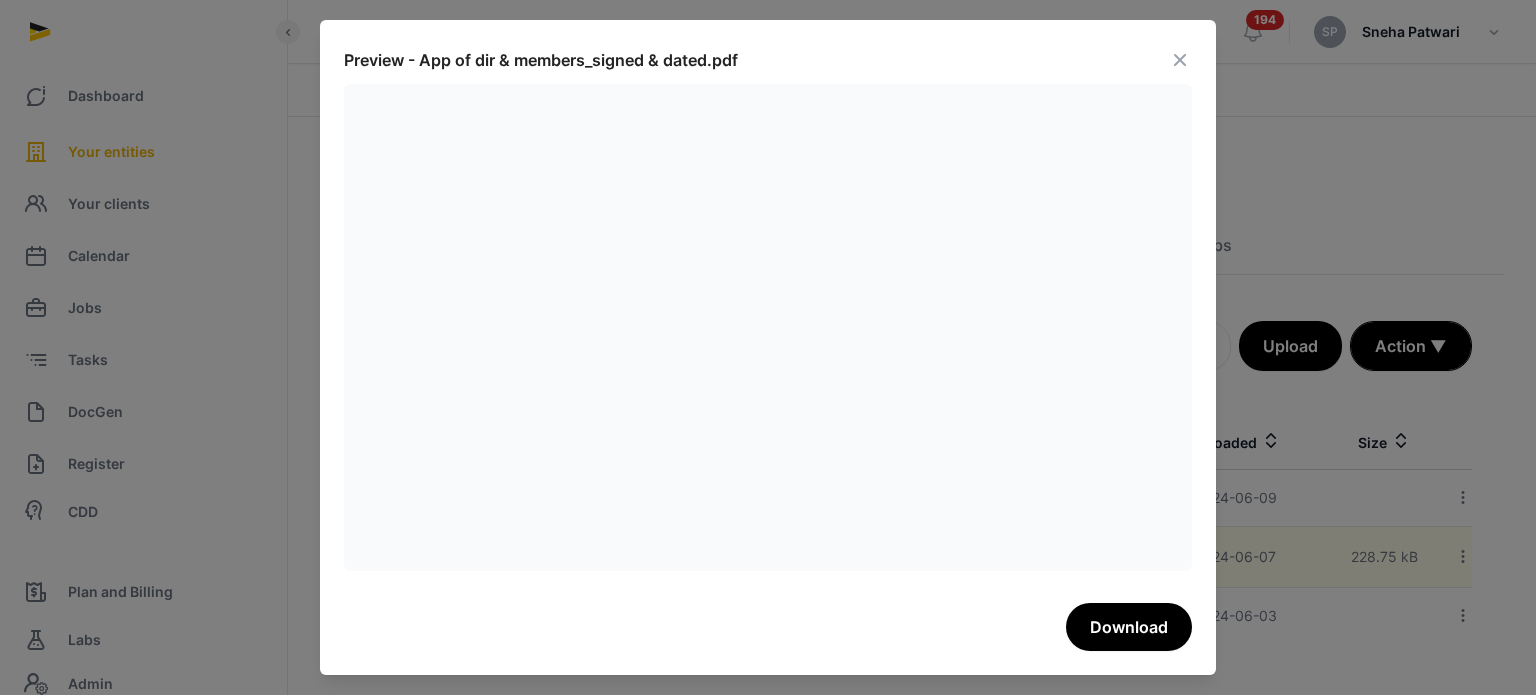 click at bounding box center [1180, 60] 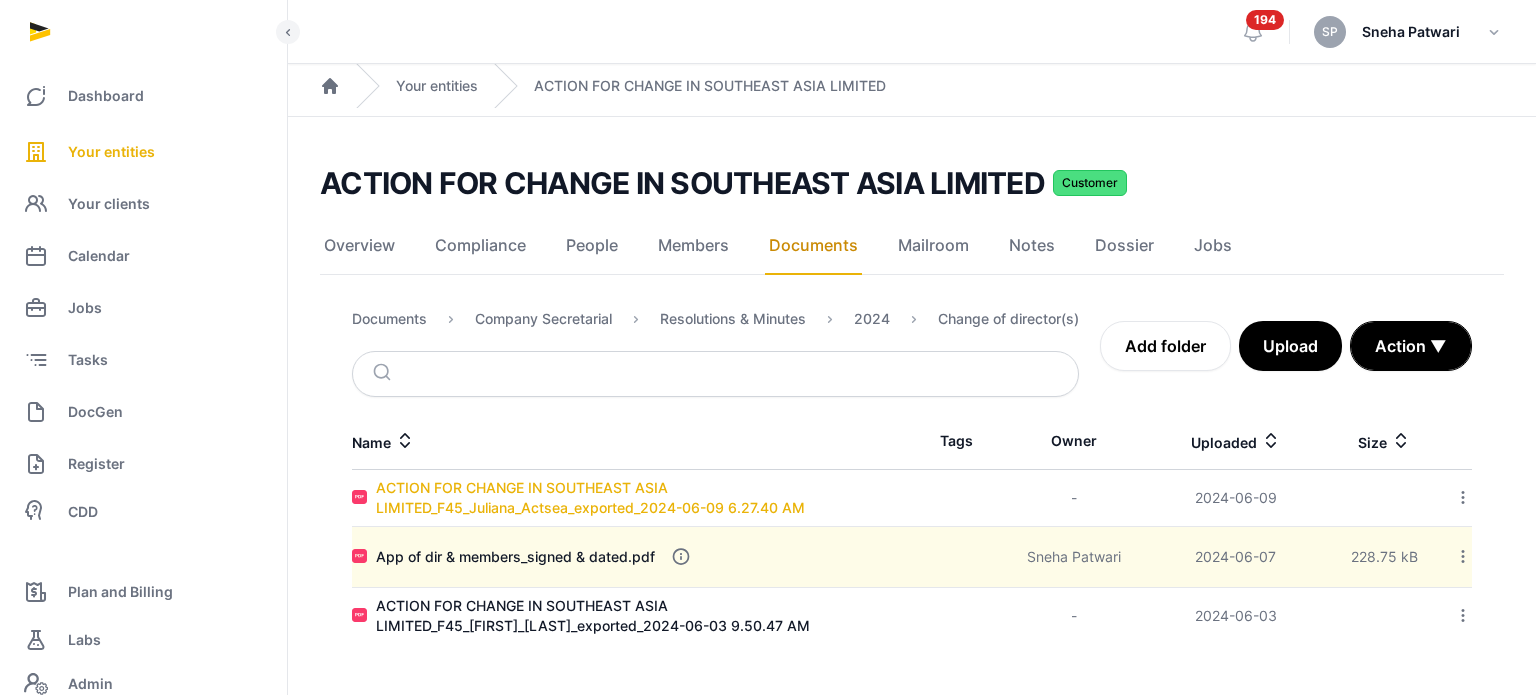 click on "ACTION FOR CHANGE IN SOUTHEAST ASIA LIMITED_F45_Juliana_Actsea_exported_2024-06-09 6.27.40 AM" at bounding box center [644, 498] 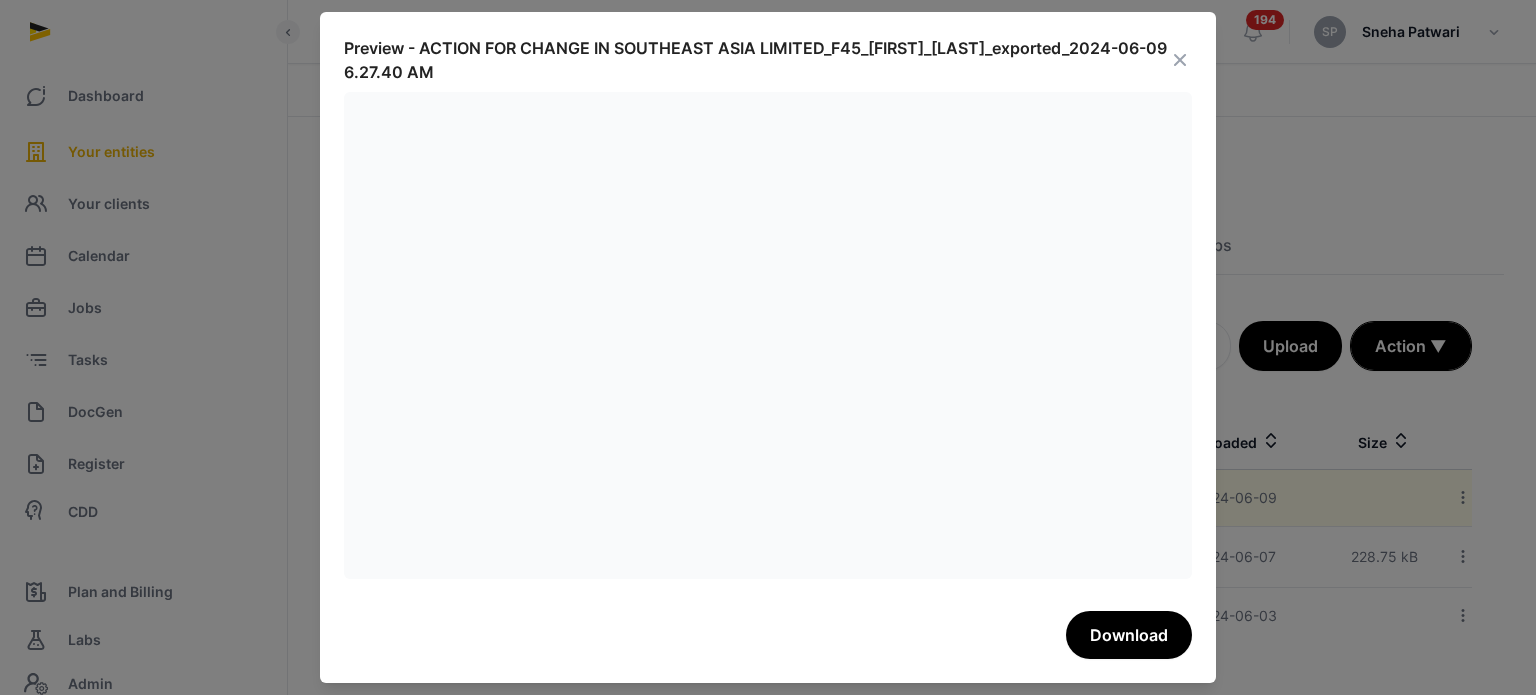click at bounding box center (1180, 60) 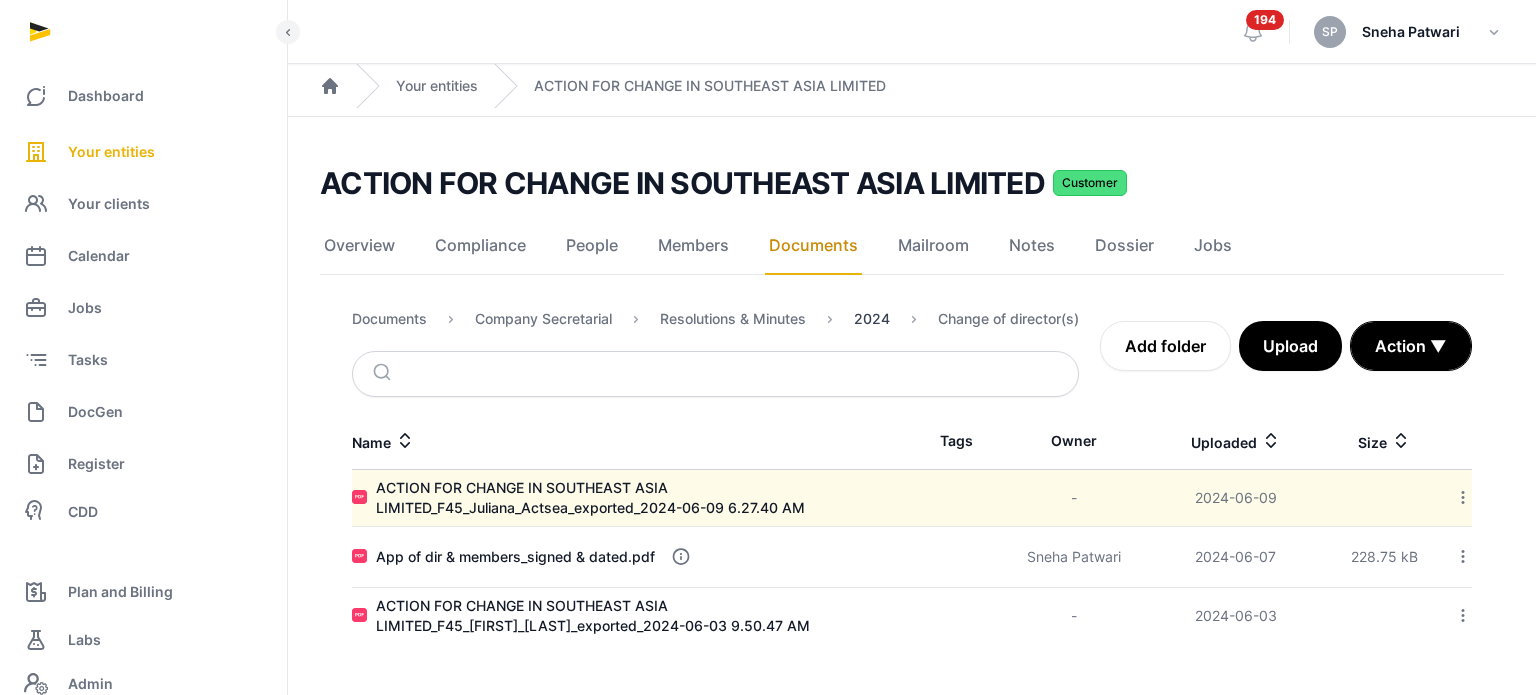 click on "2024" at bounding box center (872, 319) 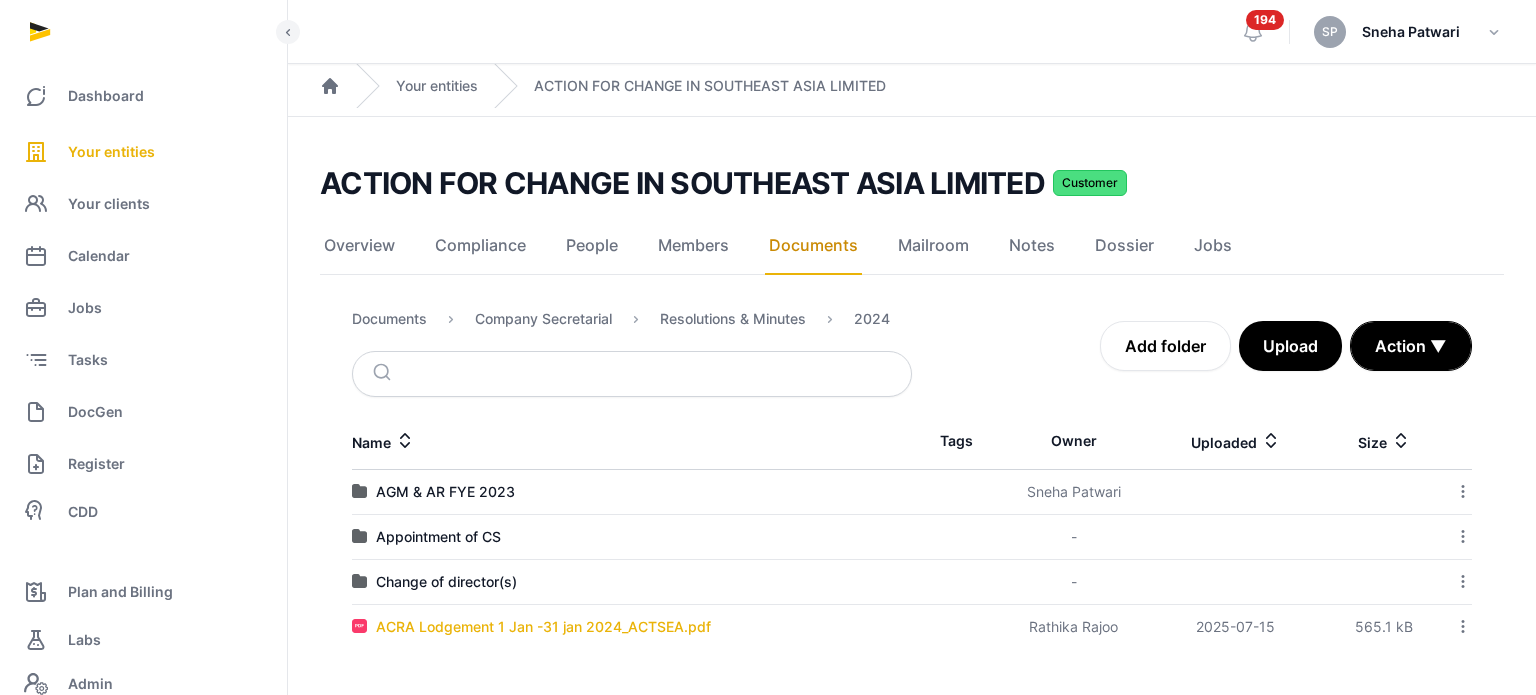click on "ACRA Lodgement 1 Jan -31 jan 2024_ACTSEA.pdf" at bounding box center [543, 627] 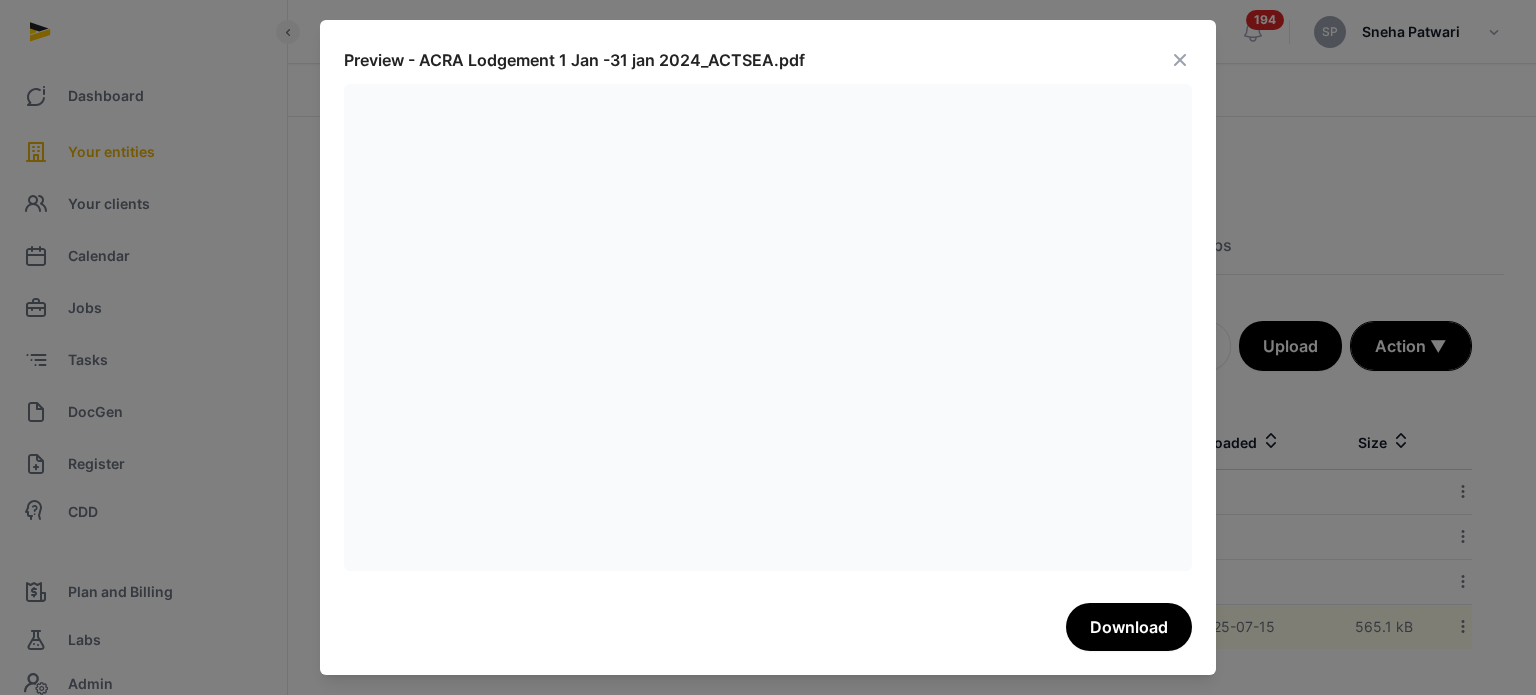 click at bounding box center [1180, 60] 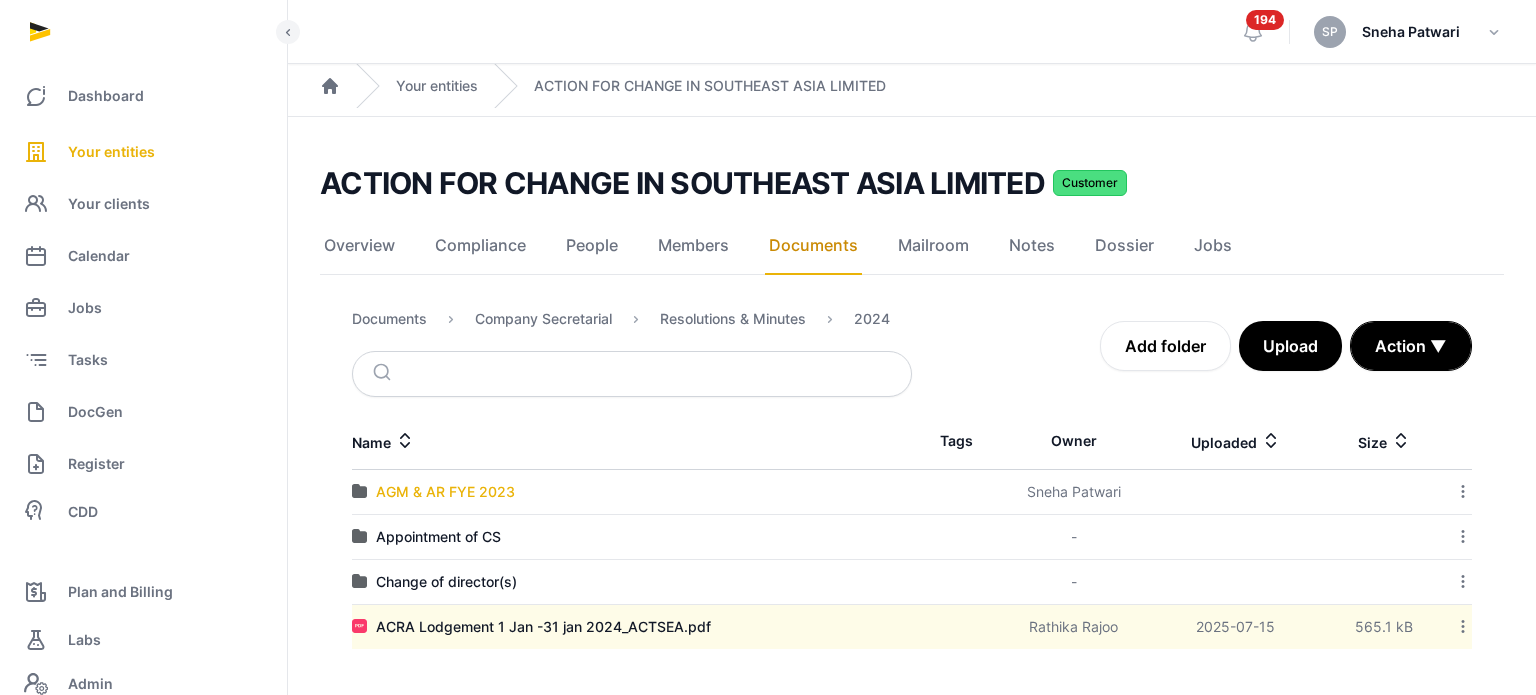 click on "AGM & AR FYE 2023" at bounding box center [445, 492] 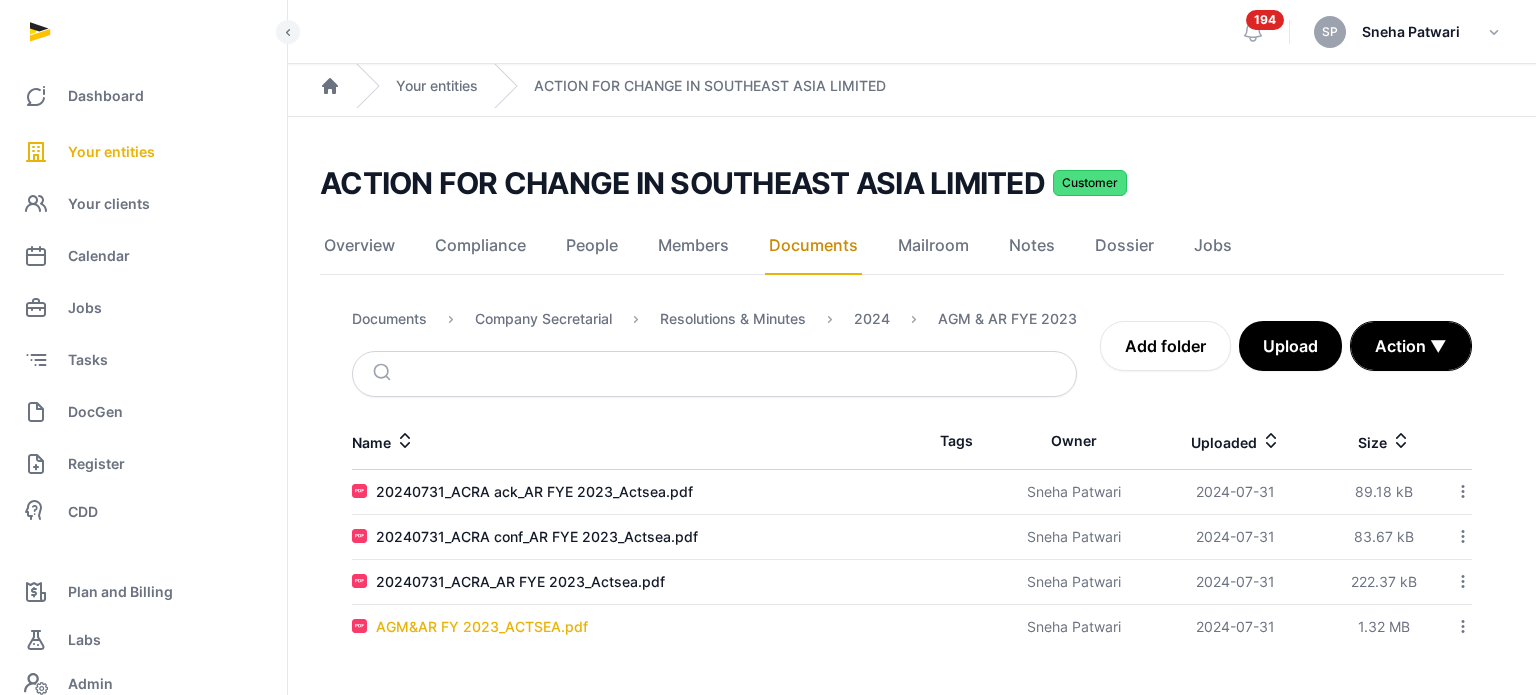 click on "AGM&AR FY 2023_ACTSEA.pdf" at bounding box center [482, 627] 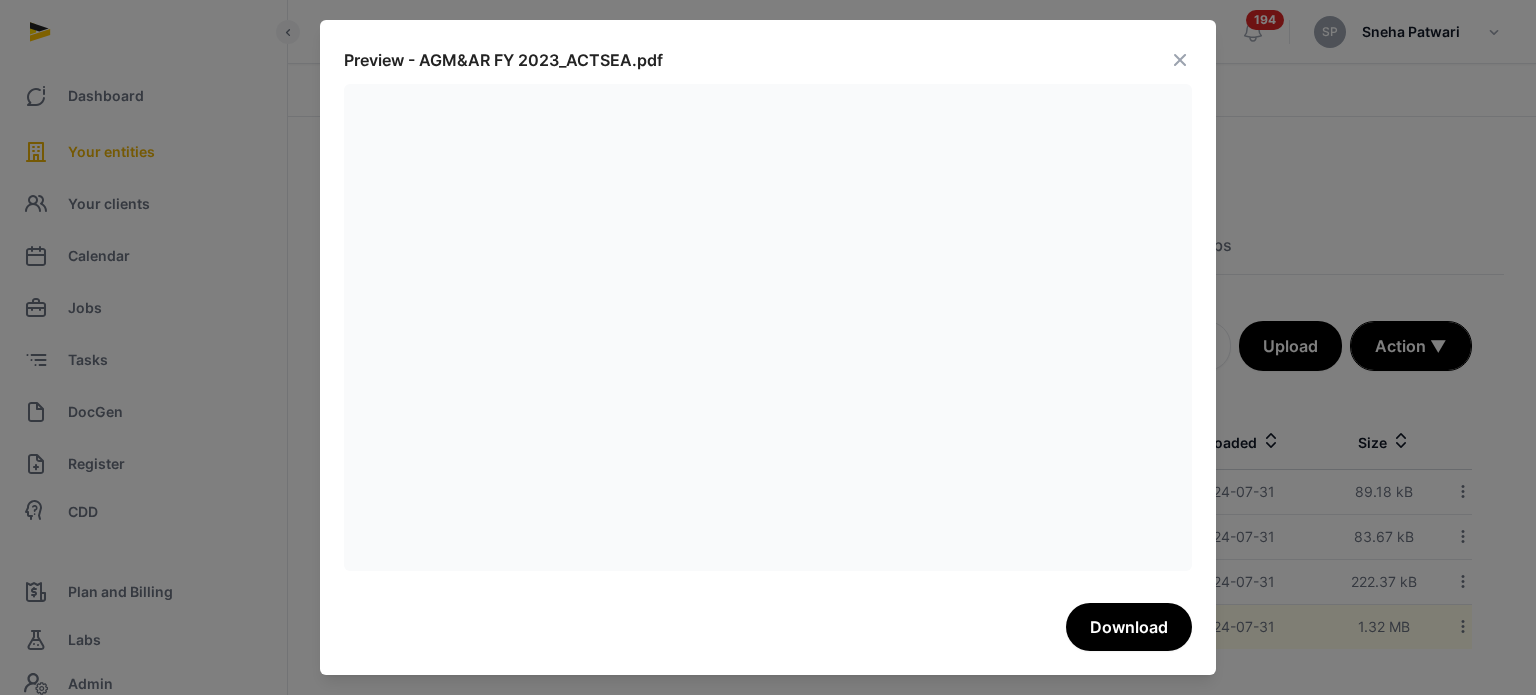 click at bounding box center (1180, 60) 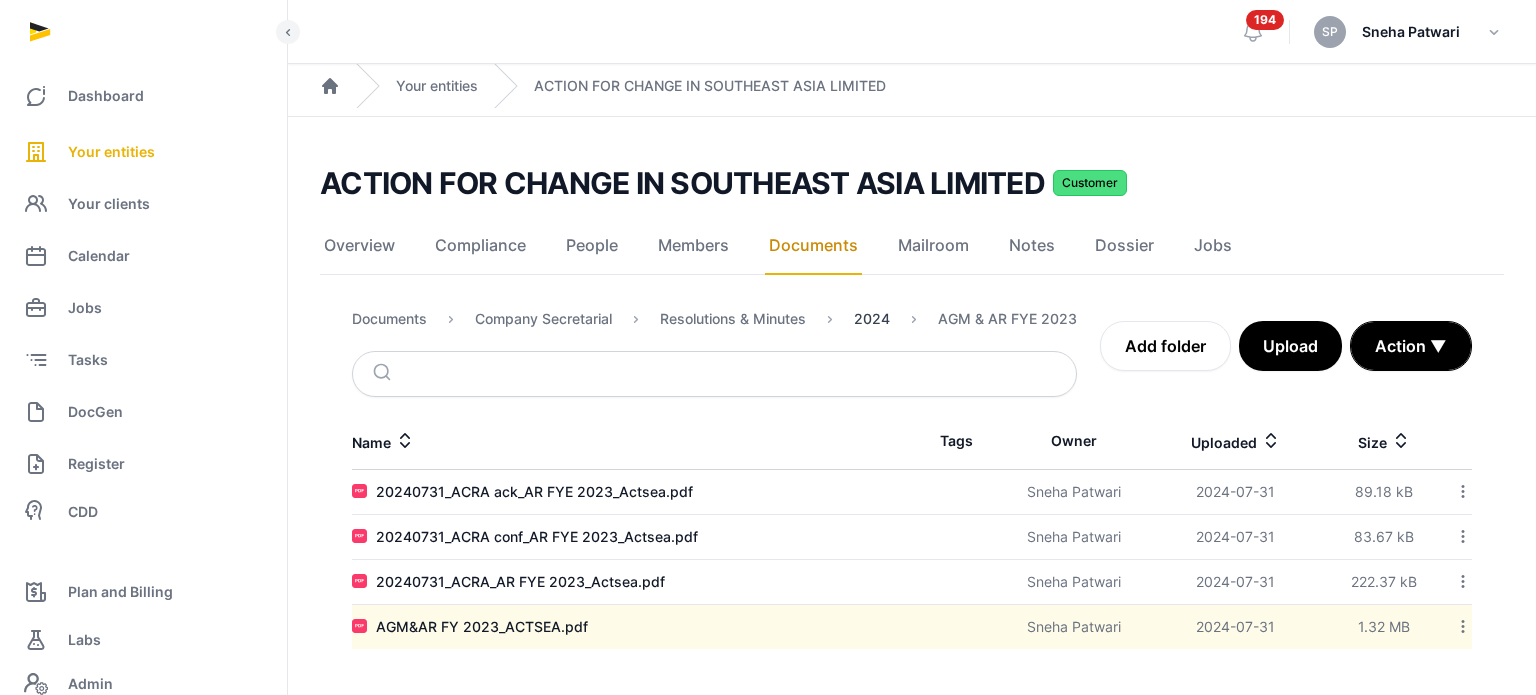 click on "2024" at bounding box center (872, 319) 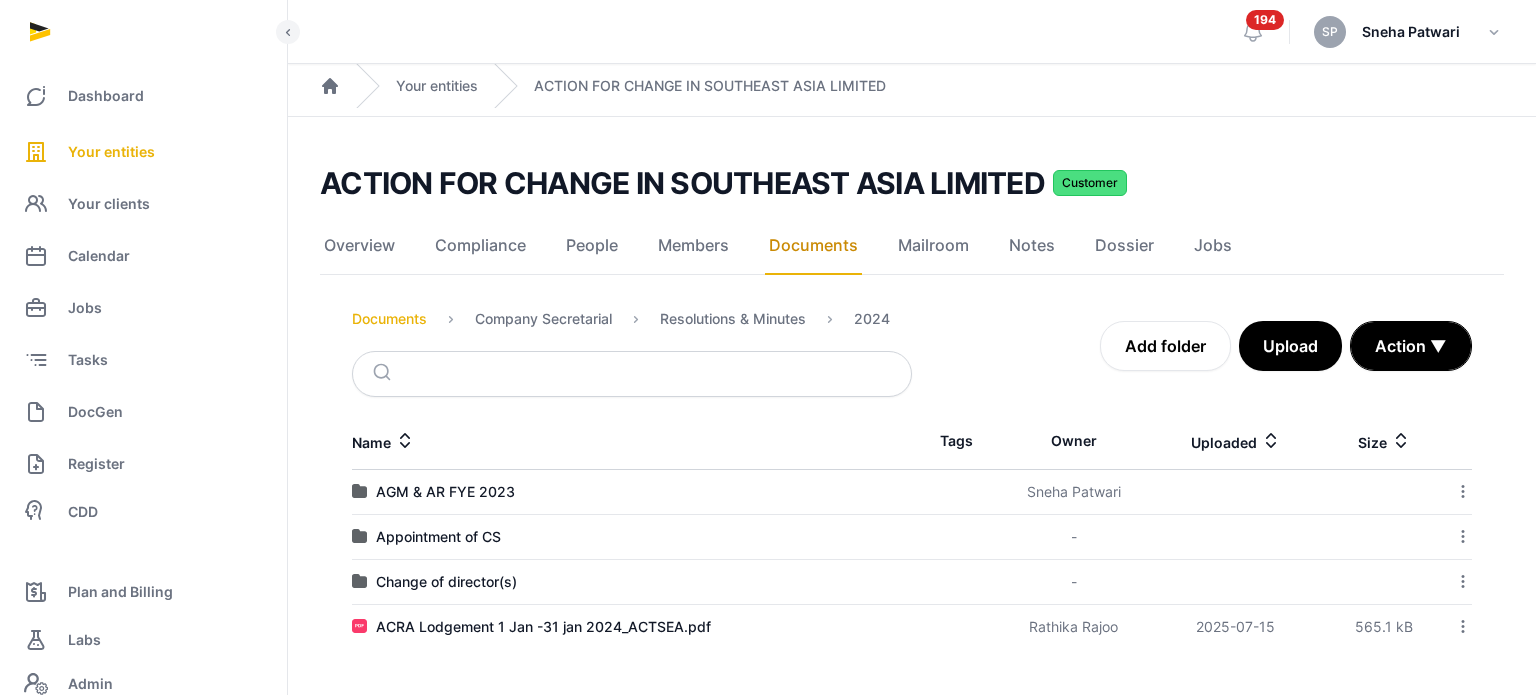 click on "Documents" at bounding box center (389, 319) 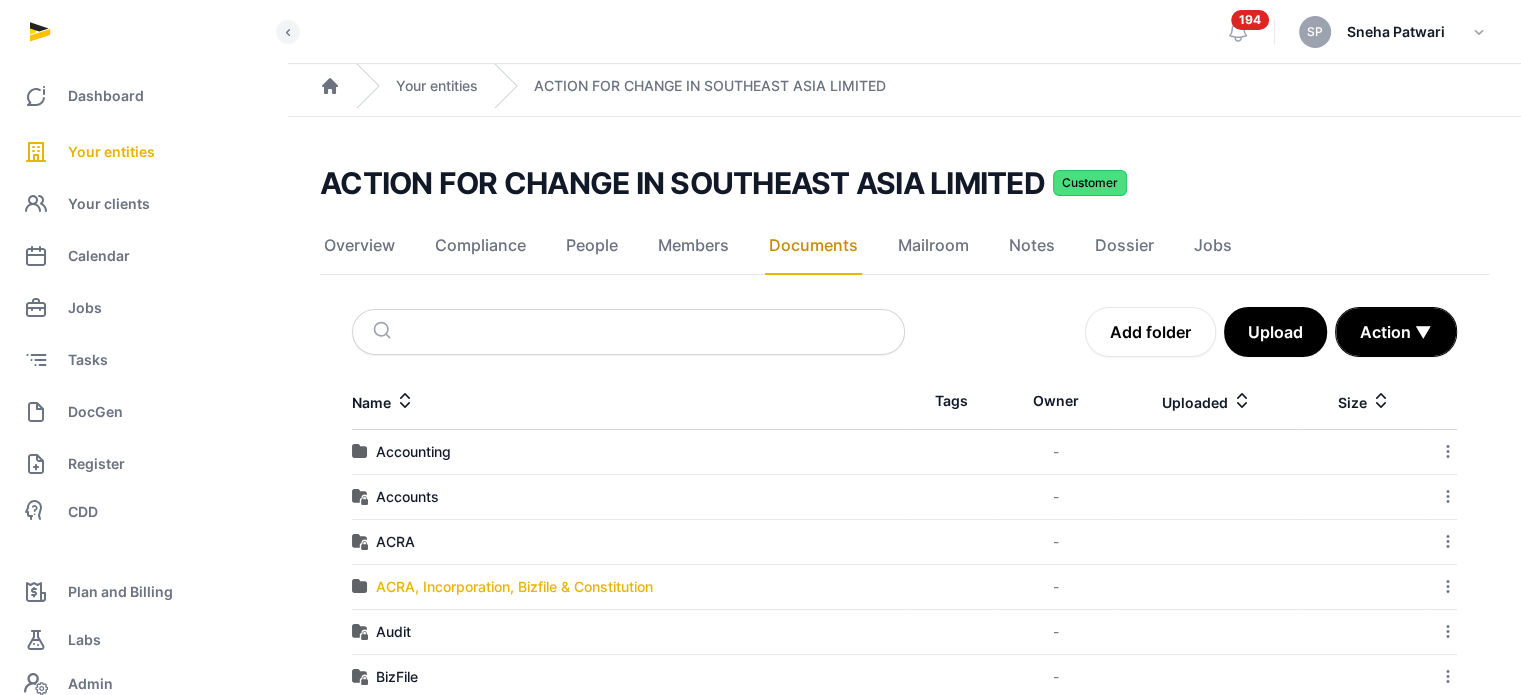 click on "ACRA, Incorporation, Bizfile & Constitution" at bounding box center (514, 587) 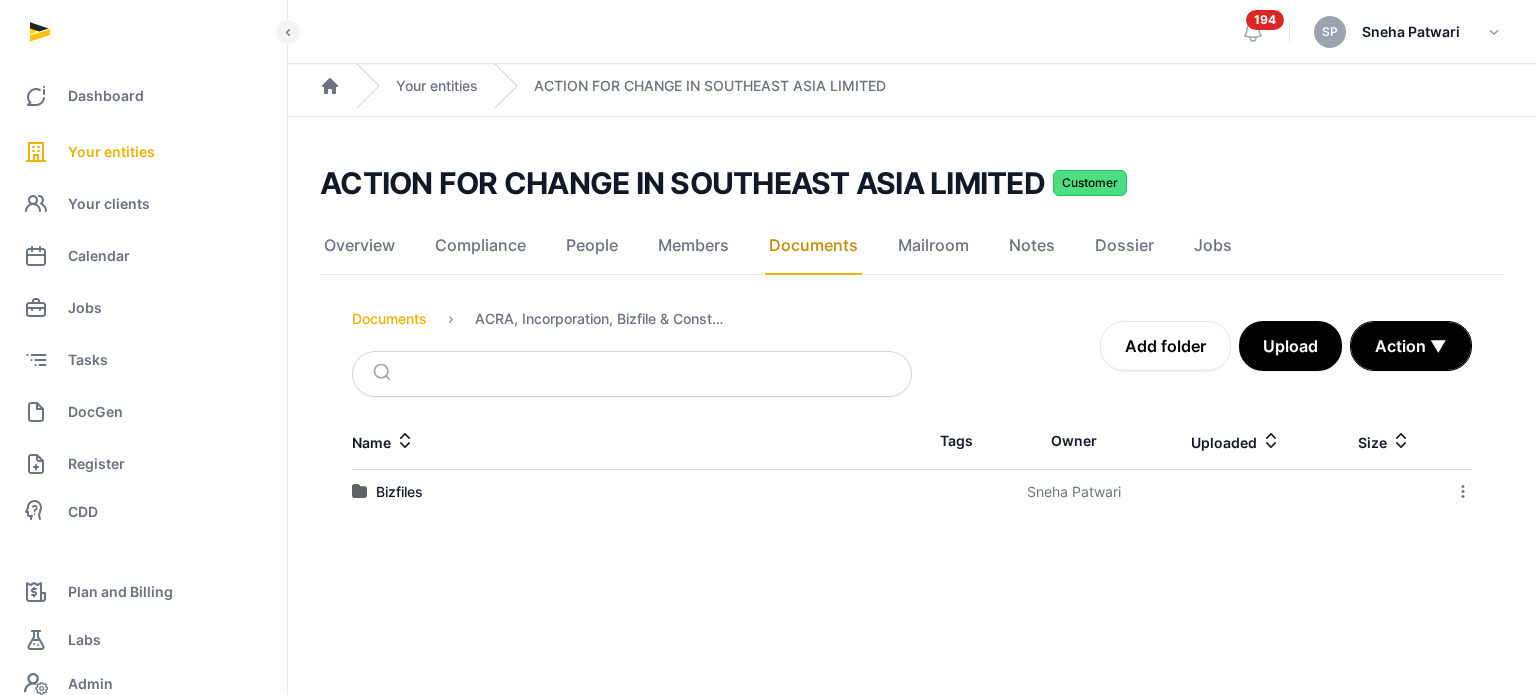 click on "Documents" at bounding box center [389, 319] 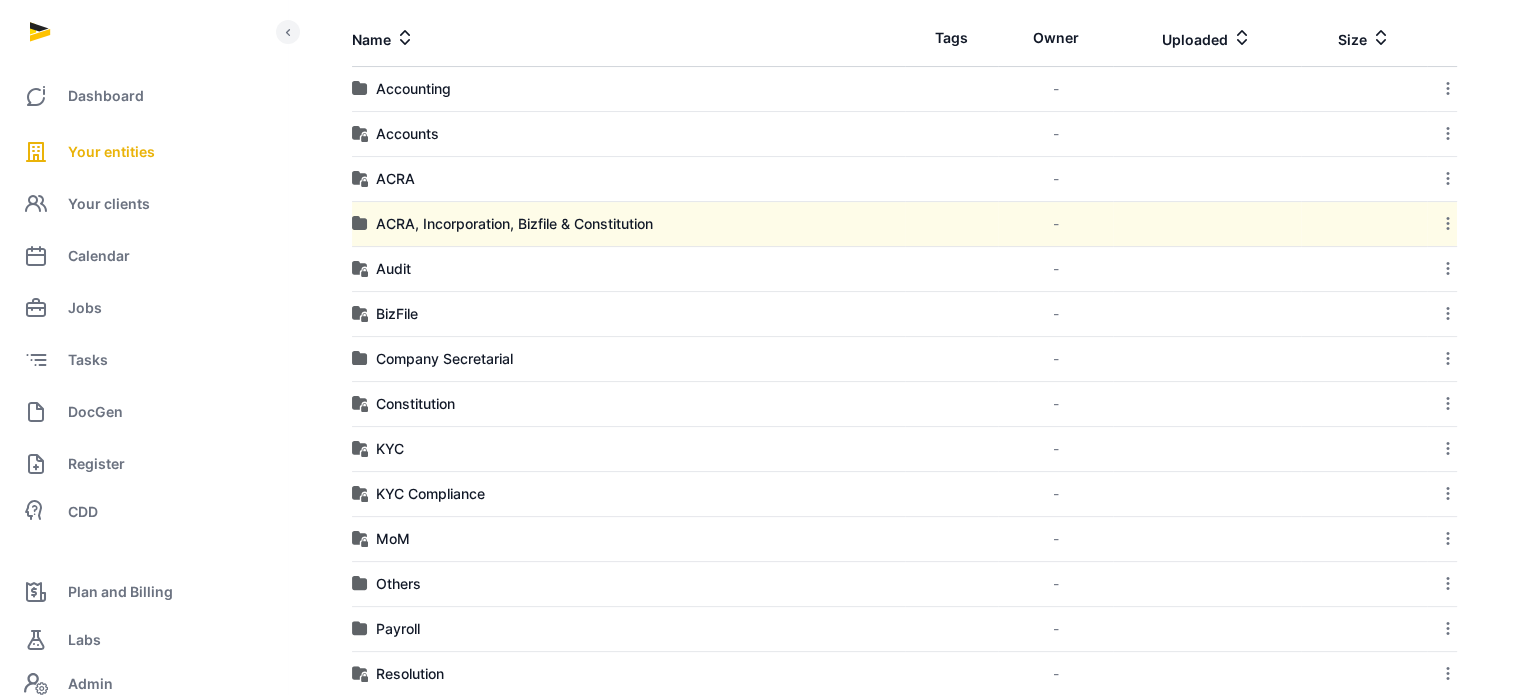 scroll, scrollTop: 379, scrollLeft: 0, axis: vertical 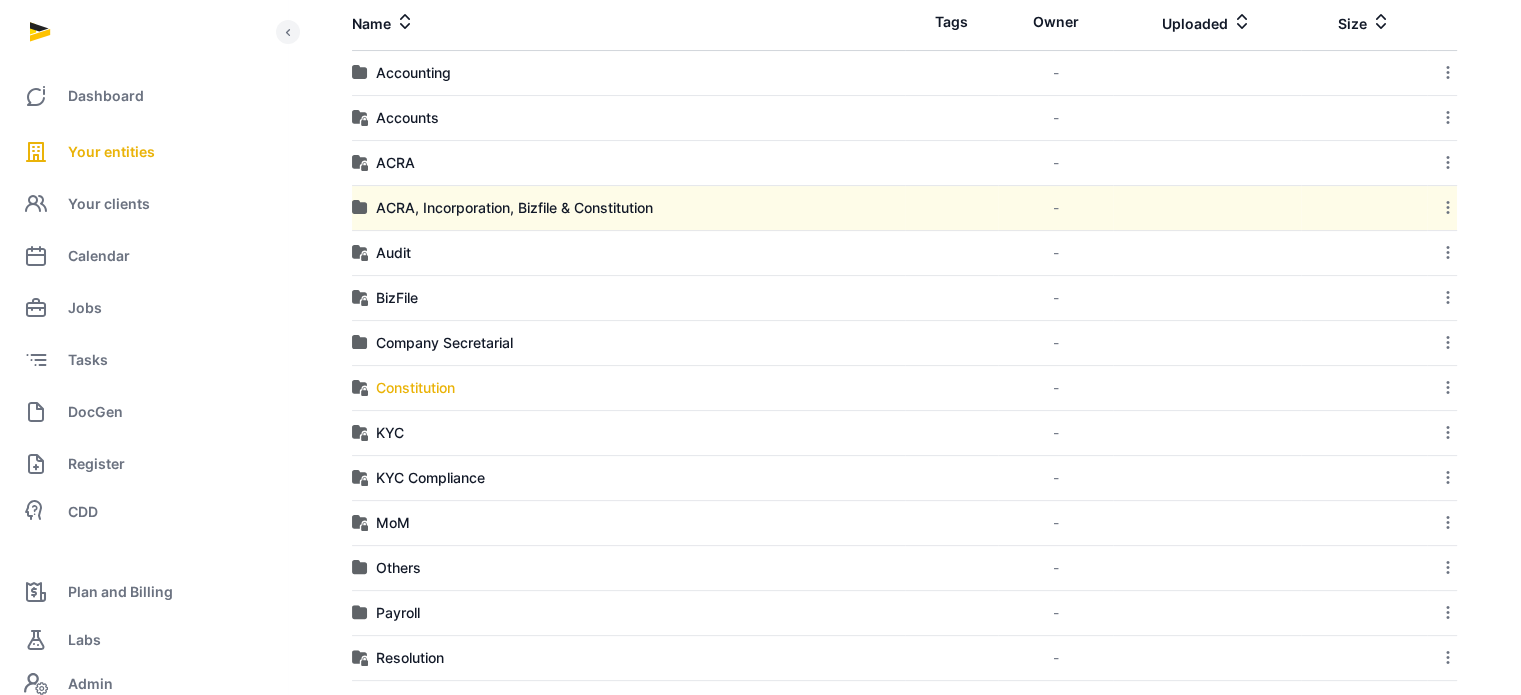 click on "Constitution" at bounding box center [415, 388] 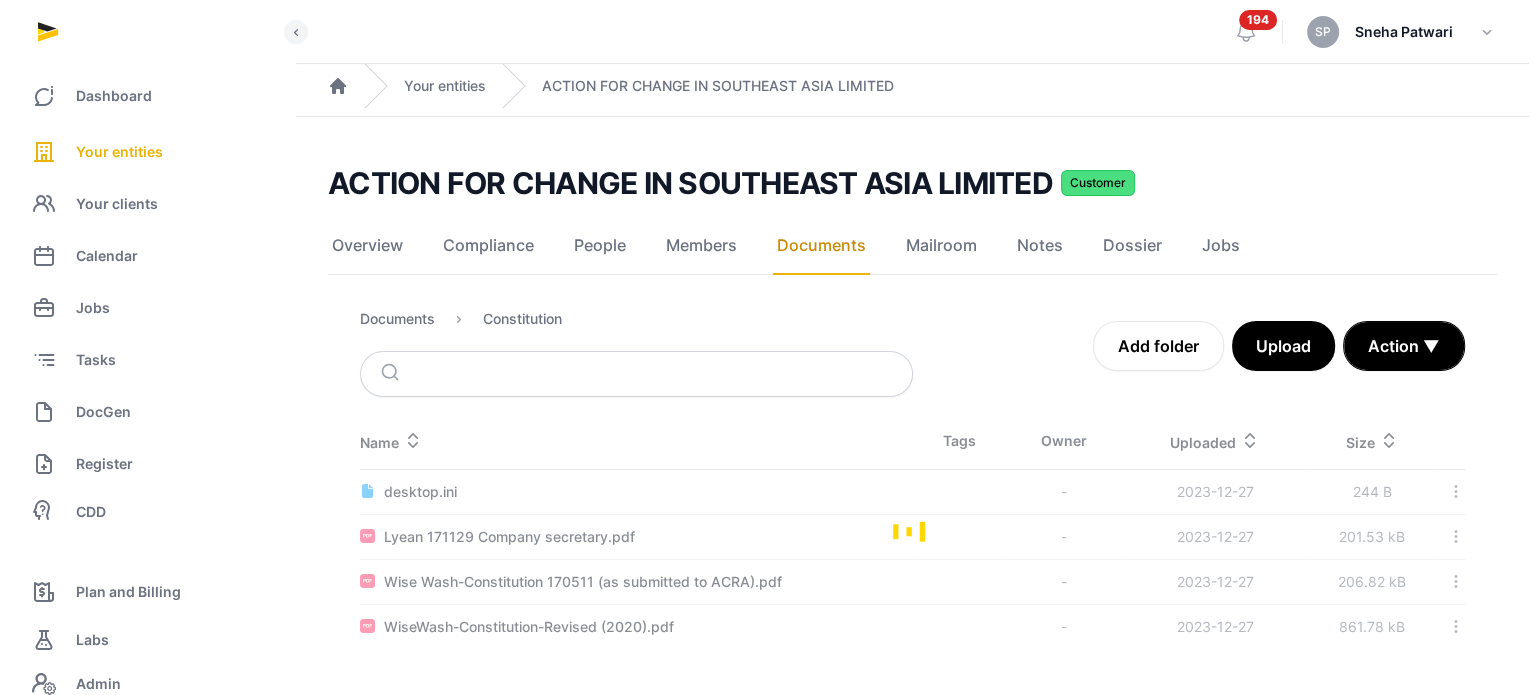 scroll, scrollTop: 0, scrollLeft: 0, axis: both 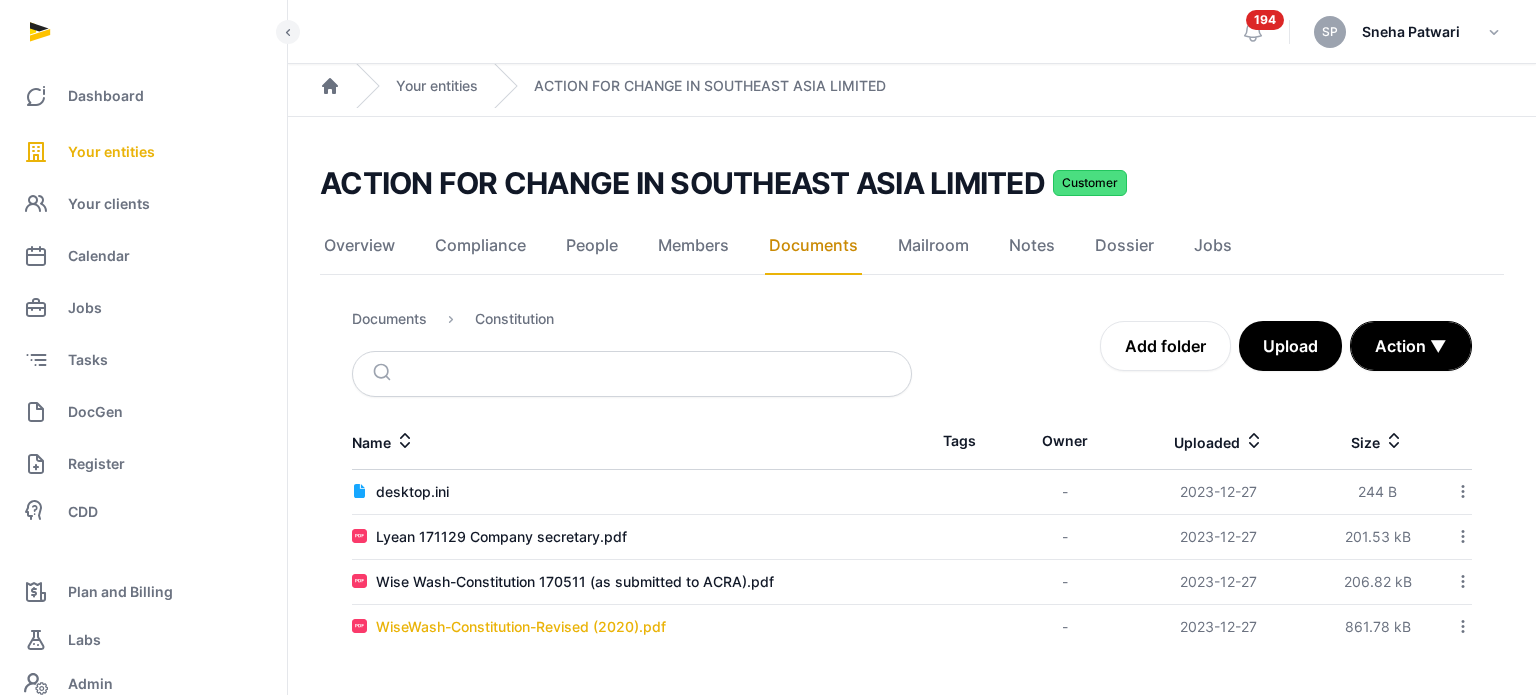 click on "WiseWash-Constitution-Revised (2020).pdf" at bounding box center [521, 627] 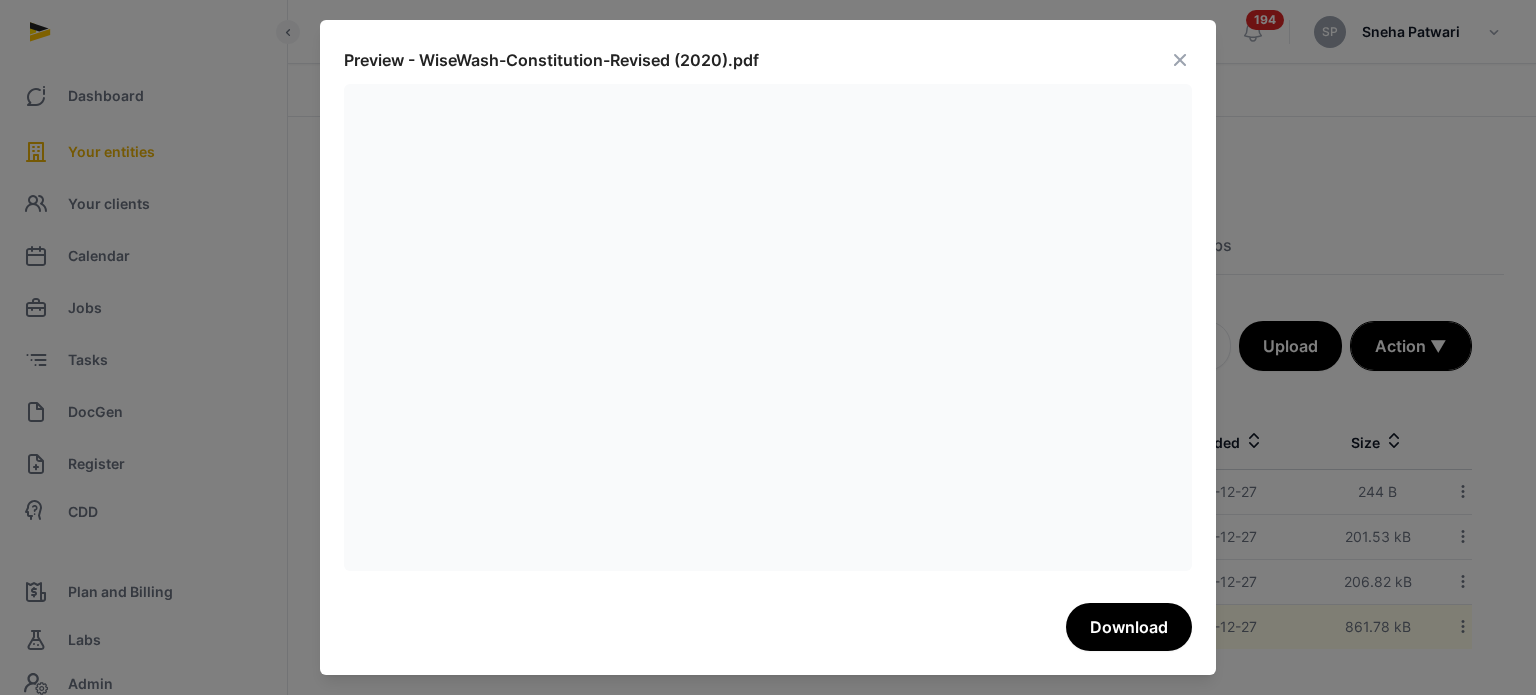 click at bounding box center (1180, 60) 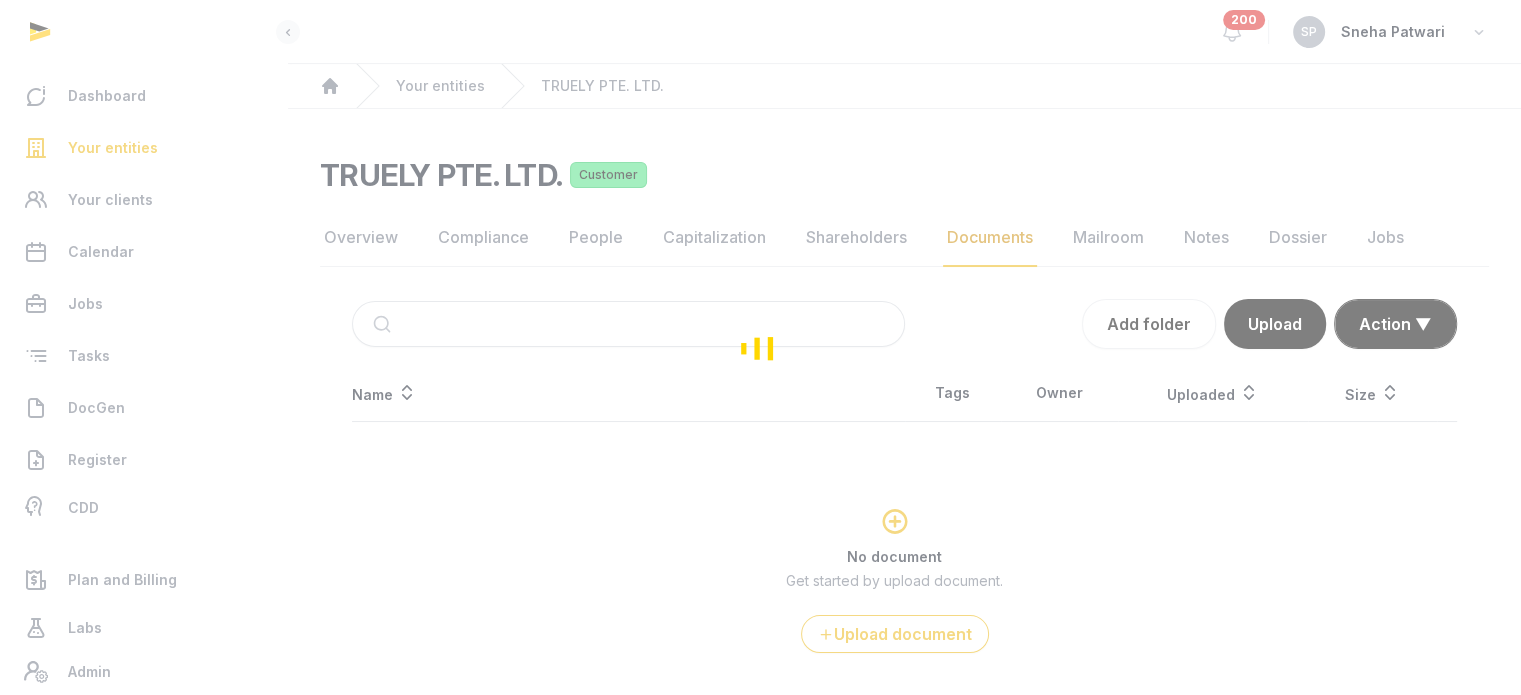 scroll, scrollTop: 0, scrollLeft: 0, axis: both 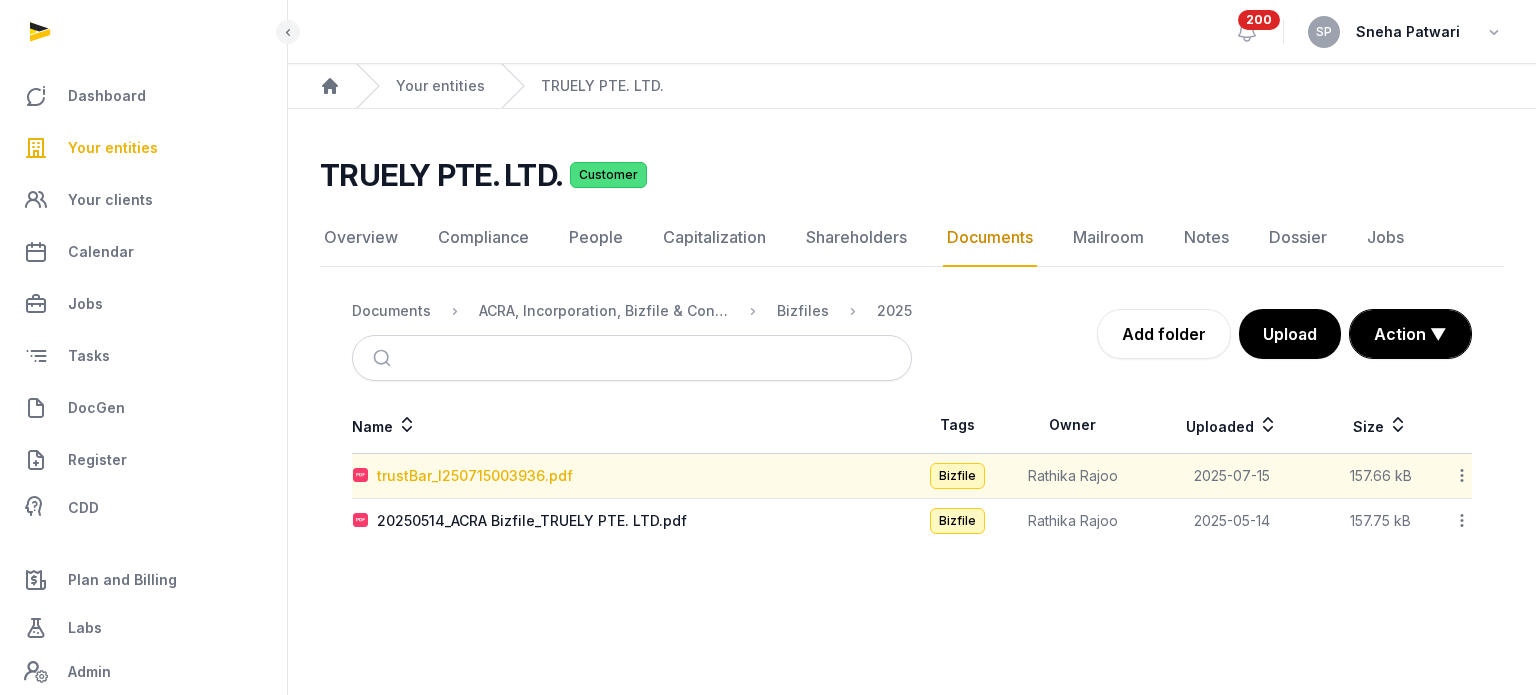 click on "trustBar_I250715003936.pdf" at bounding box center (475, 476) 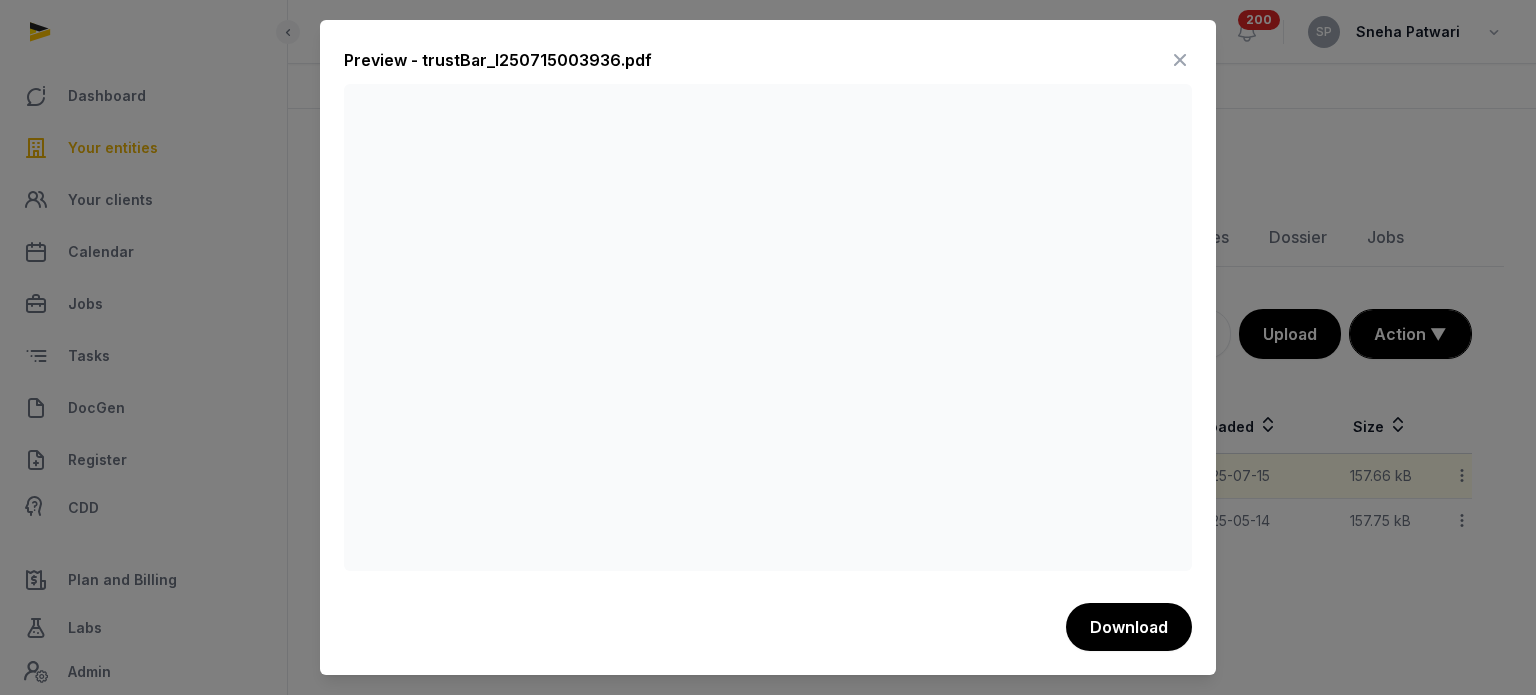 click at bounding box center (1180, 60) 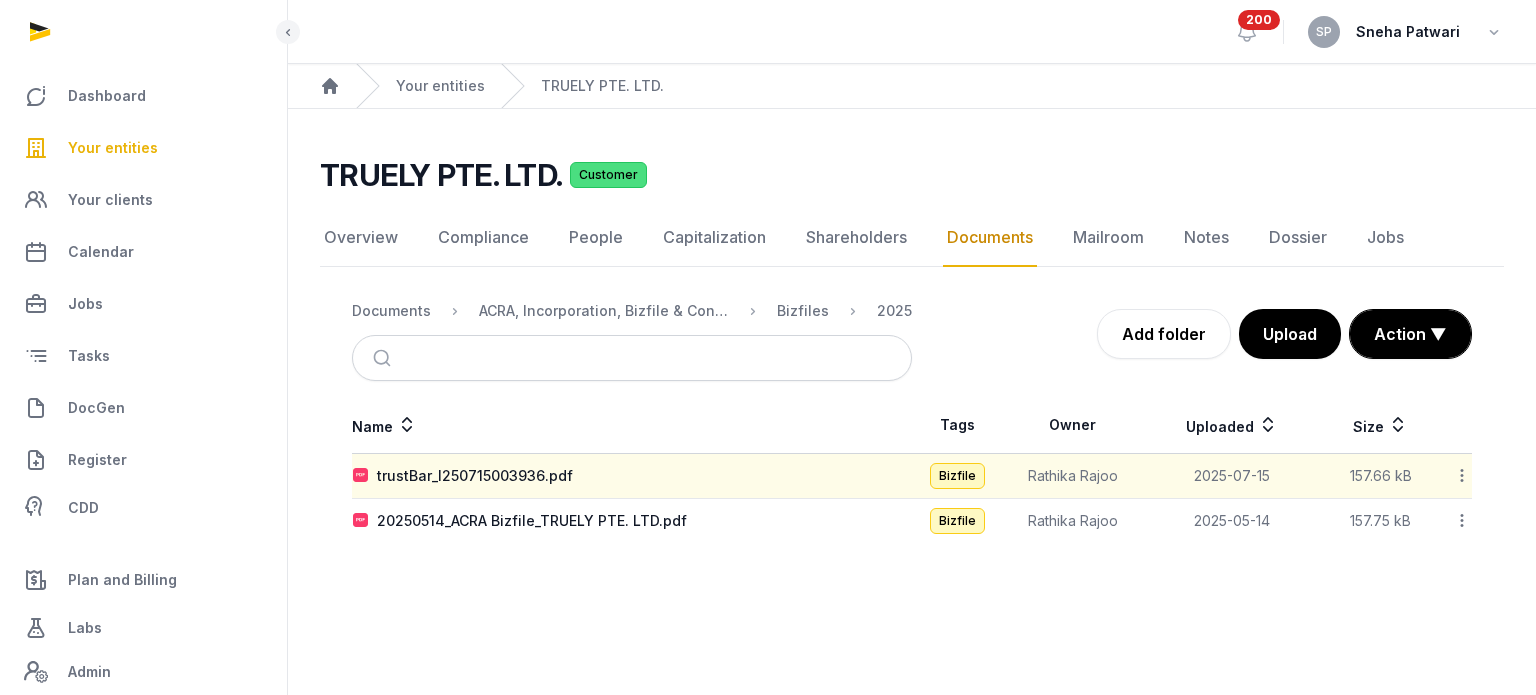 click 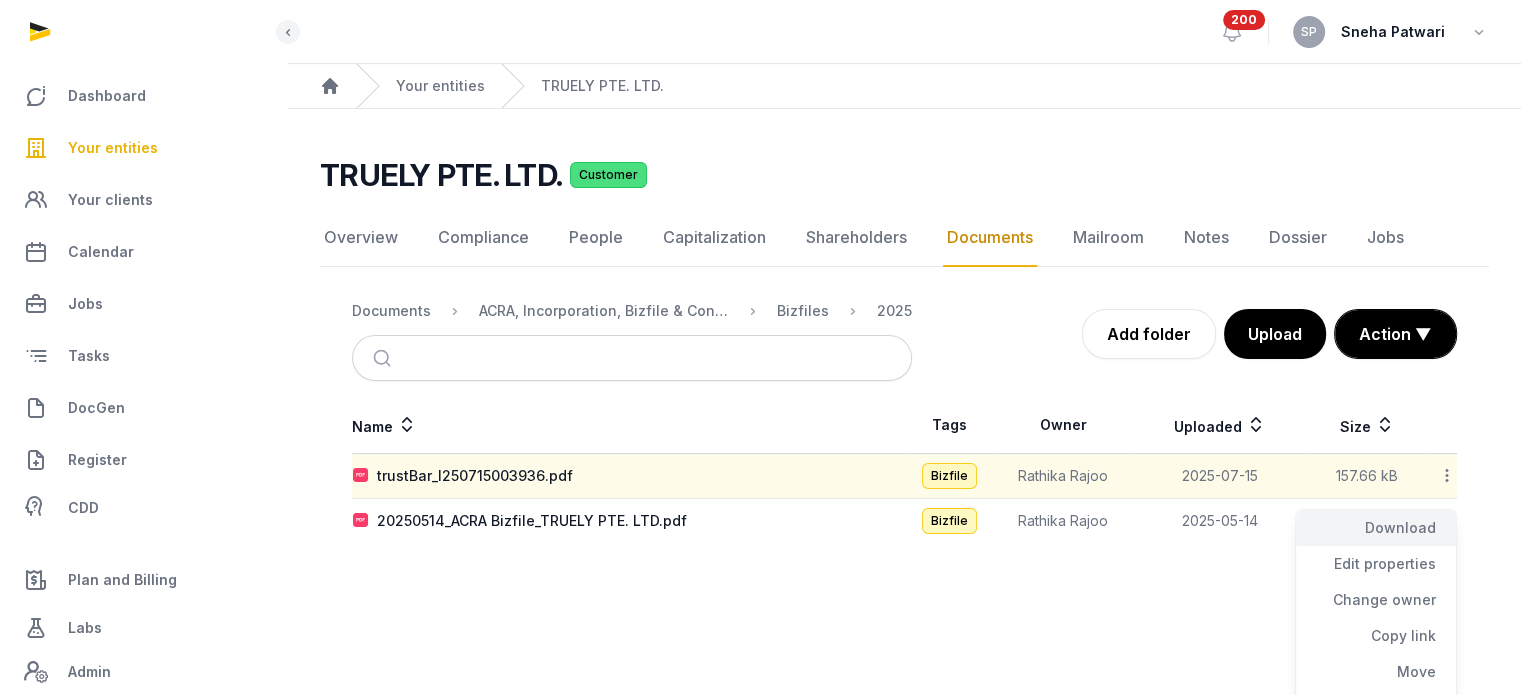 click on "Download" 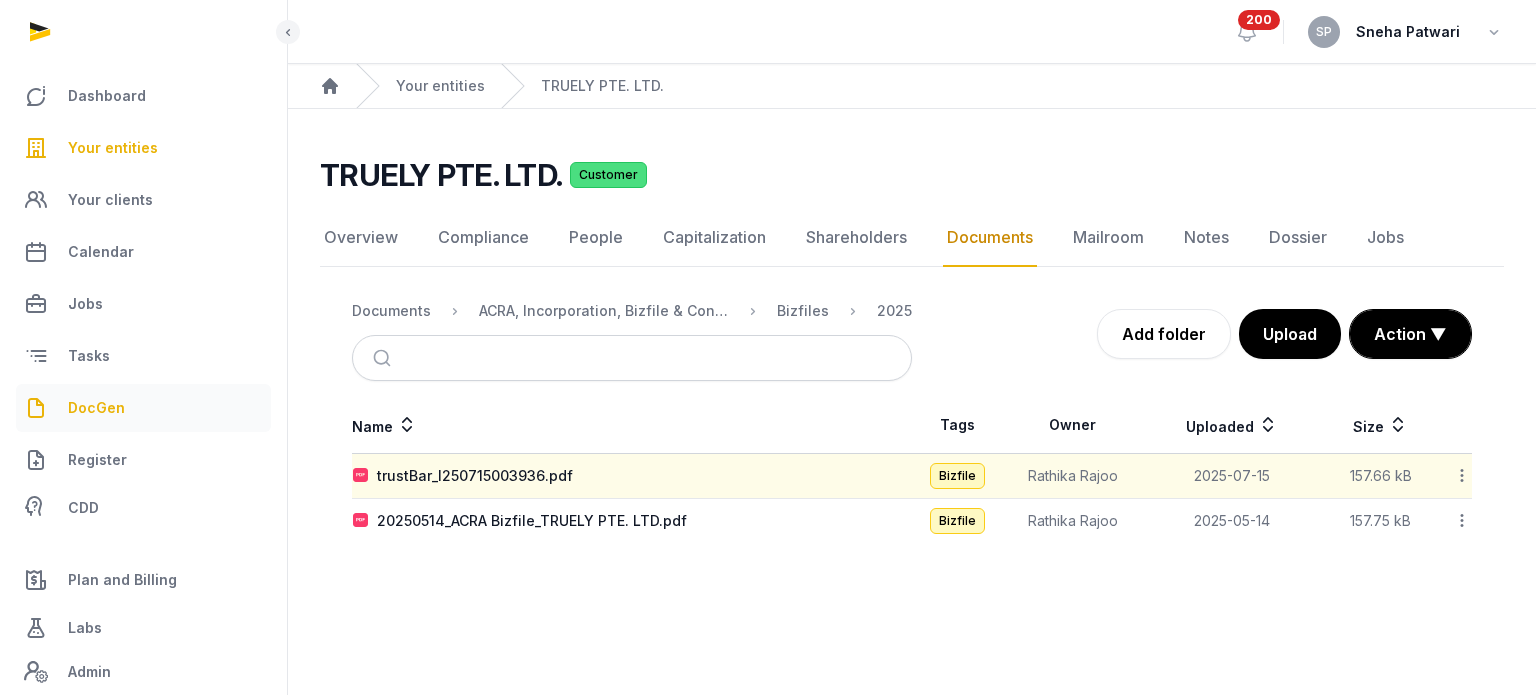 click on "DocGen" at bounding box center (143, 408) 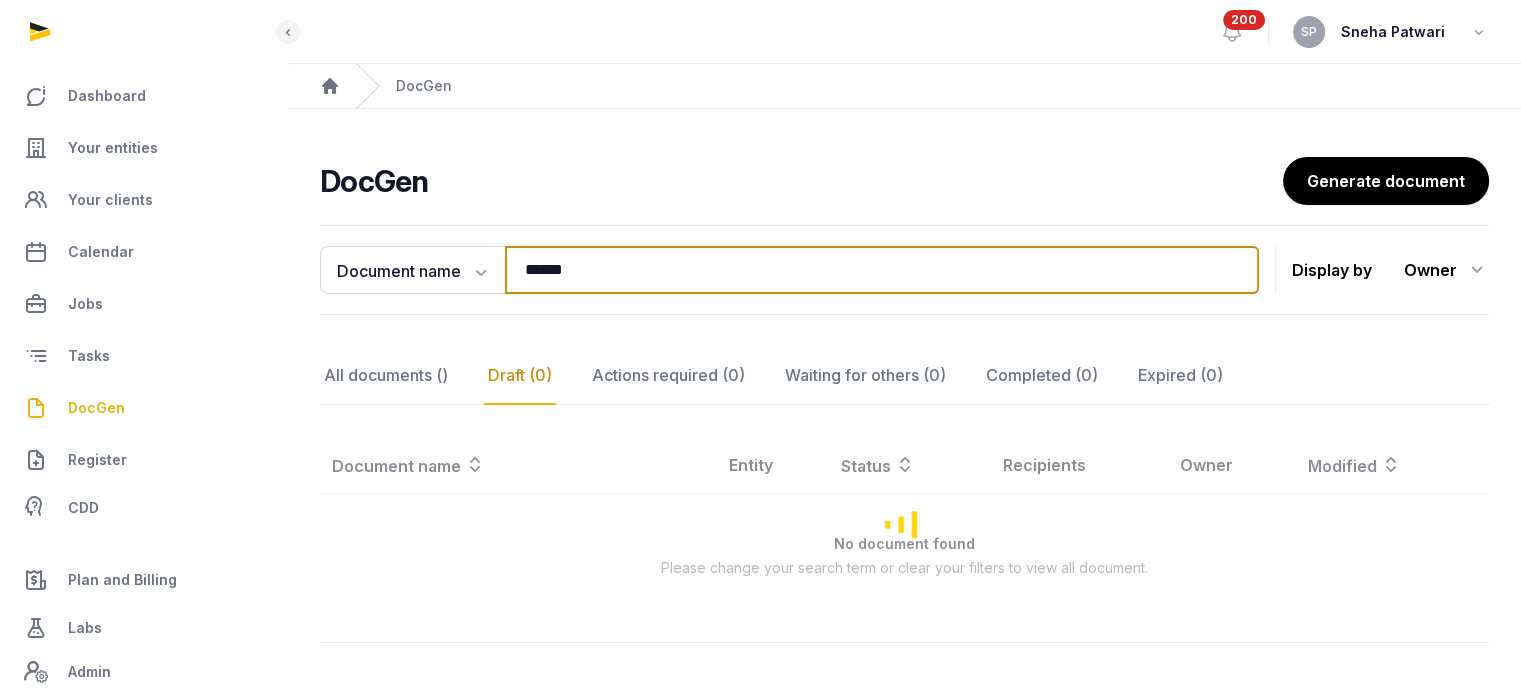 click on "******" at bounding box center [882, 270] 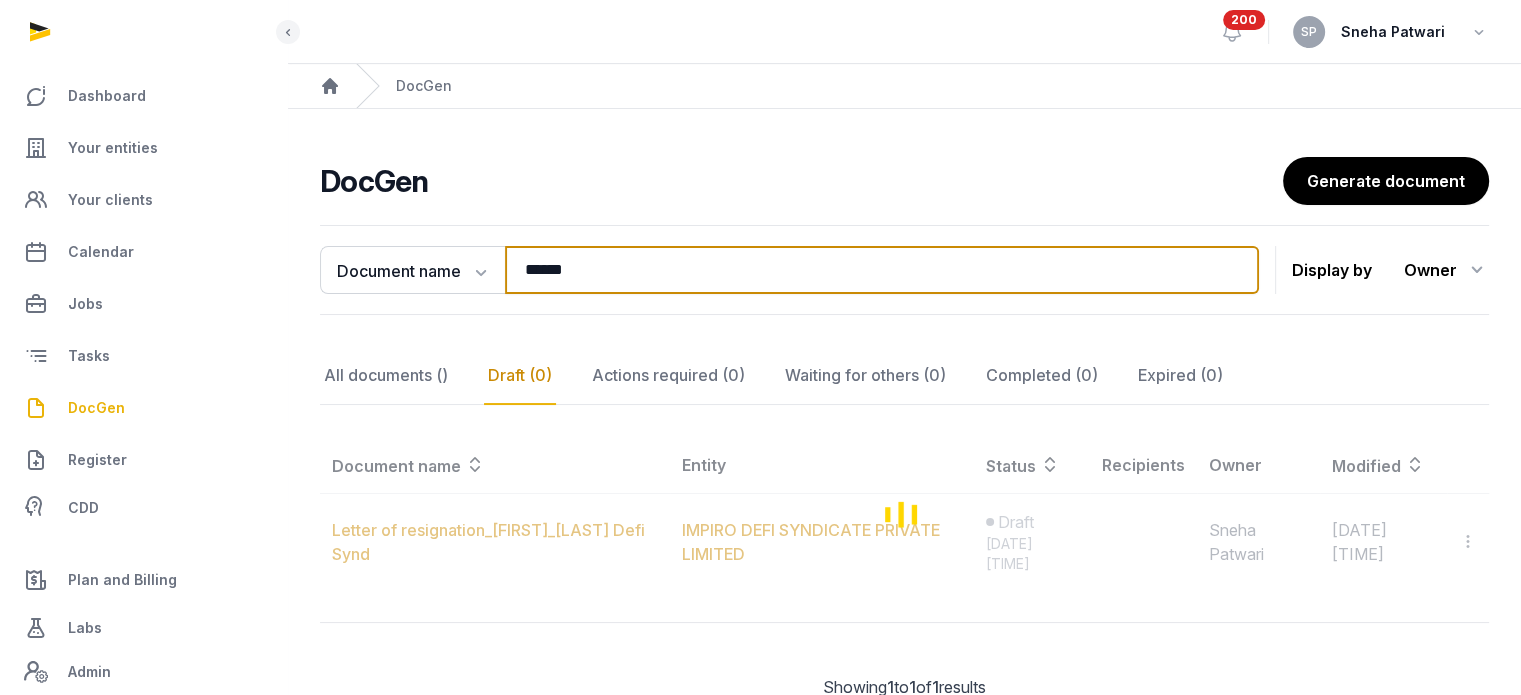 click on "******" at bounding box center [882, 270] 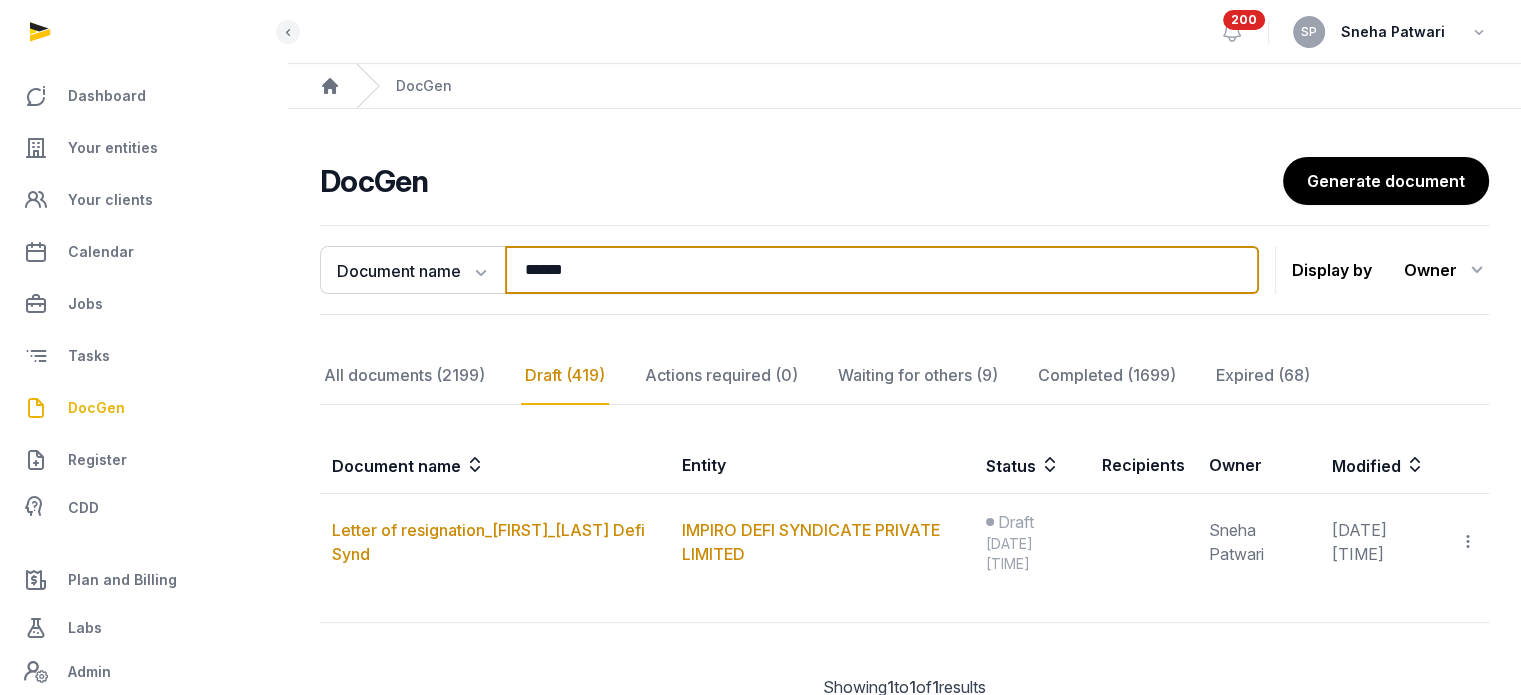 click on "******" at bounding box center [882, 270] 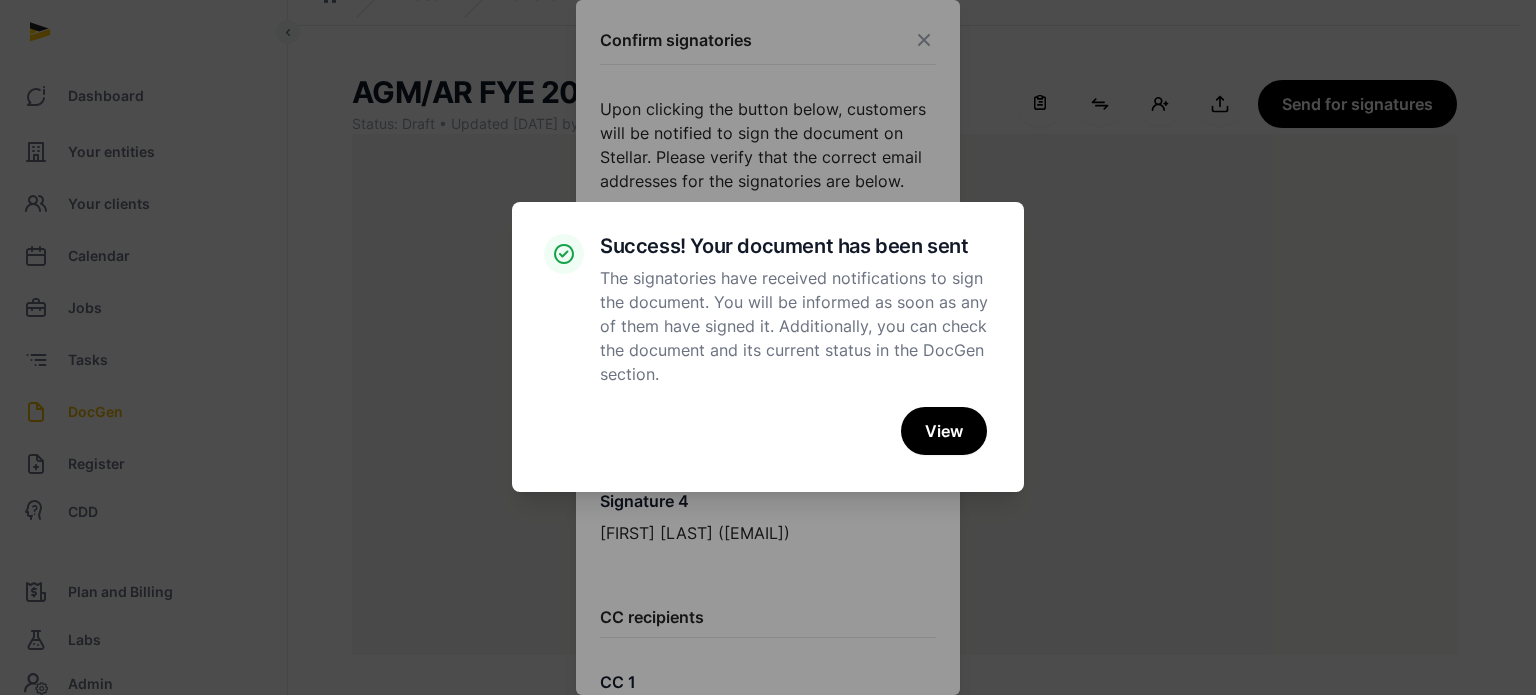 scroll, scrollTop: 0, scrollLeft: 0, axis: both 